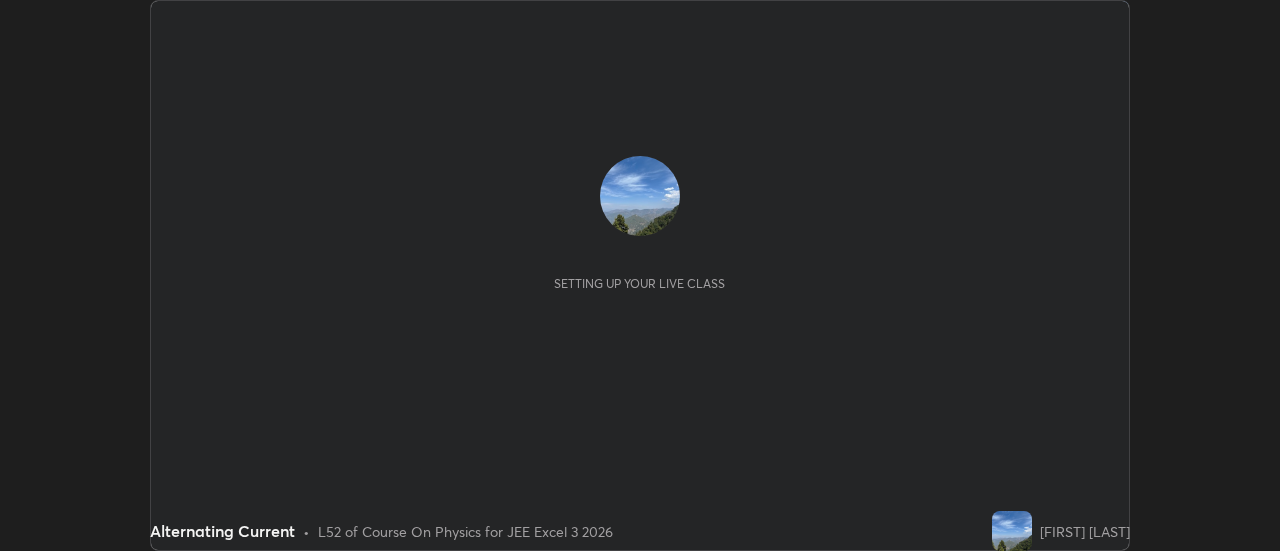 scroll, scrollTop: 0, scrollLeft: 0, axis: both 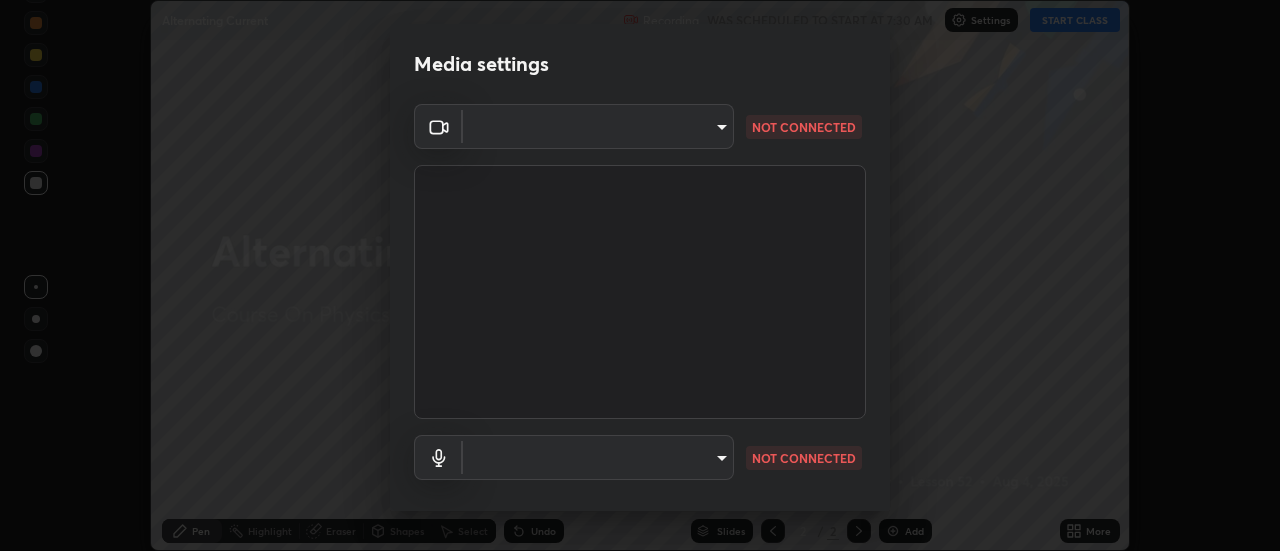type on "878d15ae16a03c056b6135247b159b708da90e672fb49557e4784a726063f891" 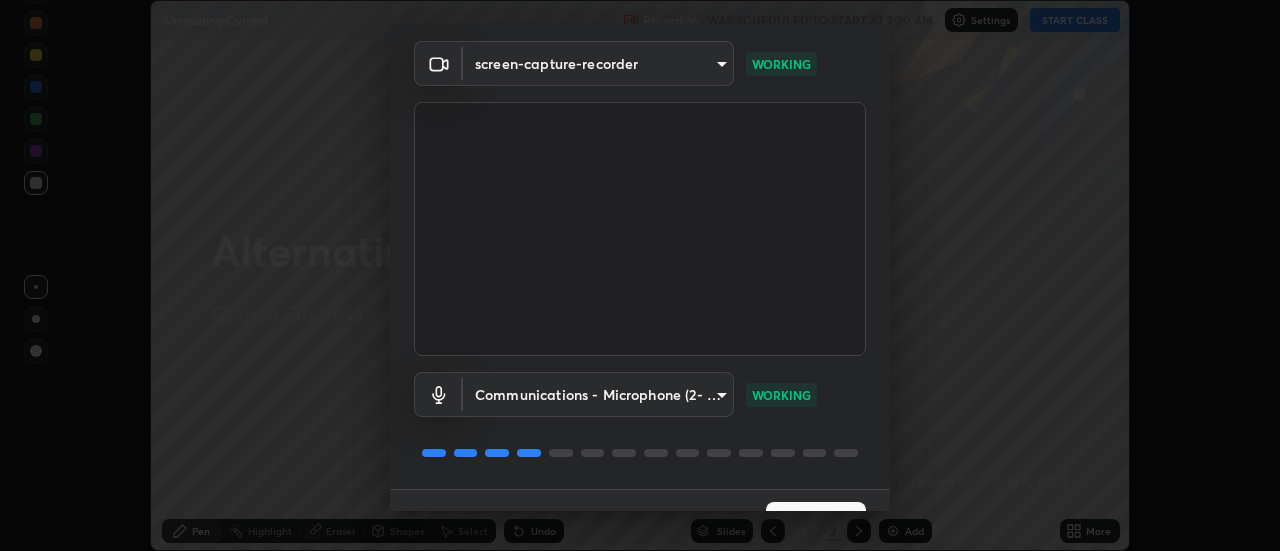 scroll, scrollTop: 105, scrollLeft: 0, axis: vertical 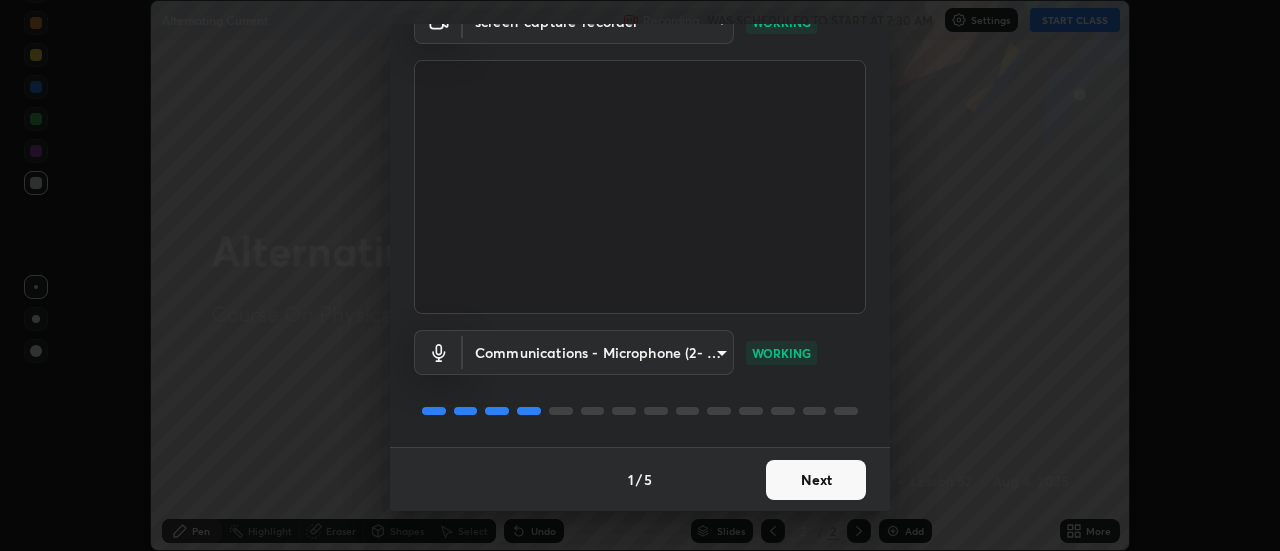 click on "Next" at bounding box center [816, 480] 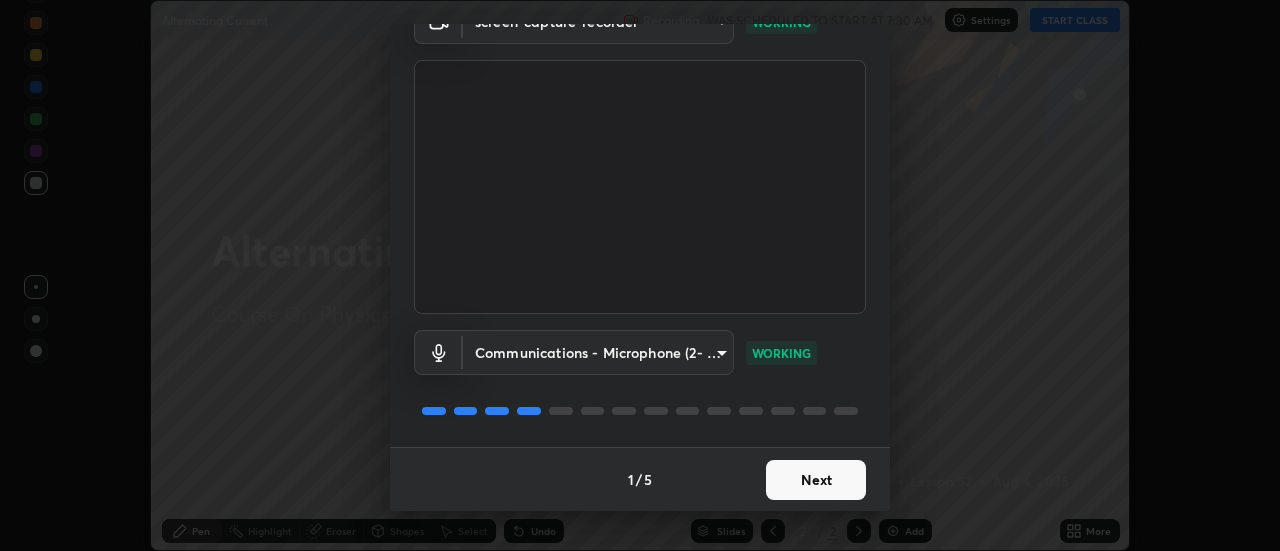 scroll, scrollTop: 0, scrollLeft: 0, axis: both 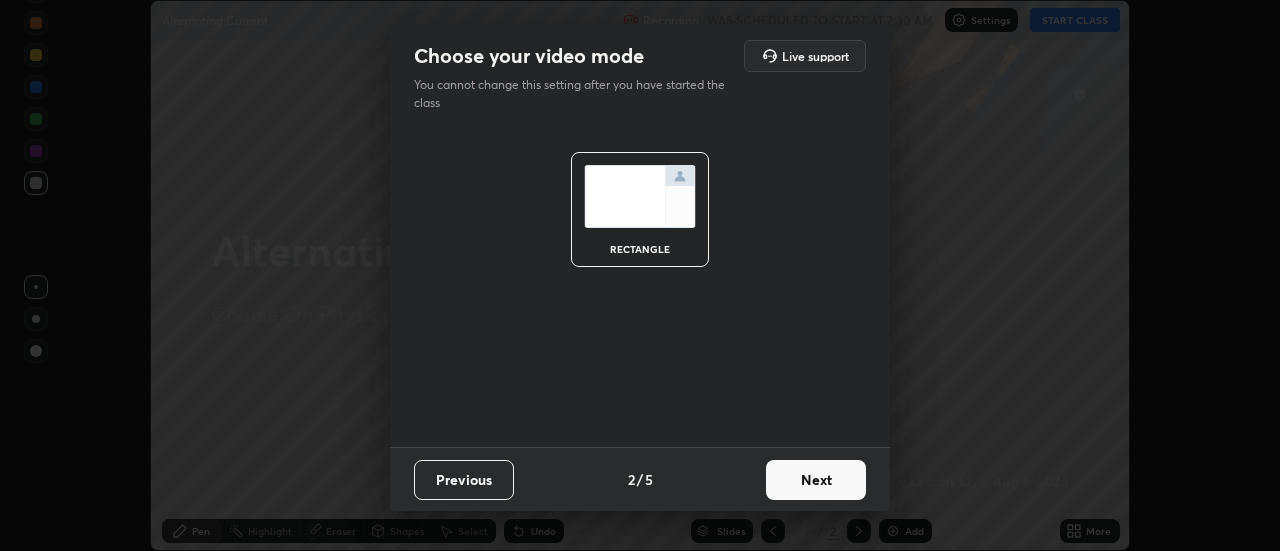 click on "Next" at bounding box center [816, 480] 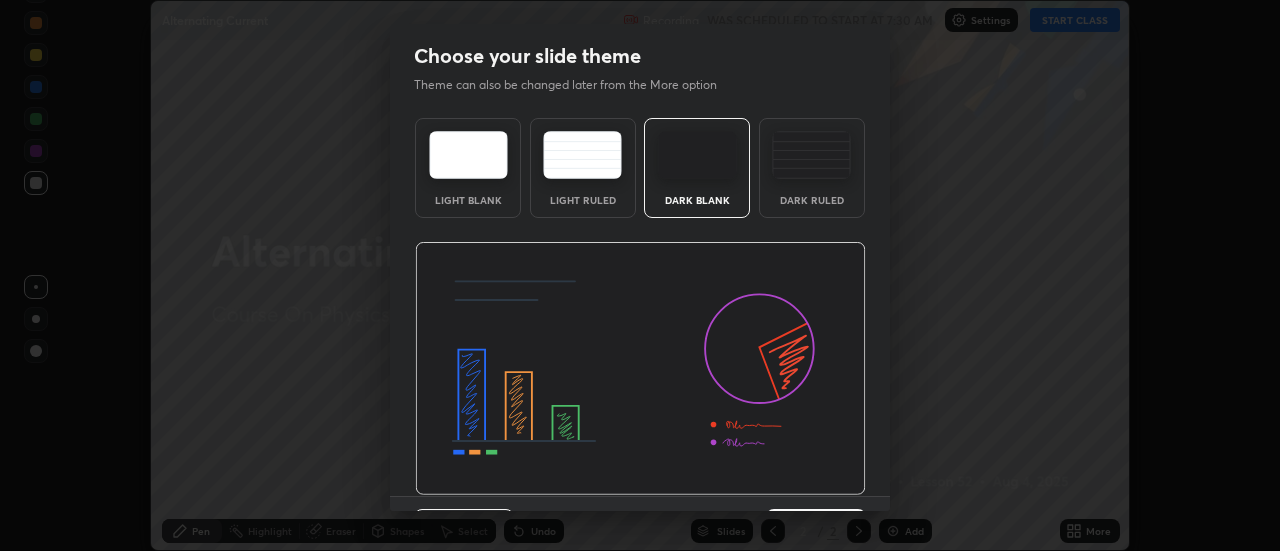 scroll, scrollTop: 49, scrollLeft: 0, axis: vertical 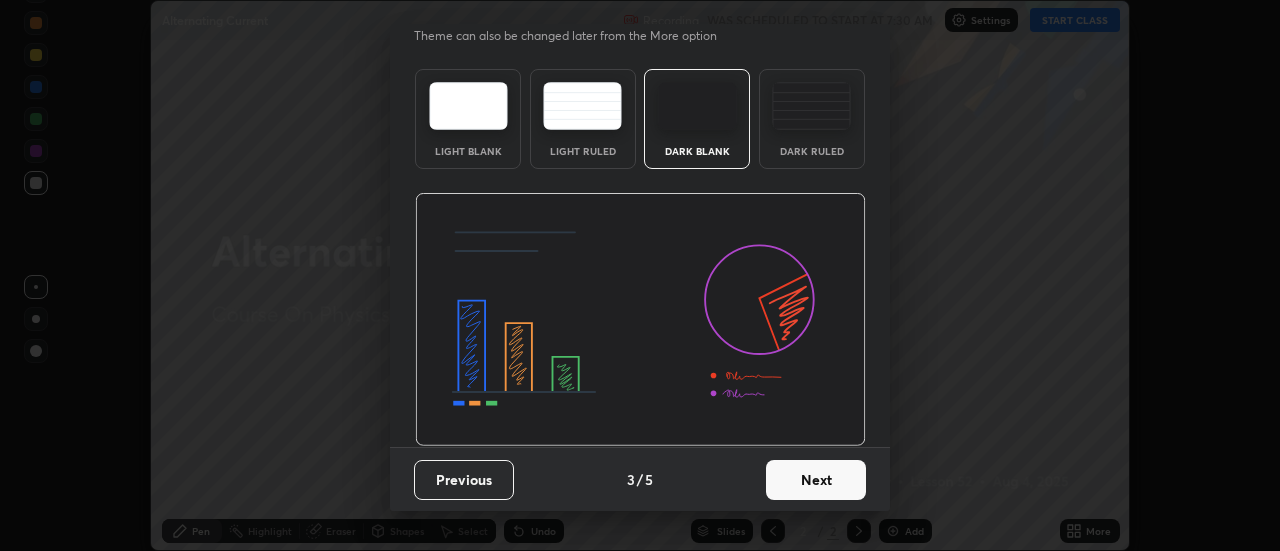 click on "Next" at bounding box center (816, 480) 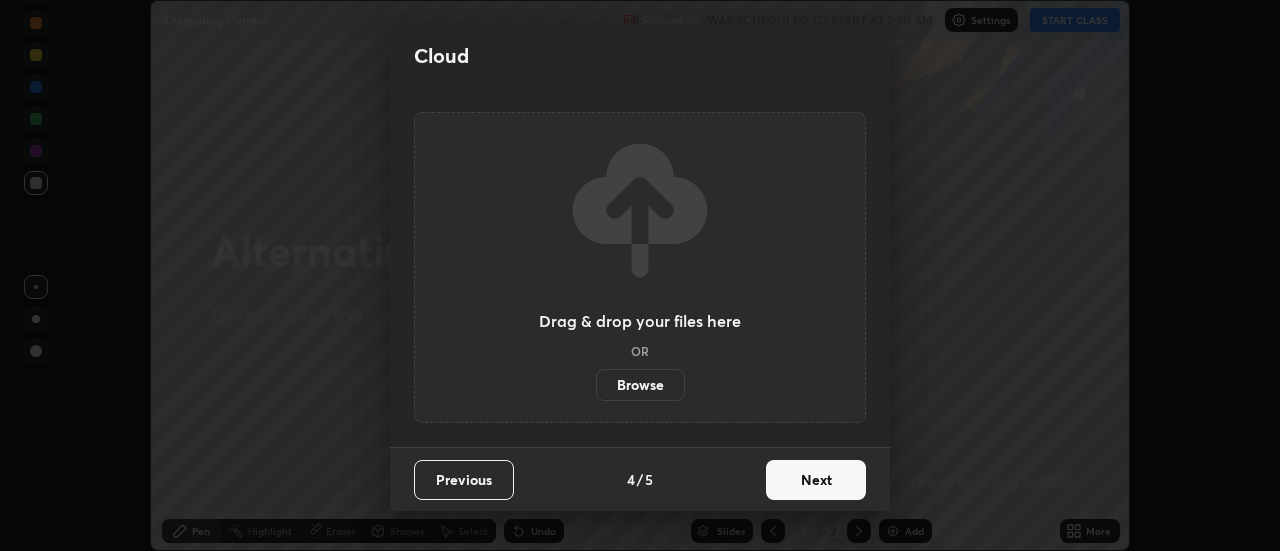 scroll, scrollTop: 0, scrollLeft: 0, axis: both 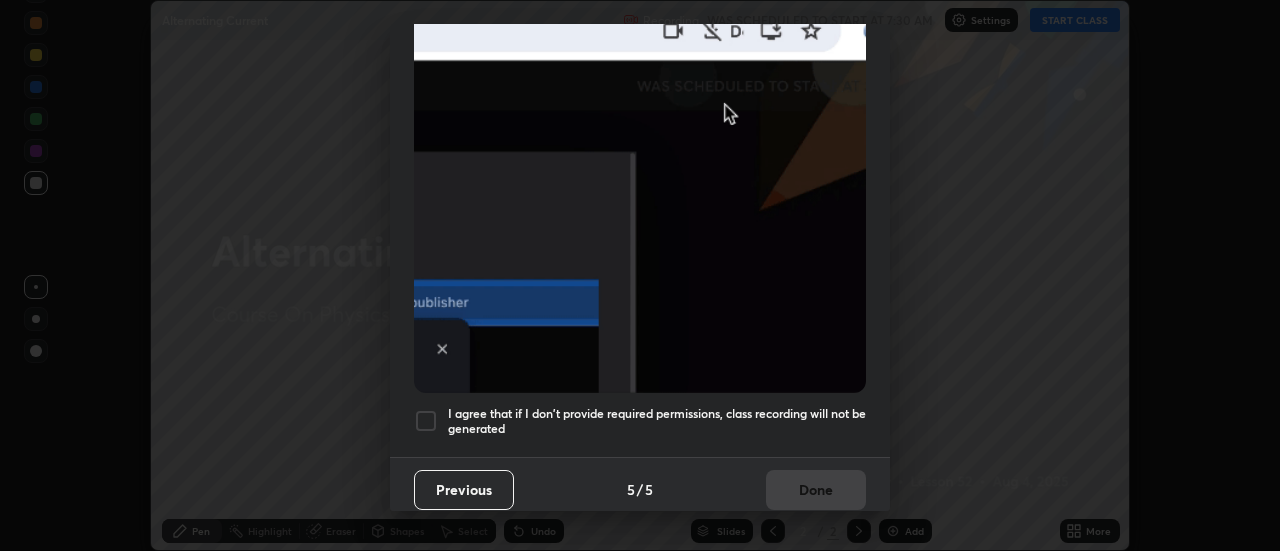 click at bounding box center [426, 421] 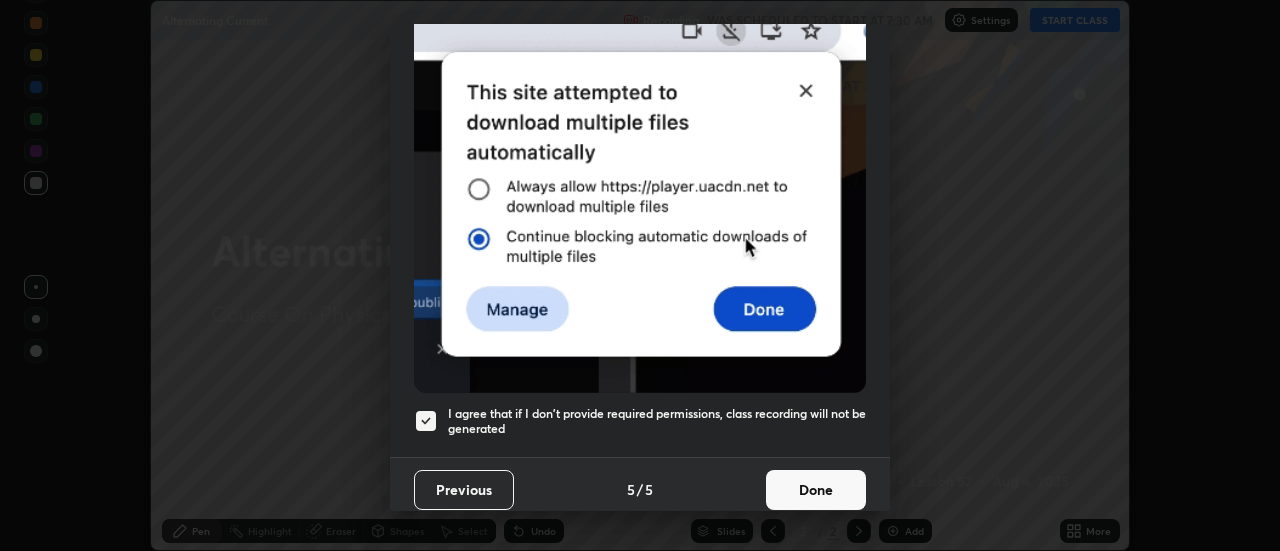 click on "Done" at bounding box center [816, 490] 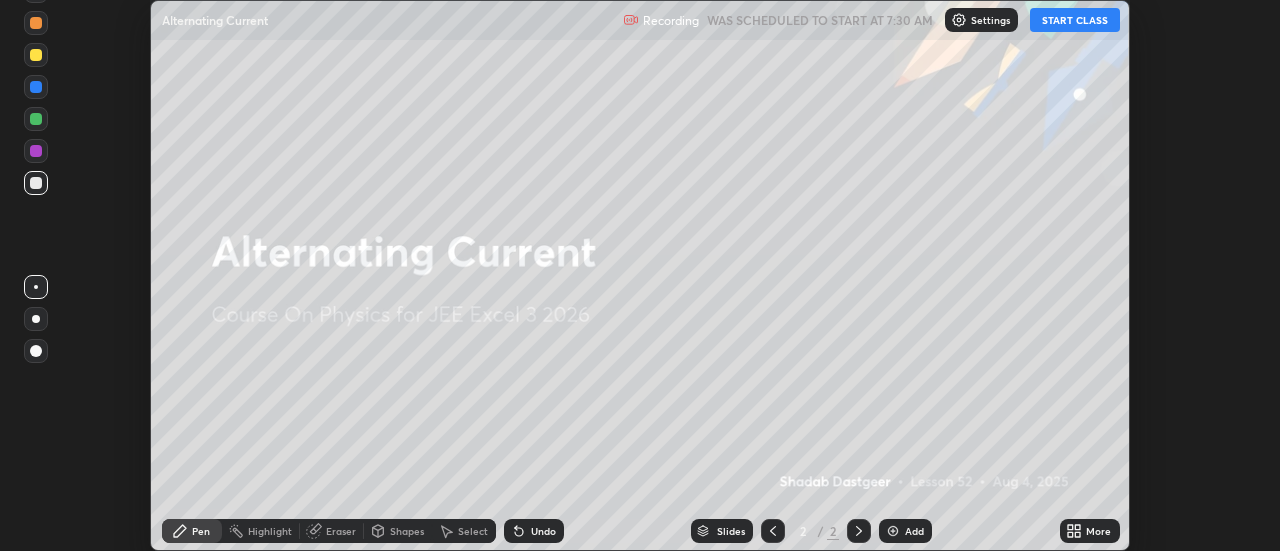 click on "START CLASS" at bounding box center (1075, 20) 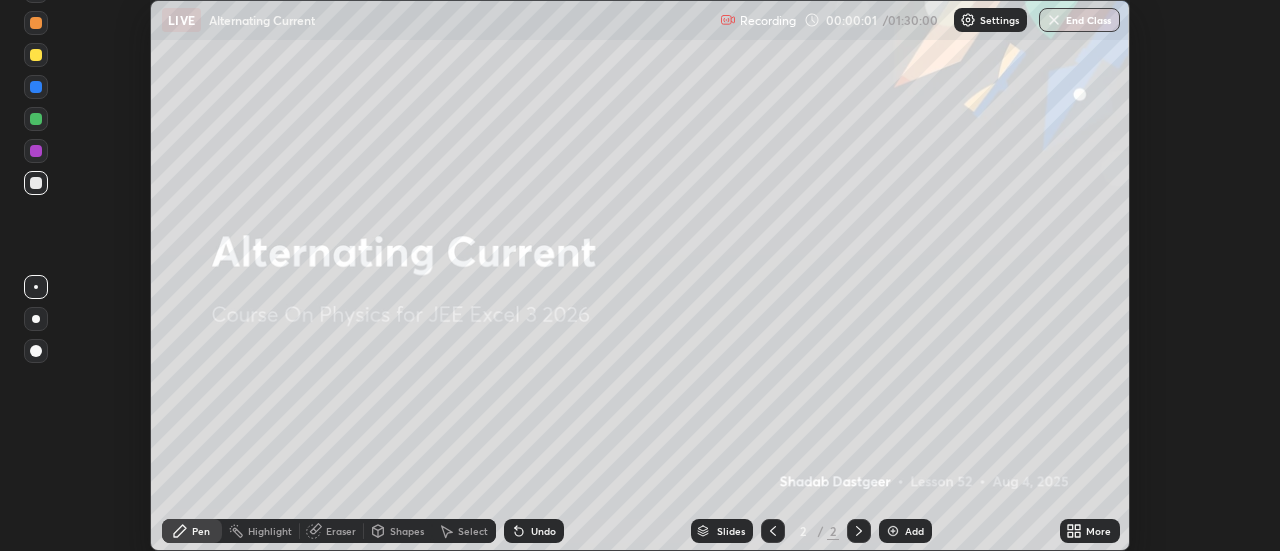 click 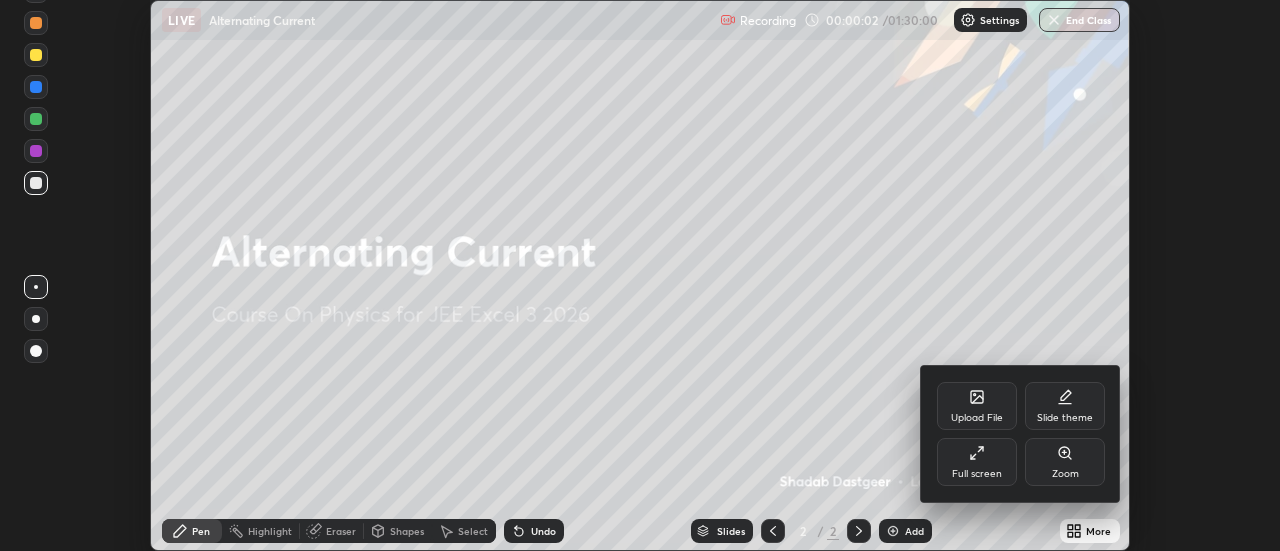 click on "Full screen" at bounding box center (977, 462) 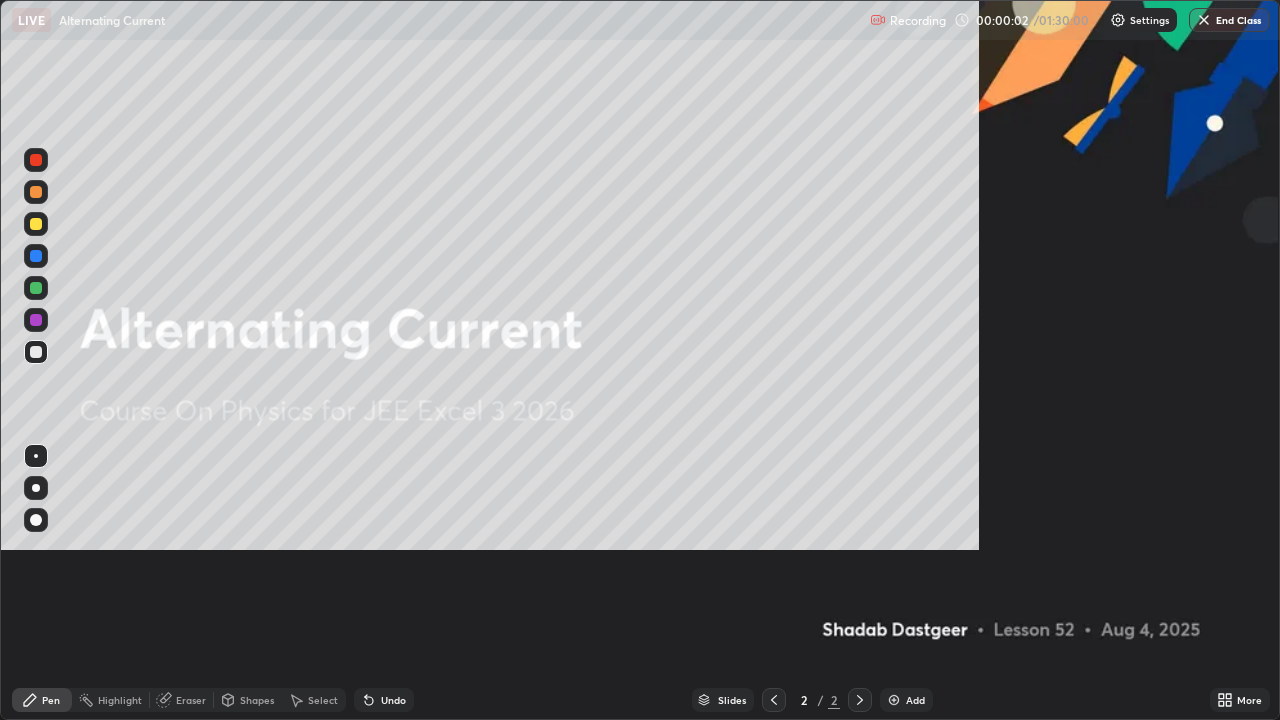scroll, scrollTop: 99280, scrollLeft: 98720, axis: both 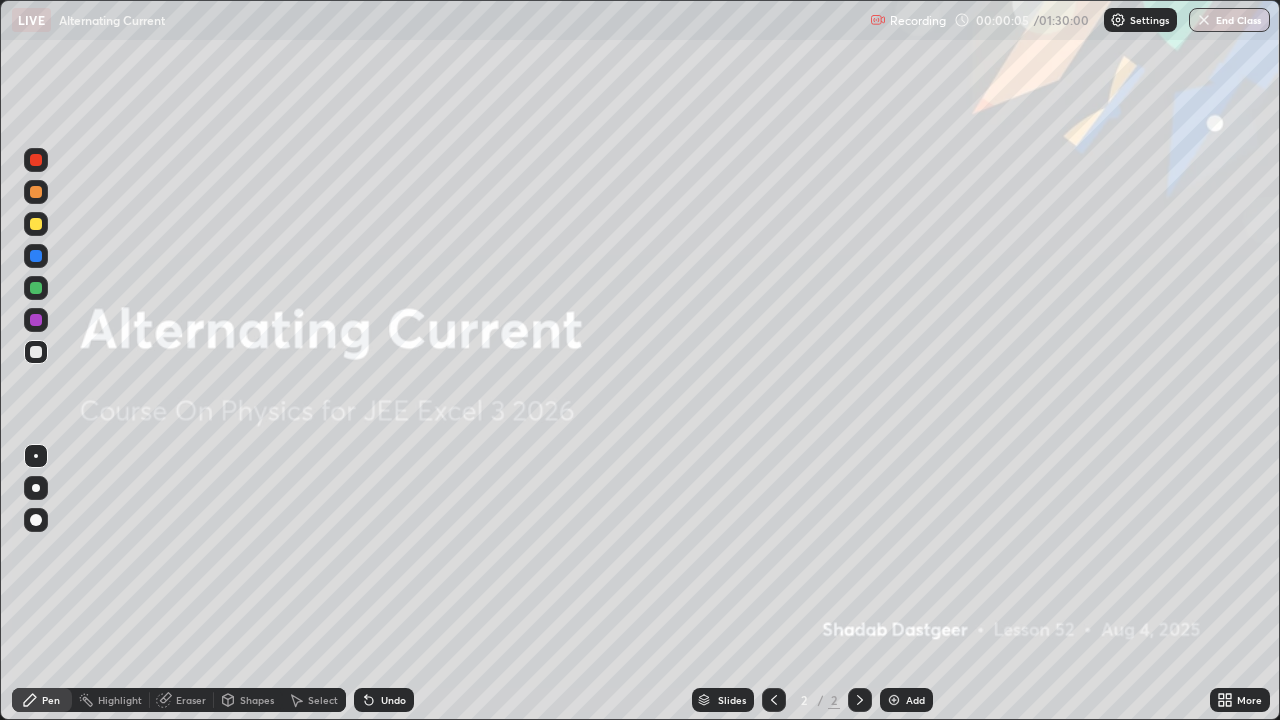 click on "Undo" at bounding box center [393, 700] 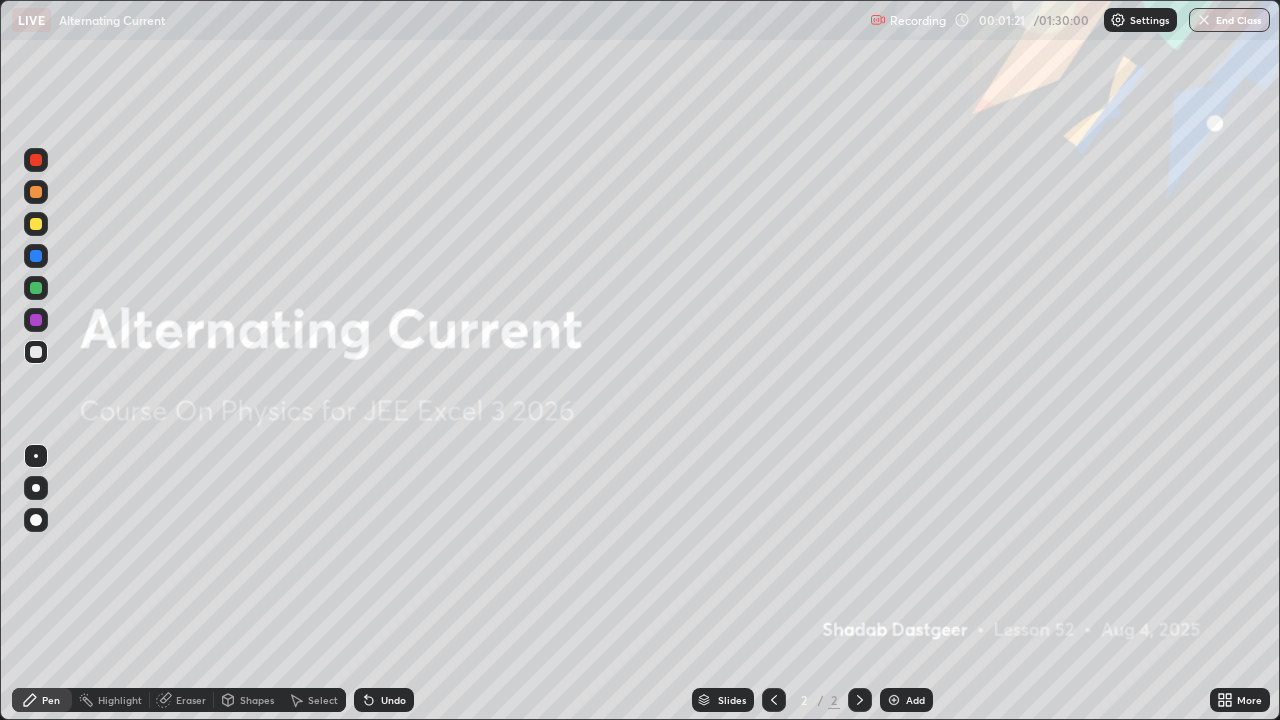 click on "Add" at bounding box center (915, 700) 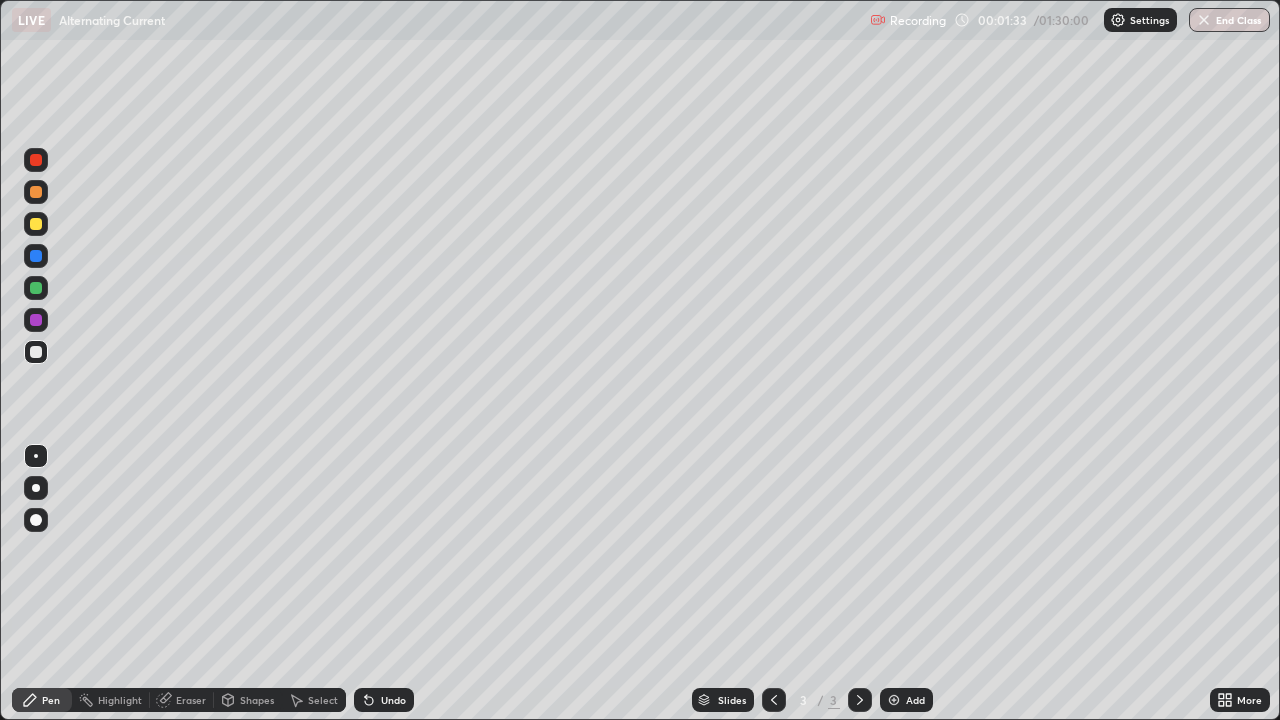 click at bounding box center (36, 224) 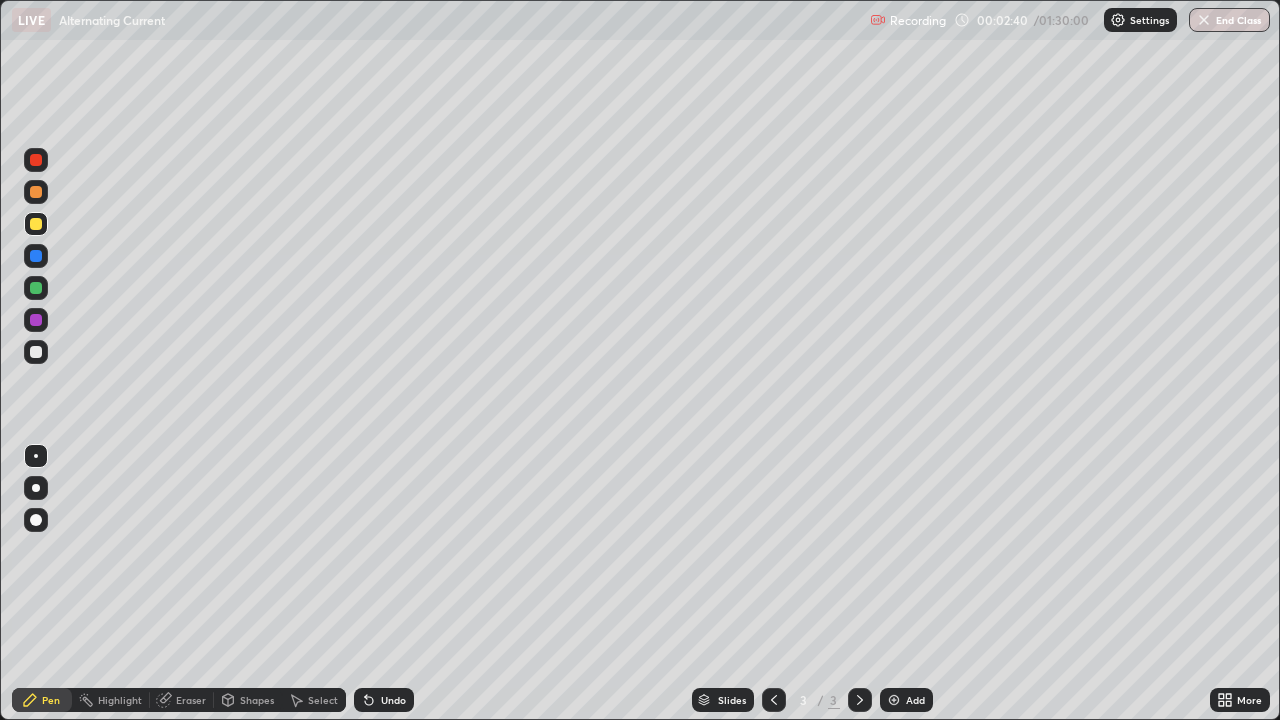 click at bounding box center (36, 352) 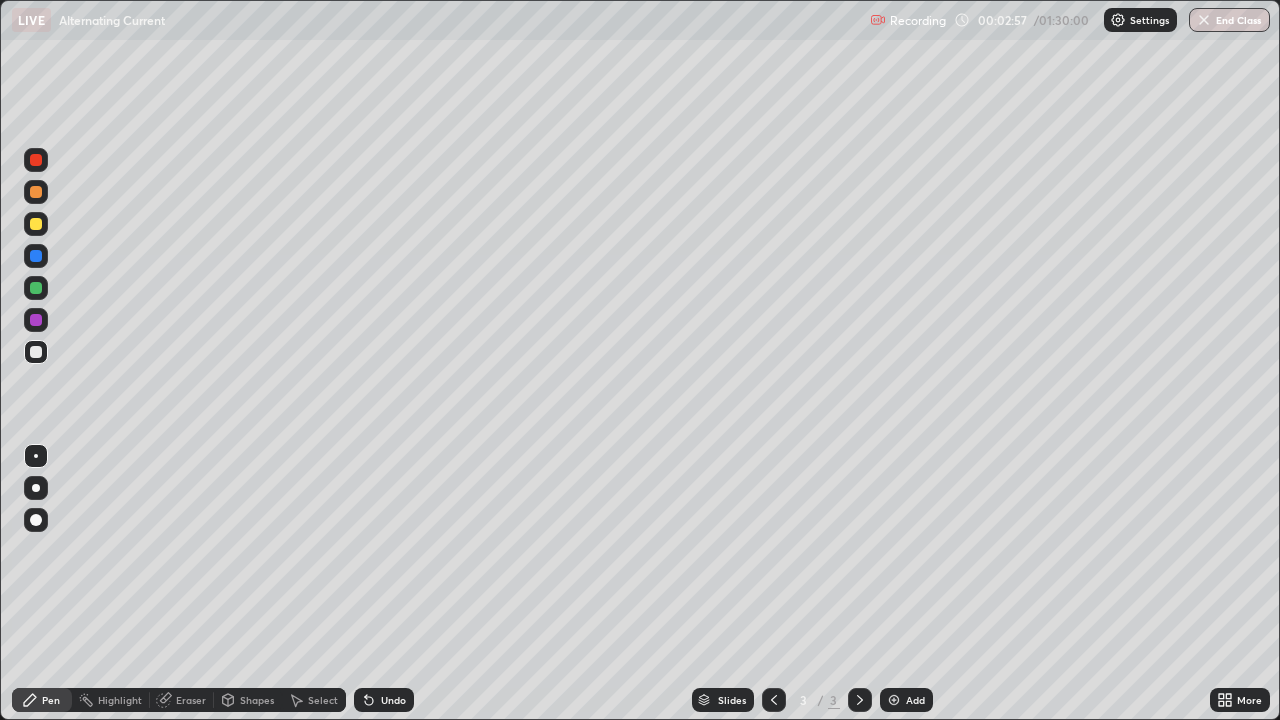 click on "Eraser" at bounding box center (182, 700) 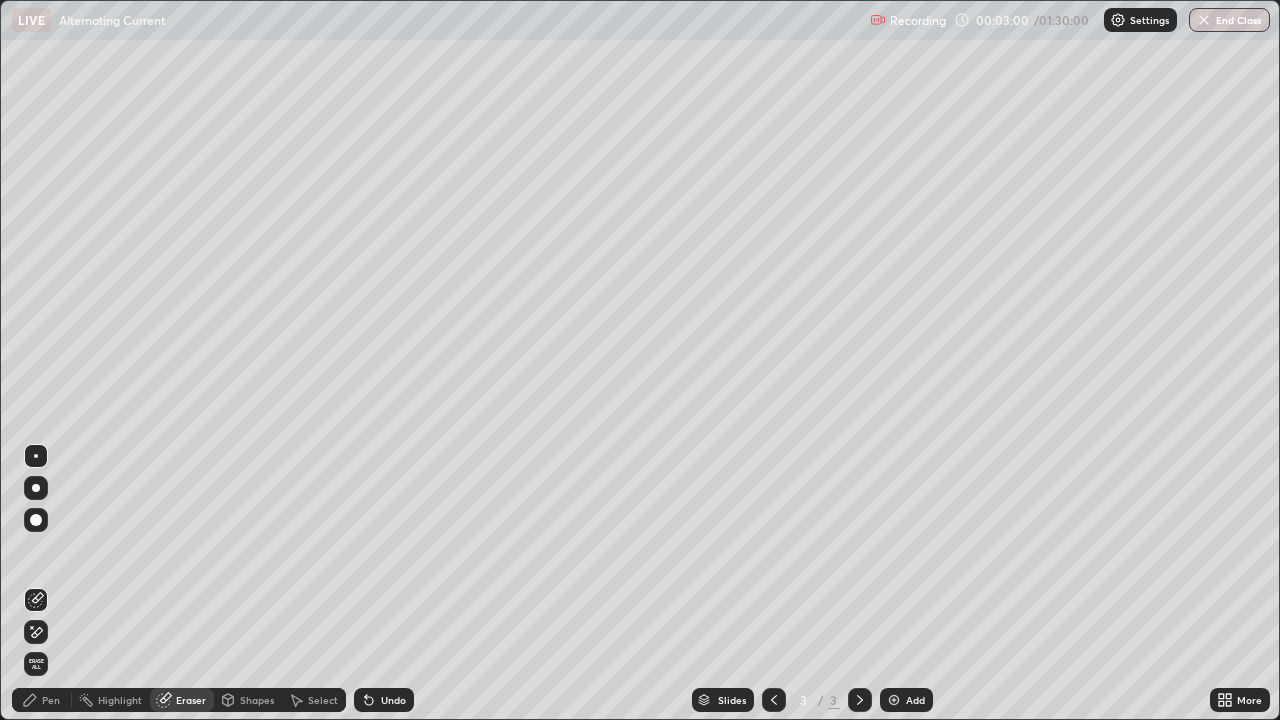 click on "Pen" at bounding box center (51, 700) 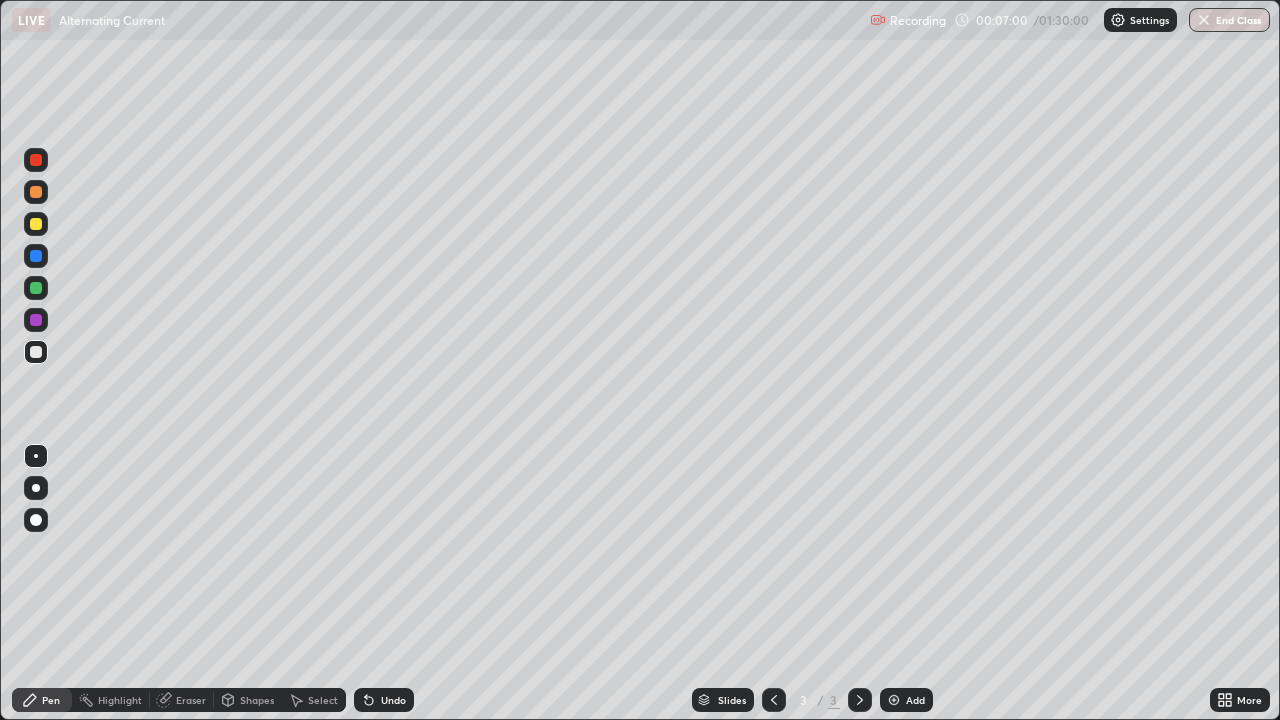 click on "Add" at bounding box center [906, 700] 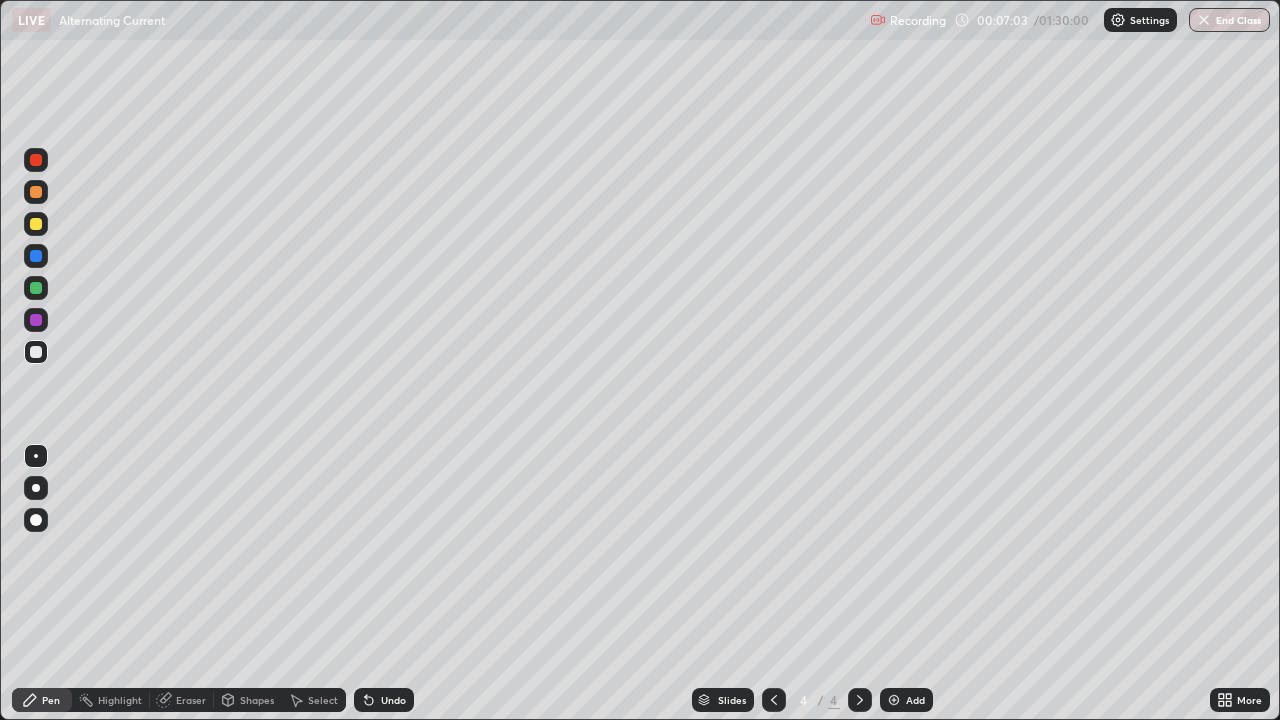 click at bounding box center [36, 192] 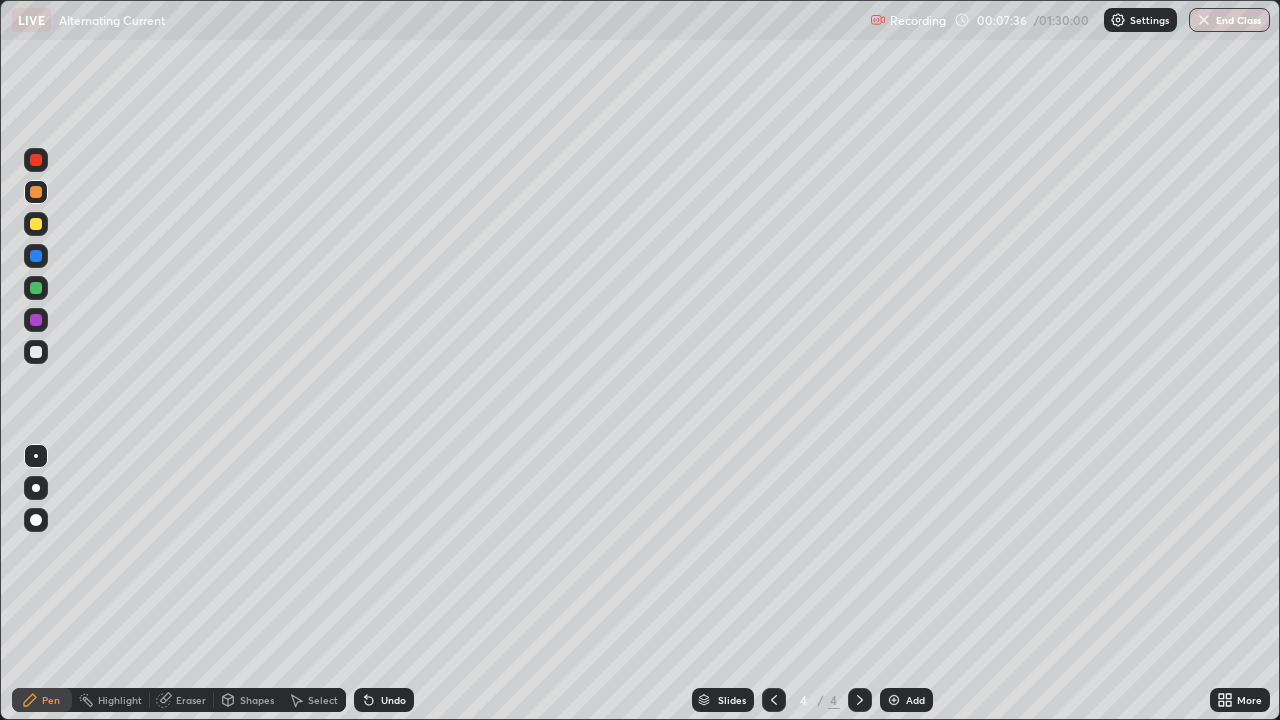 click on "Undo" at bounding box center [393, 700] 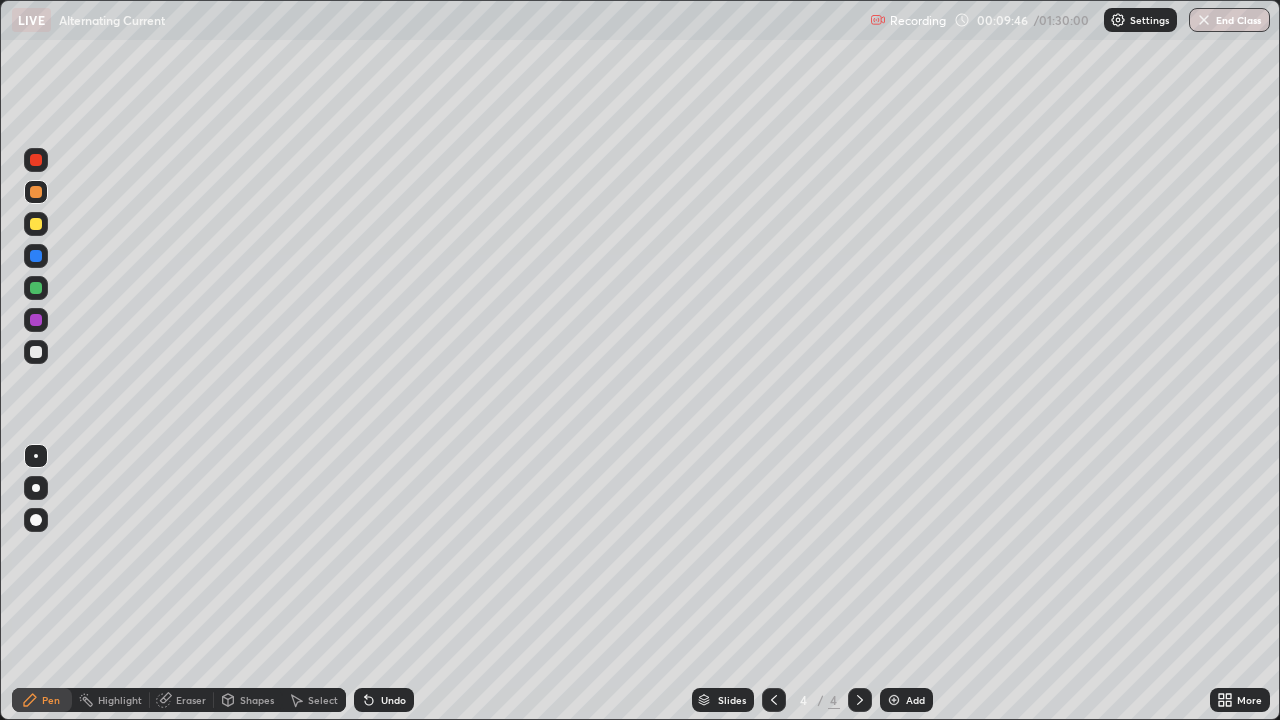 click at bounding box center [36, 352] 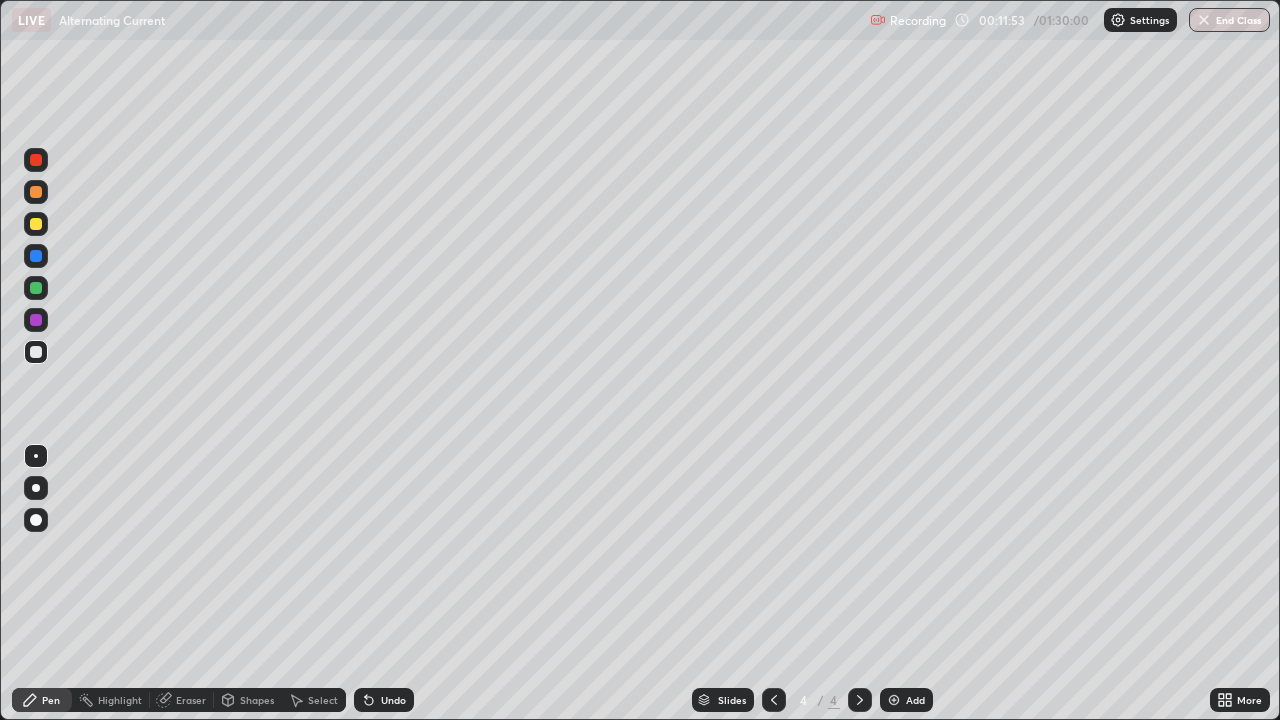 click at bounding box center [36, 320] 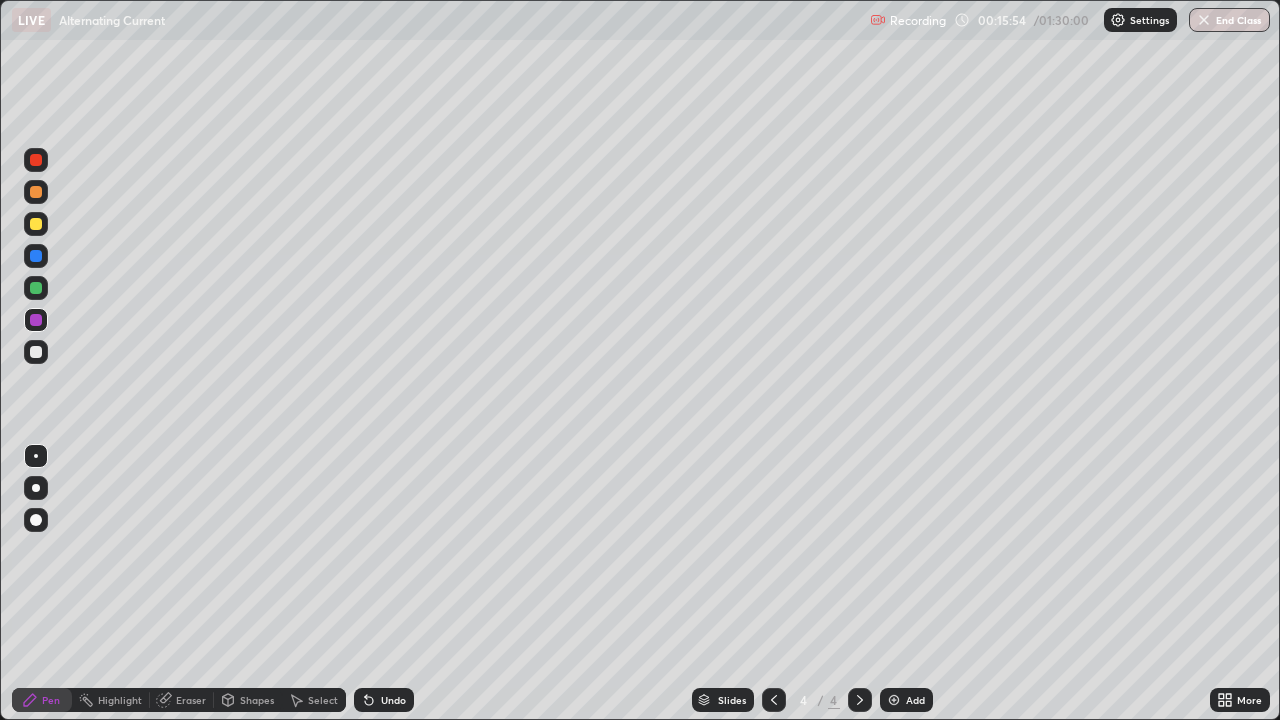 click on "Add" at bounding box center (915, 700) 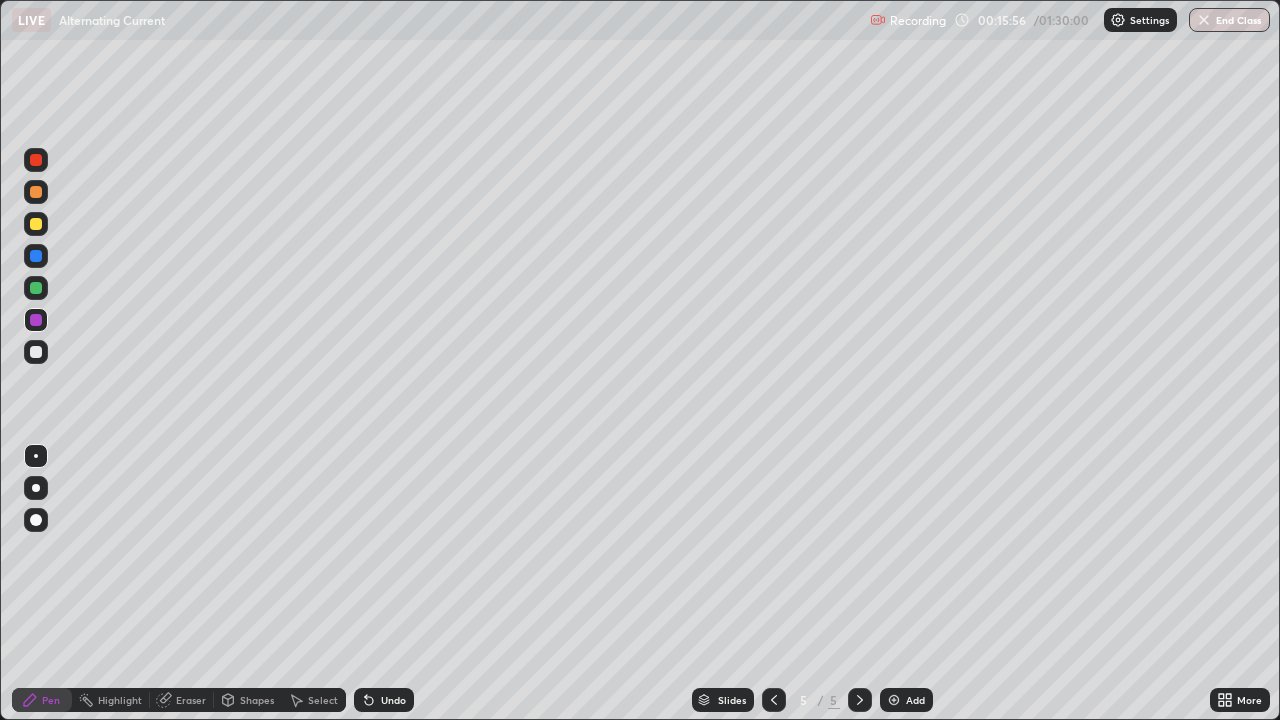 click at bounding box center [36, 352] 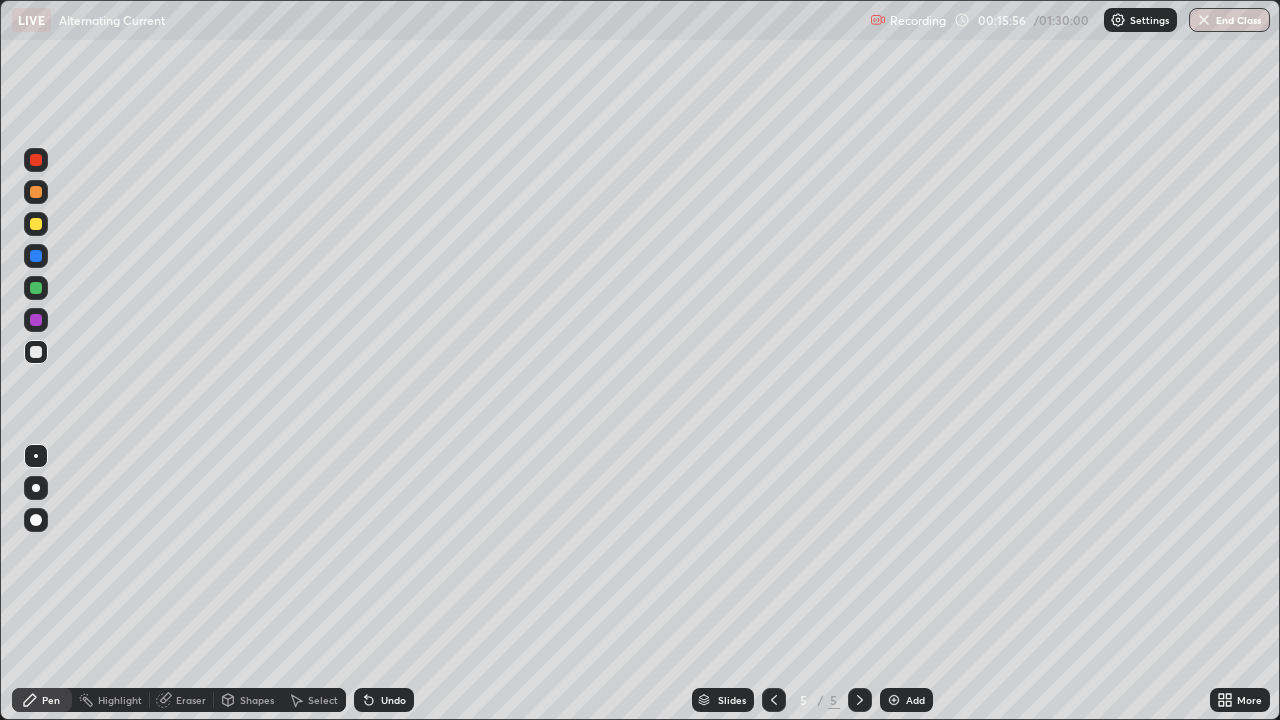 click at bounding box center (36, 224) 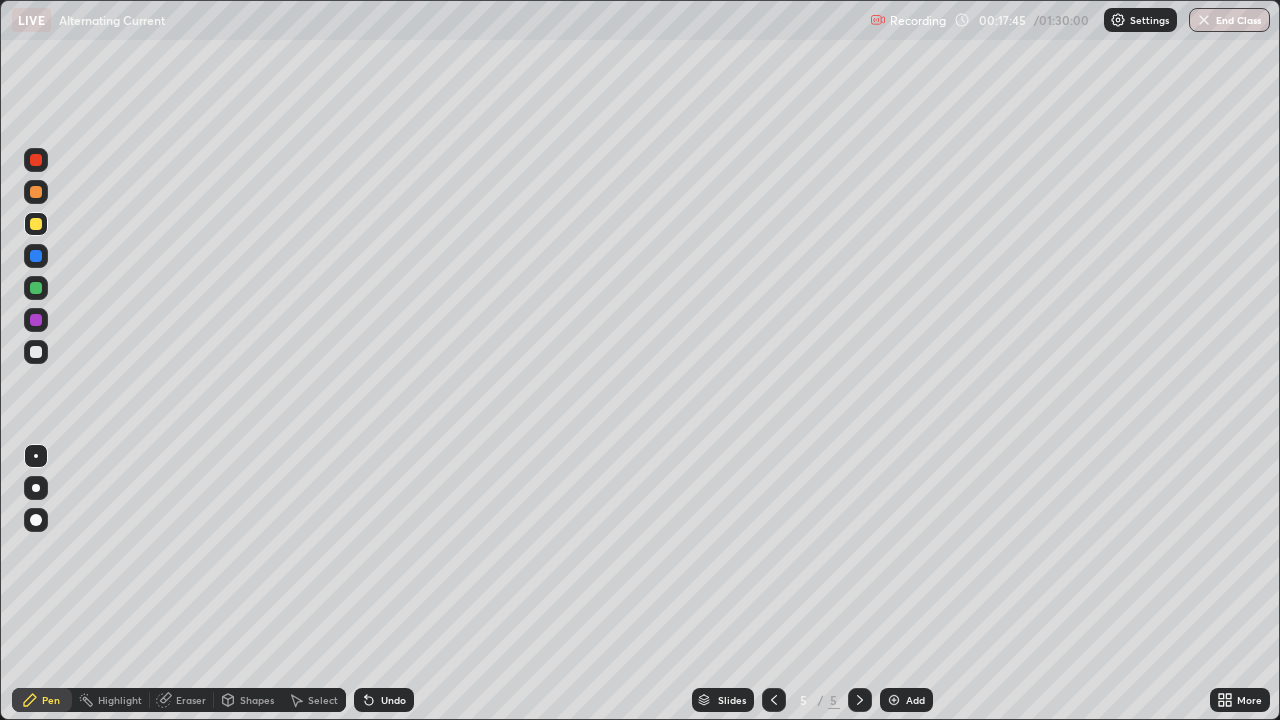 click at bounding box center [36, 192] 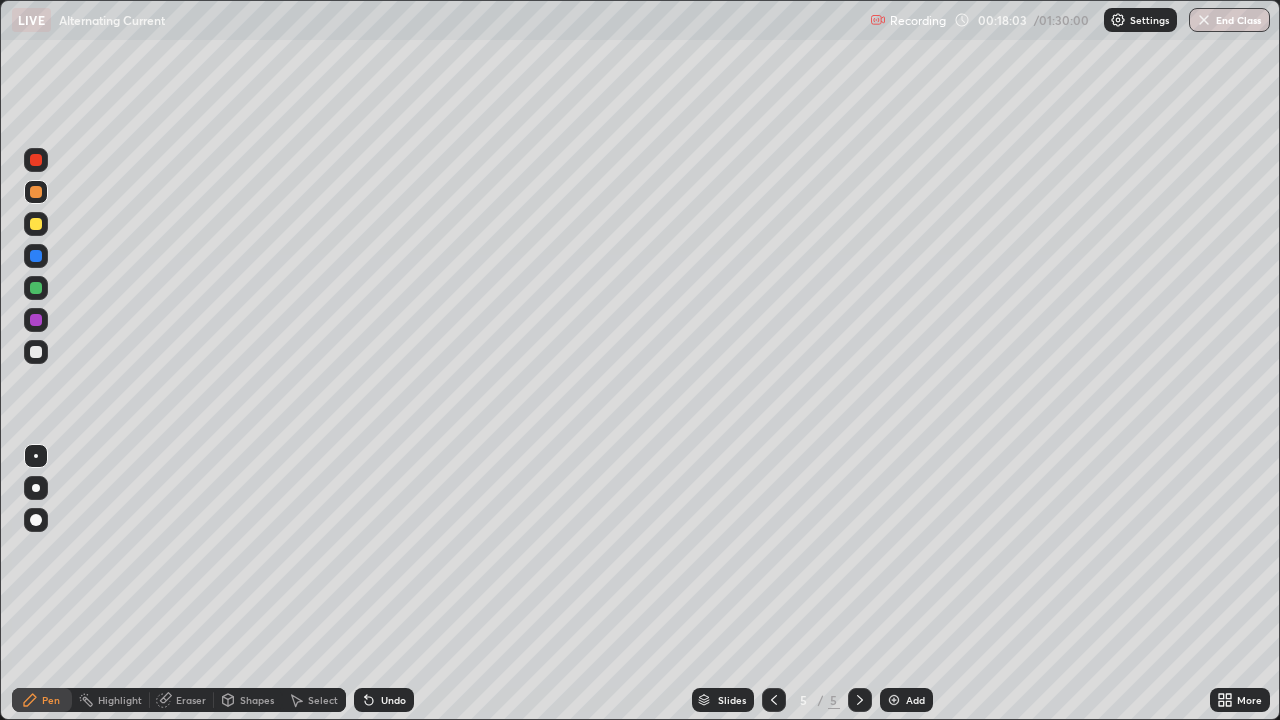 click at bounding box center (36, 352) 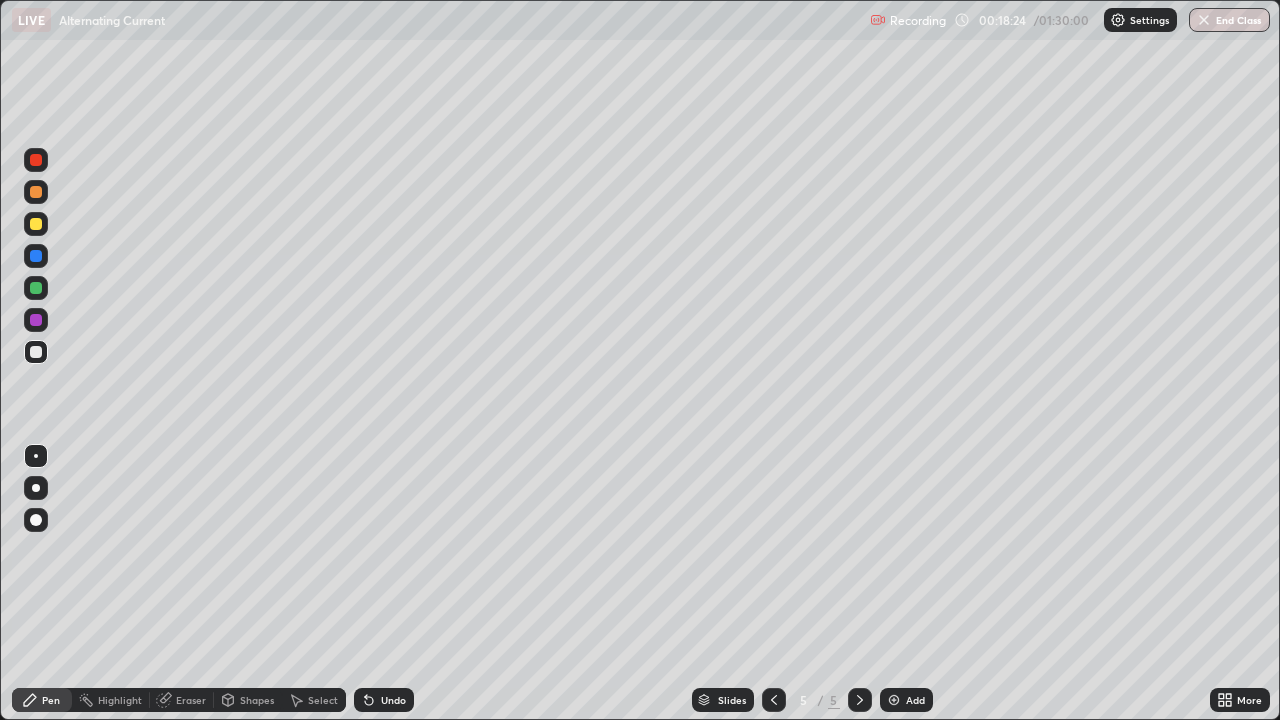 click at bounding box center [36, 256] 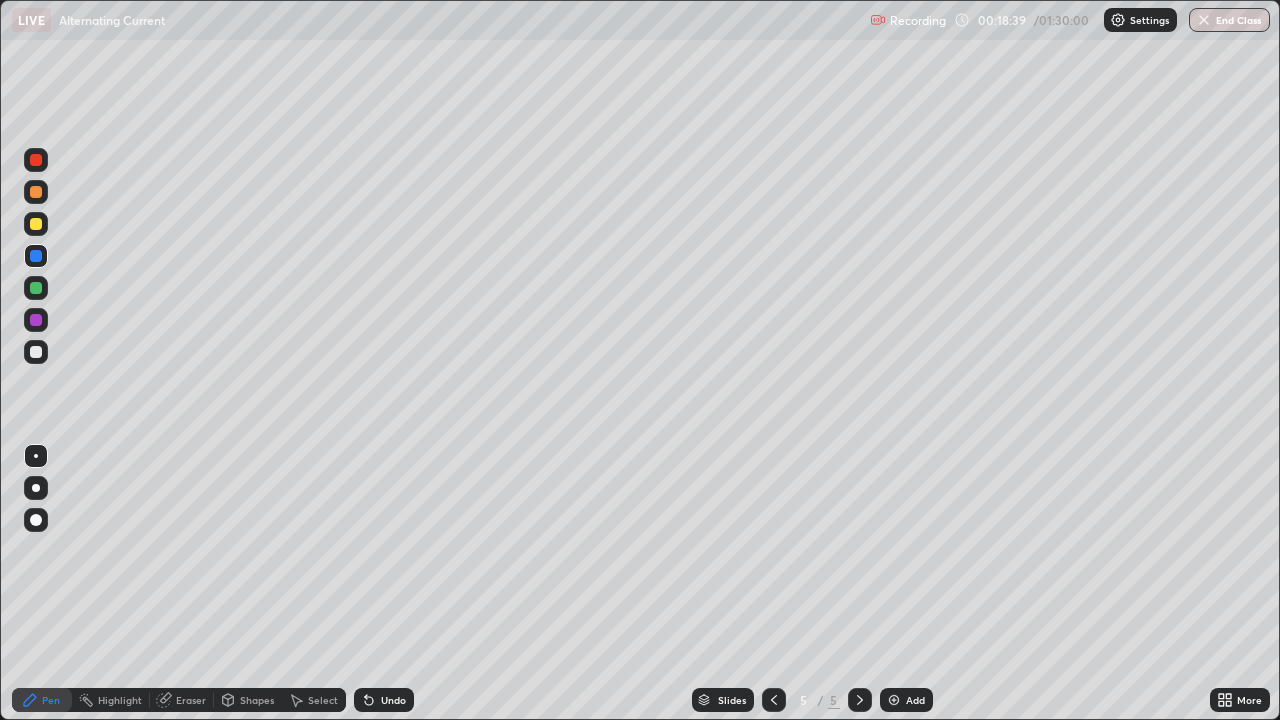 click at bounding box center [36, 352] 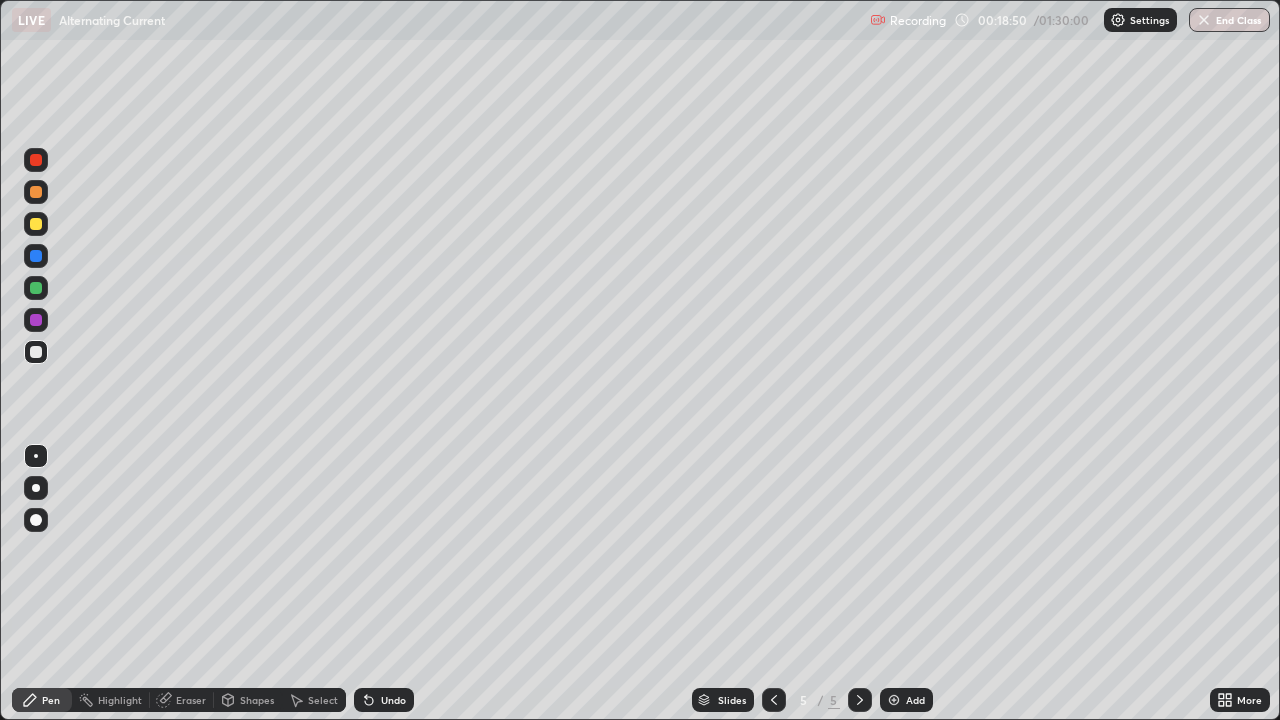 click at bounding box center [36, 160] 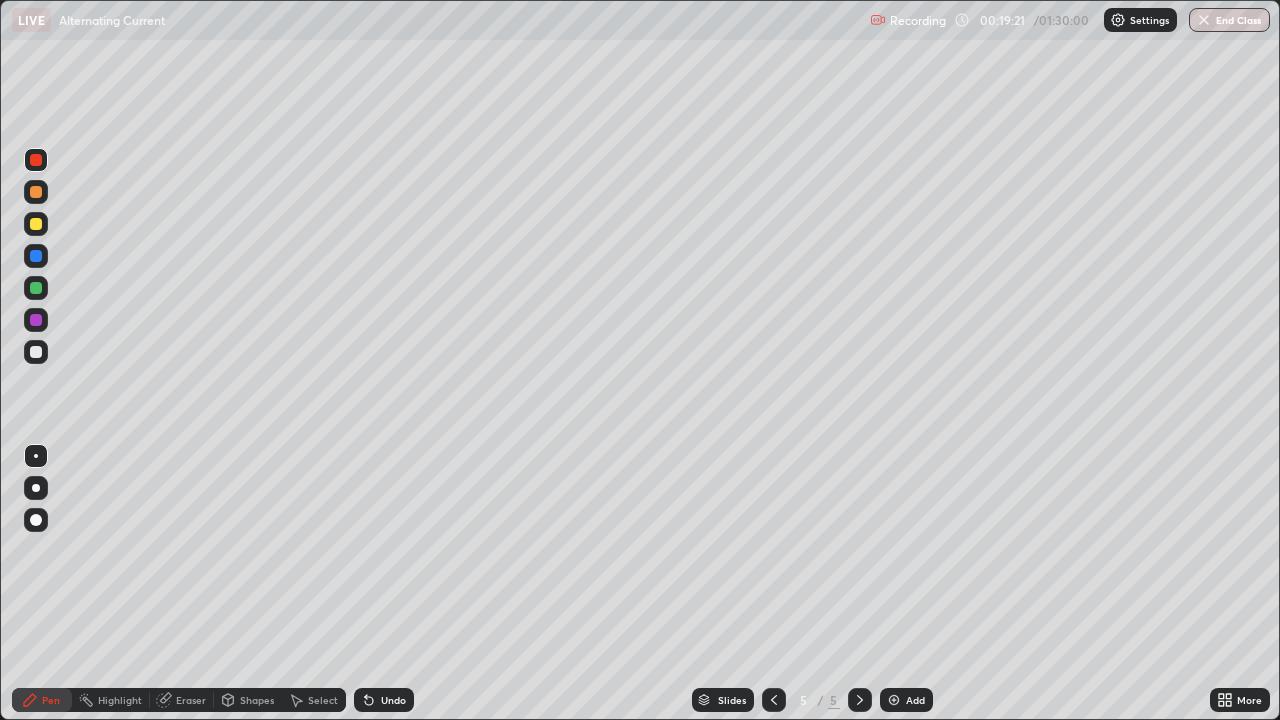 click at bounding box center [36, 352] 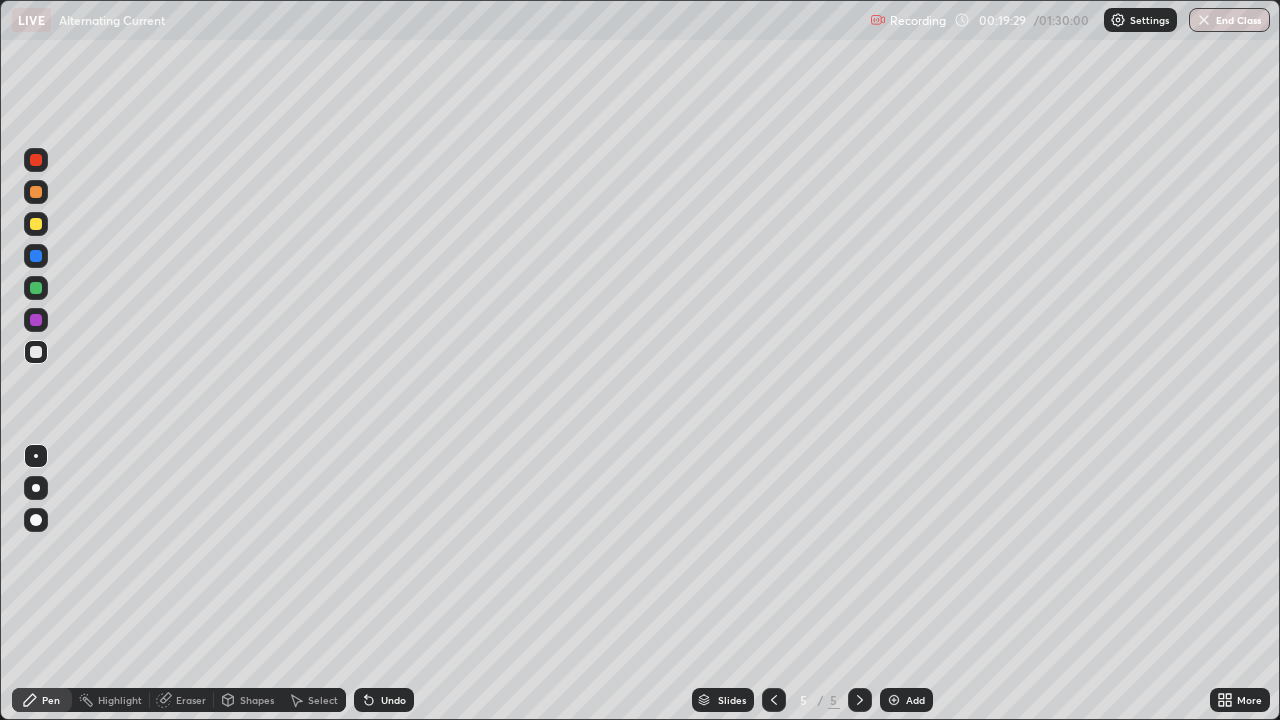 click on "Undo" at bounding box center (393, 700) 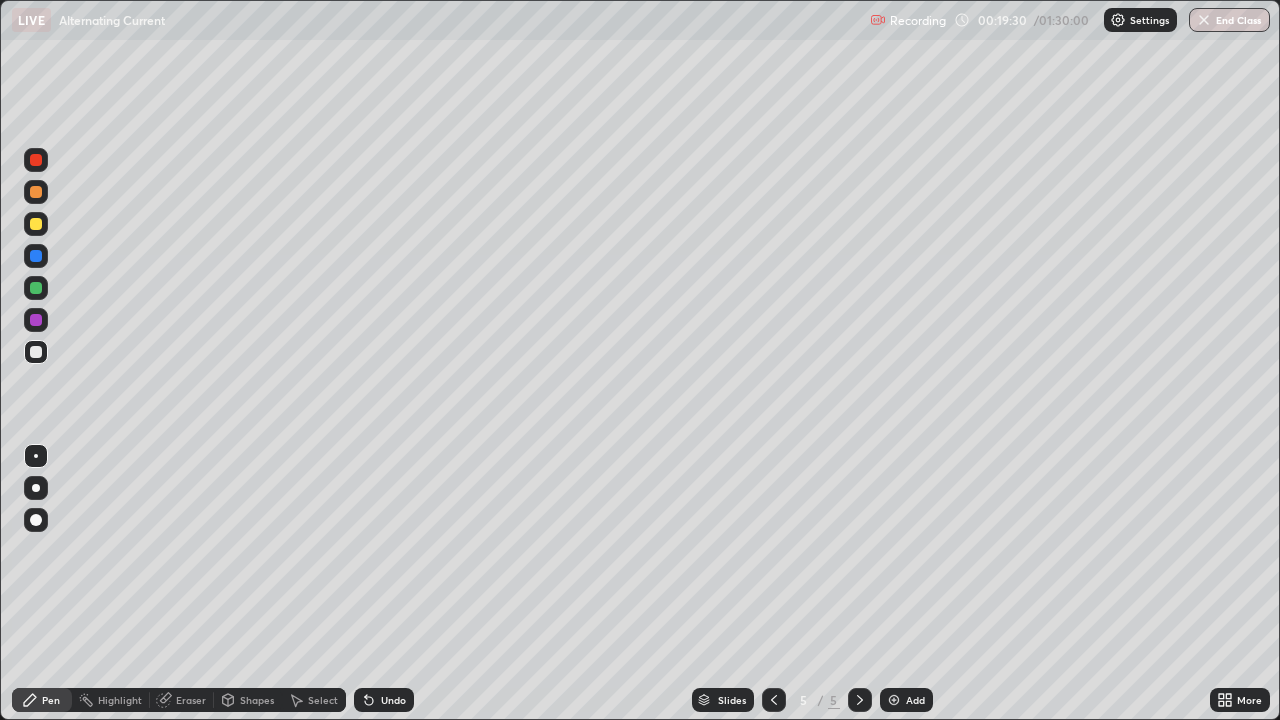 click 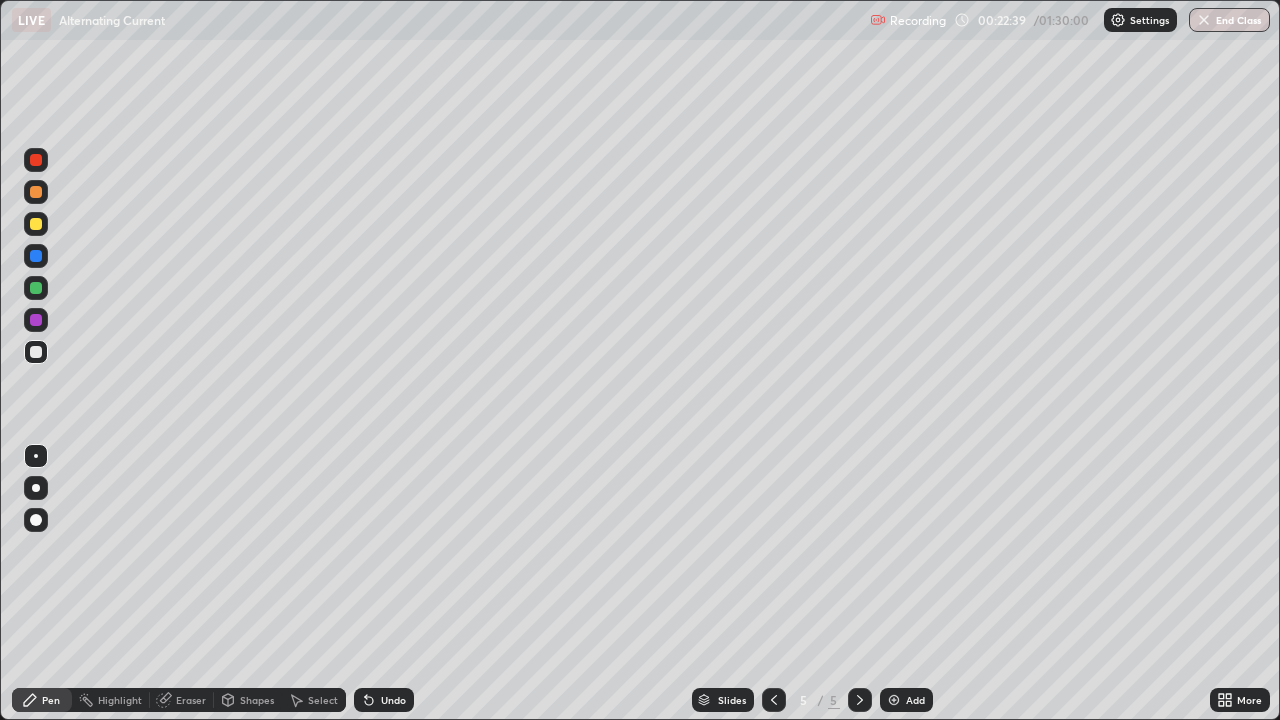 click on "Add" at bounding box center [906, 700] 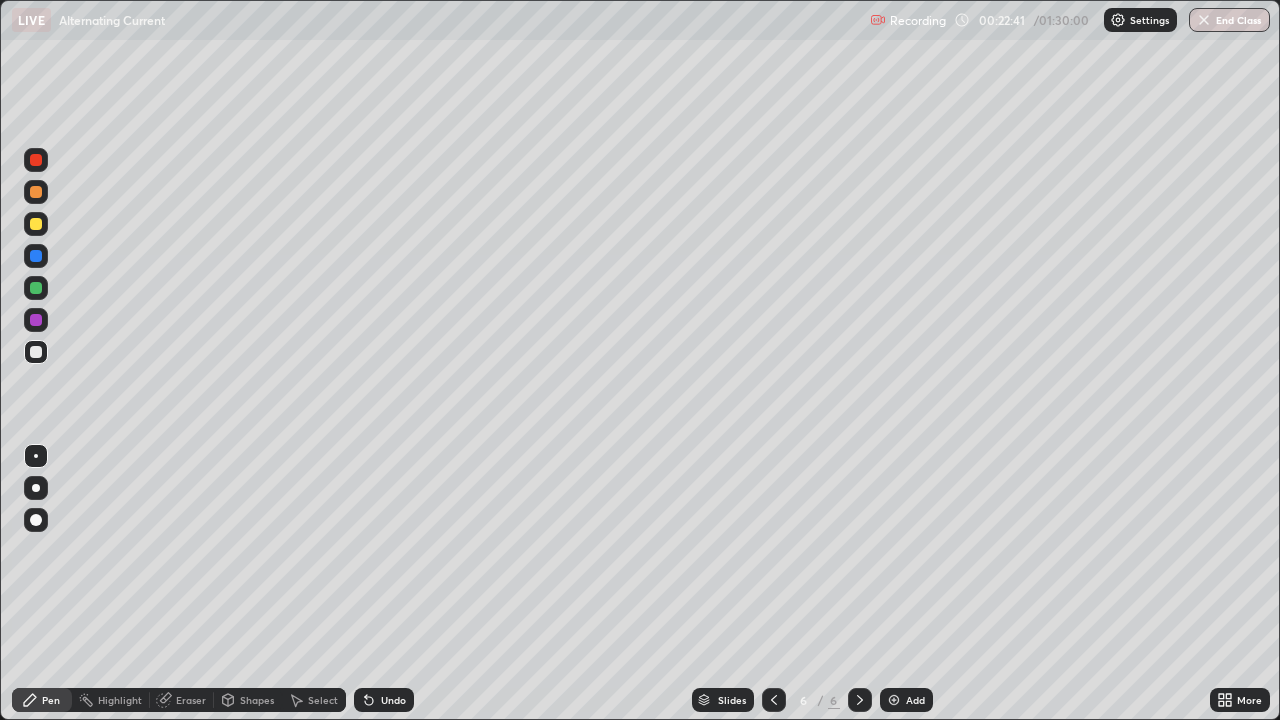 click at bounding box center [36, 192] 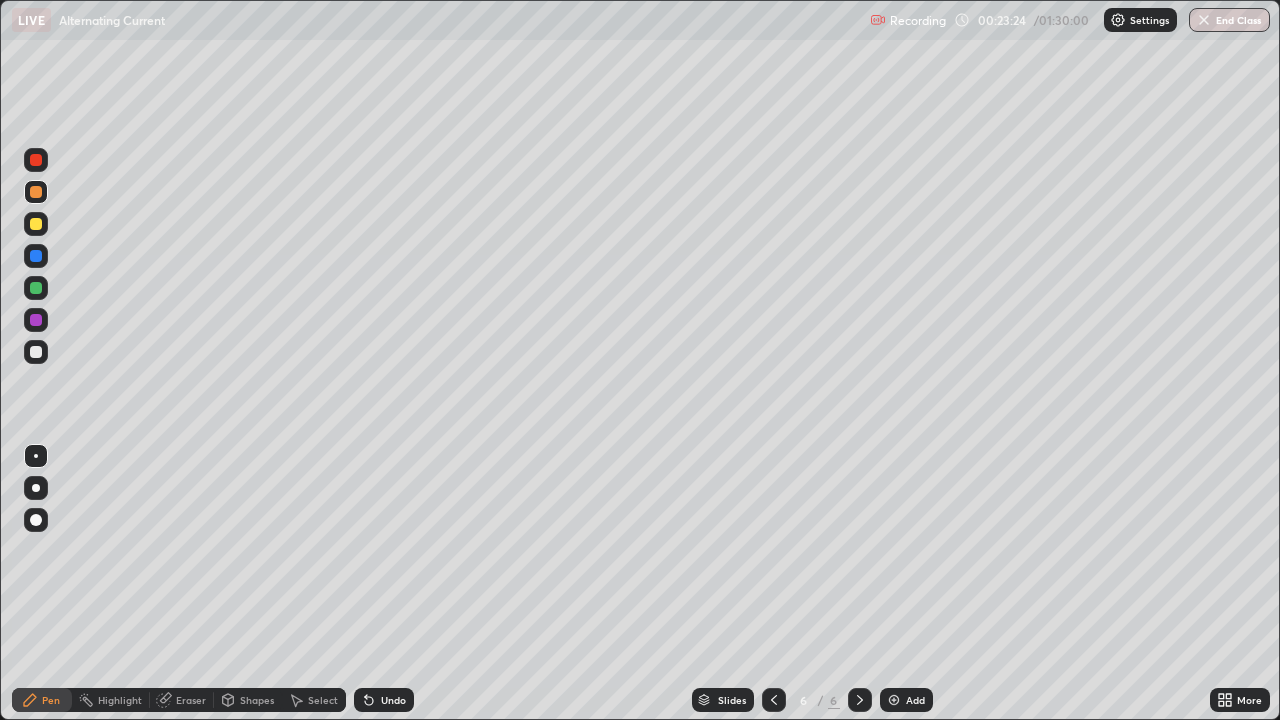 click at bounding box center (36, 352) 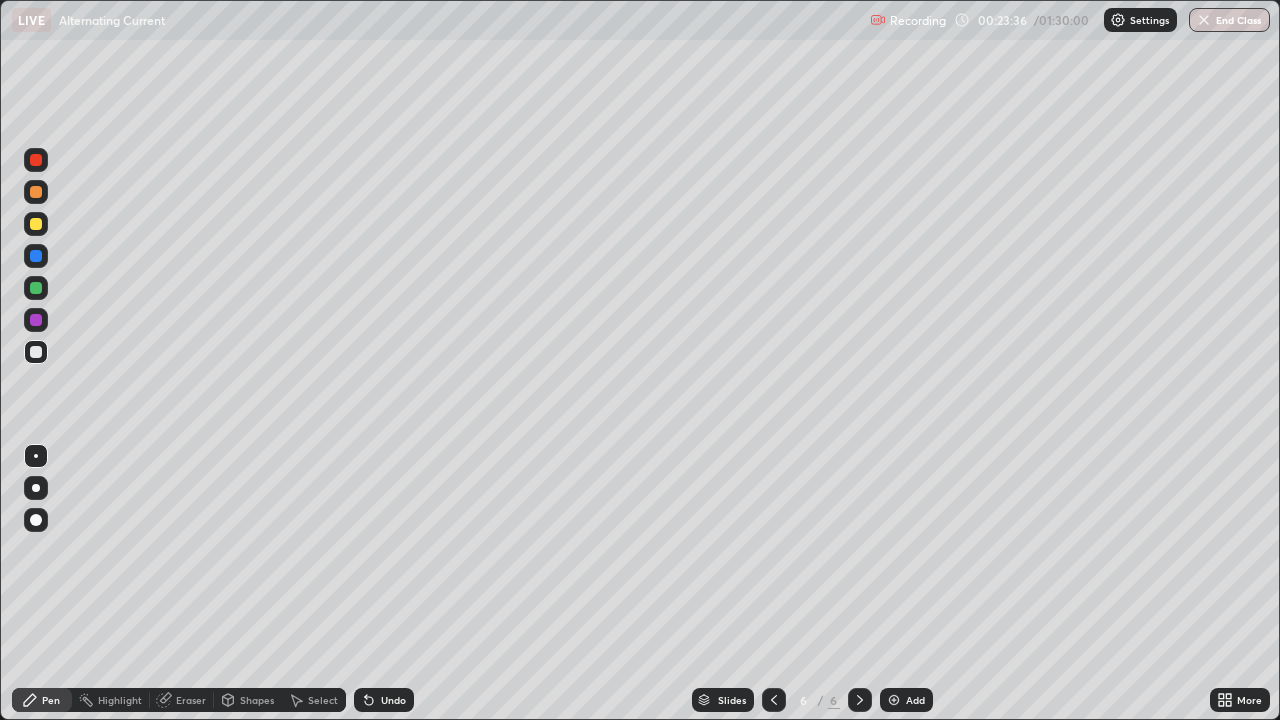 click on "Undo" at bounding box center (393, 700) 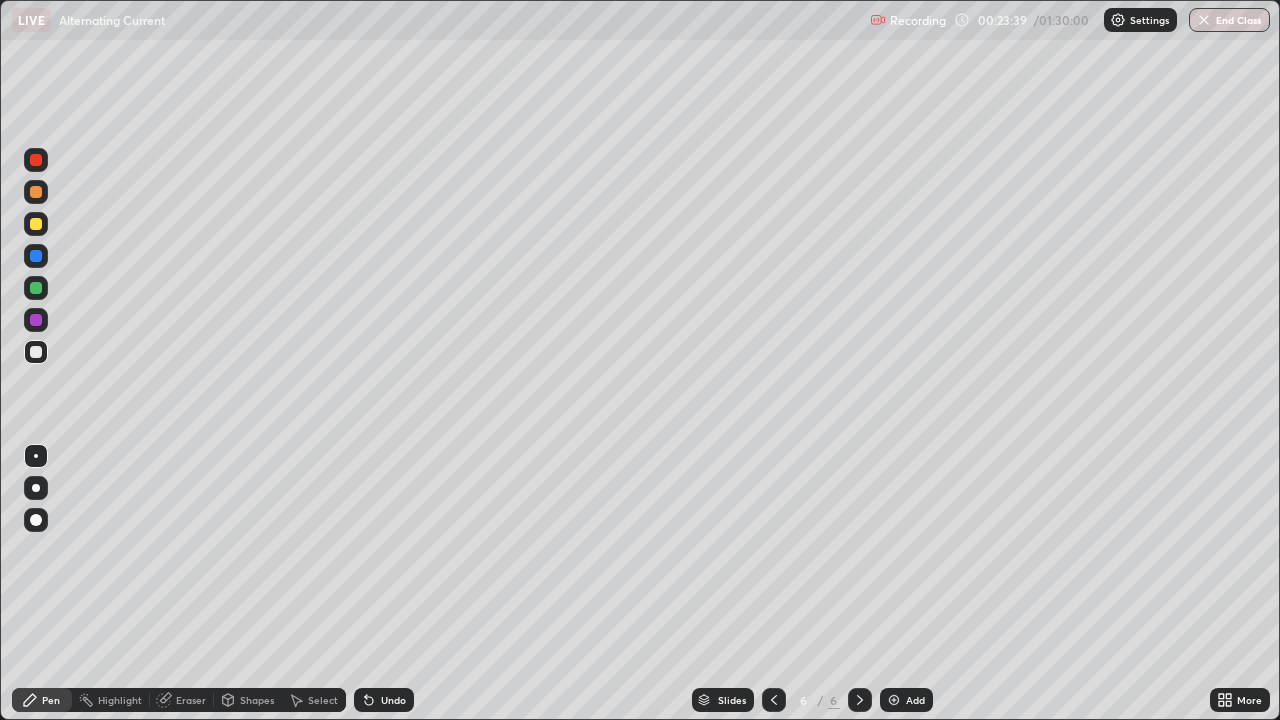 click at bounding box center (36, 256) 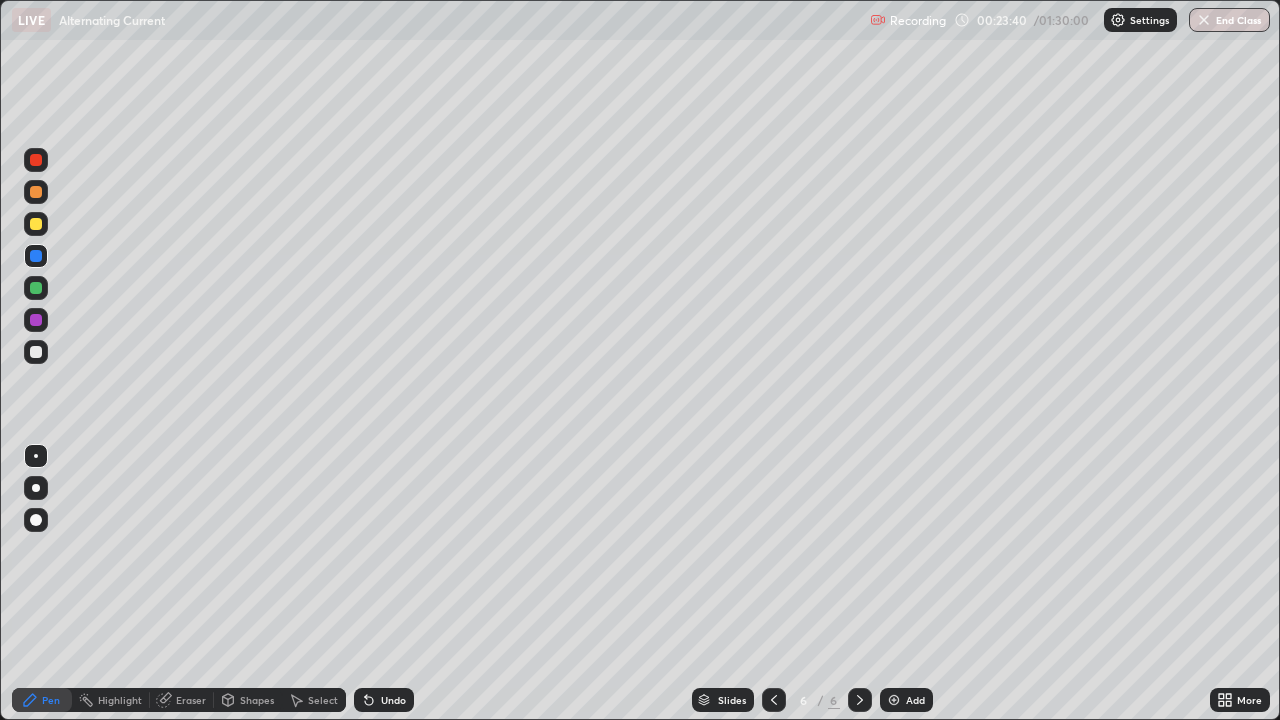 click at bounding box center [36, 288] 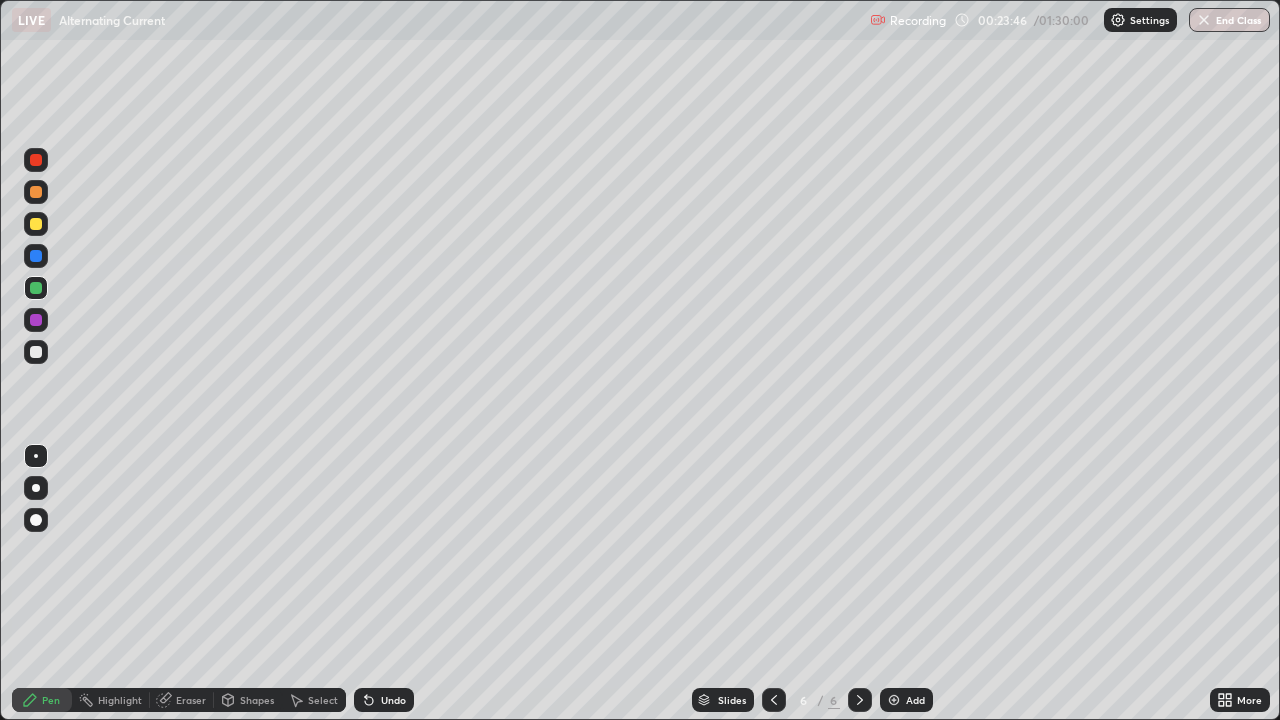 click at bounding box center (36, 352) 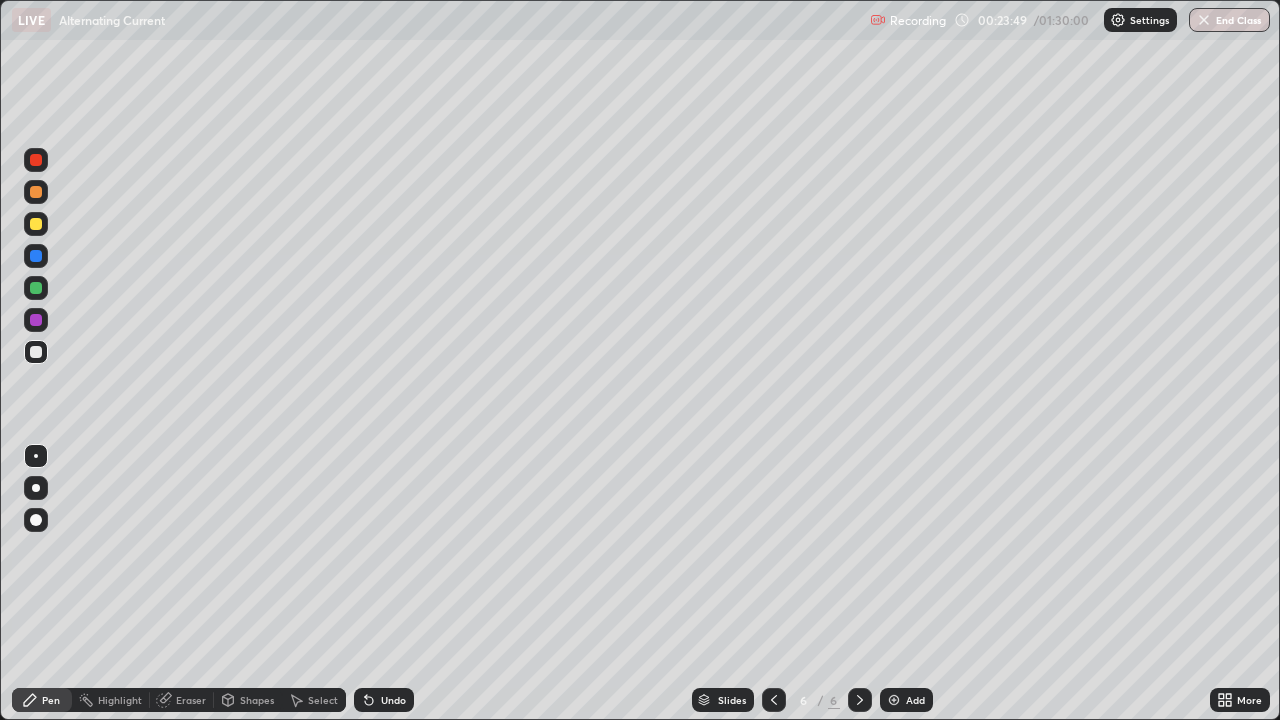 click on "Undo" at bounding box center [384, 700] 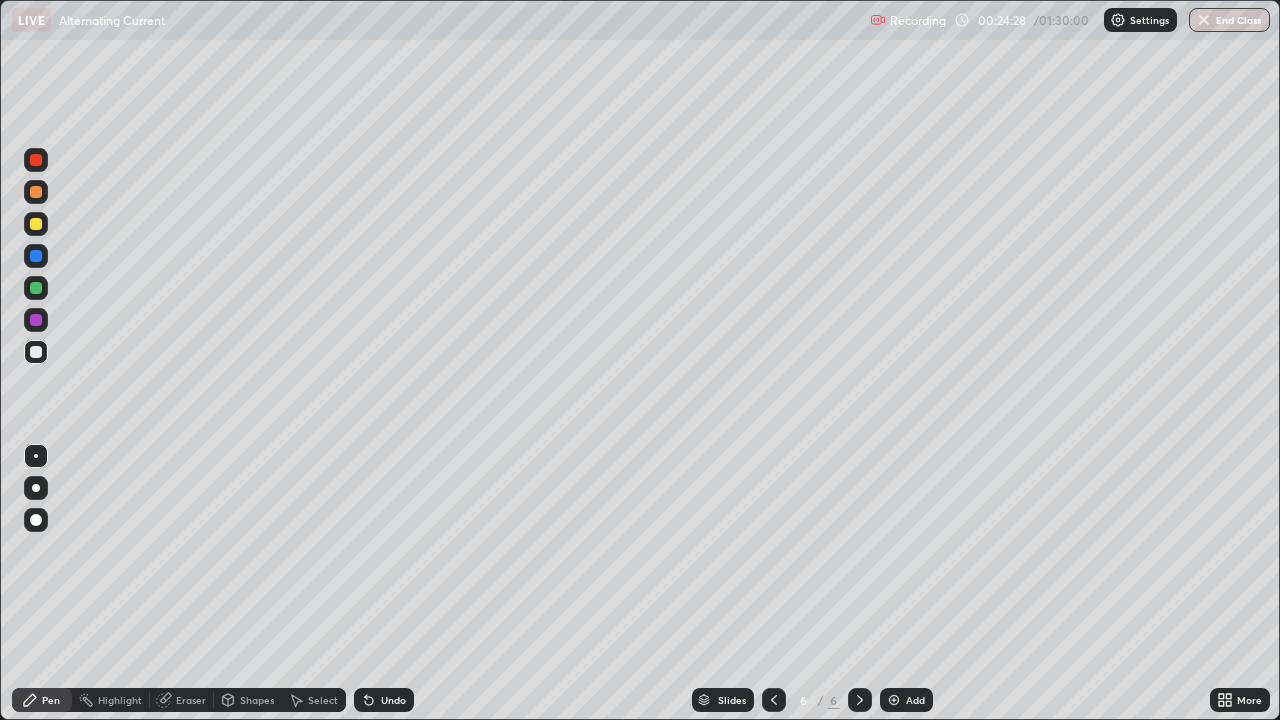 click at bounding box center (36, 352) 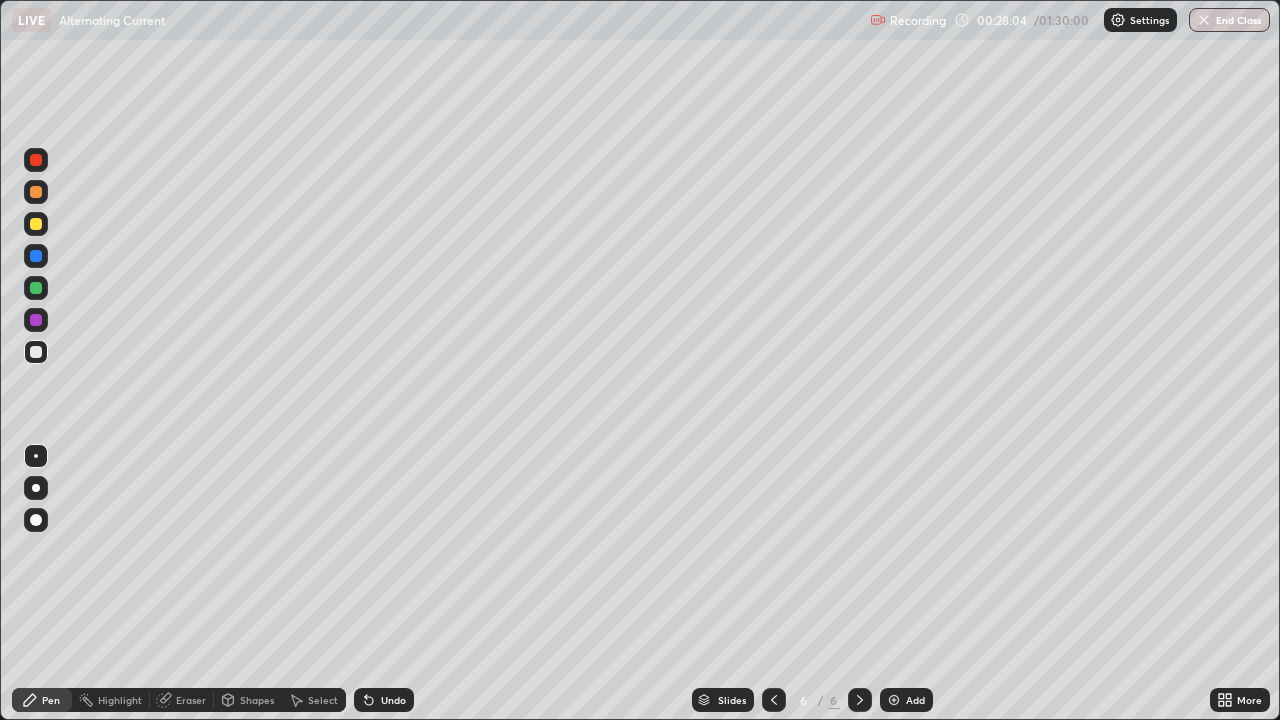 click at bounding box center (36, 224) 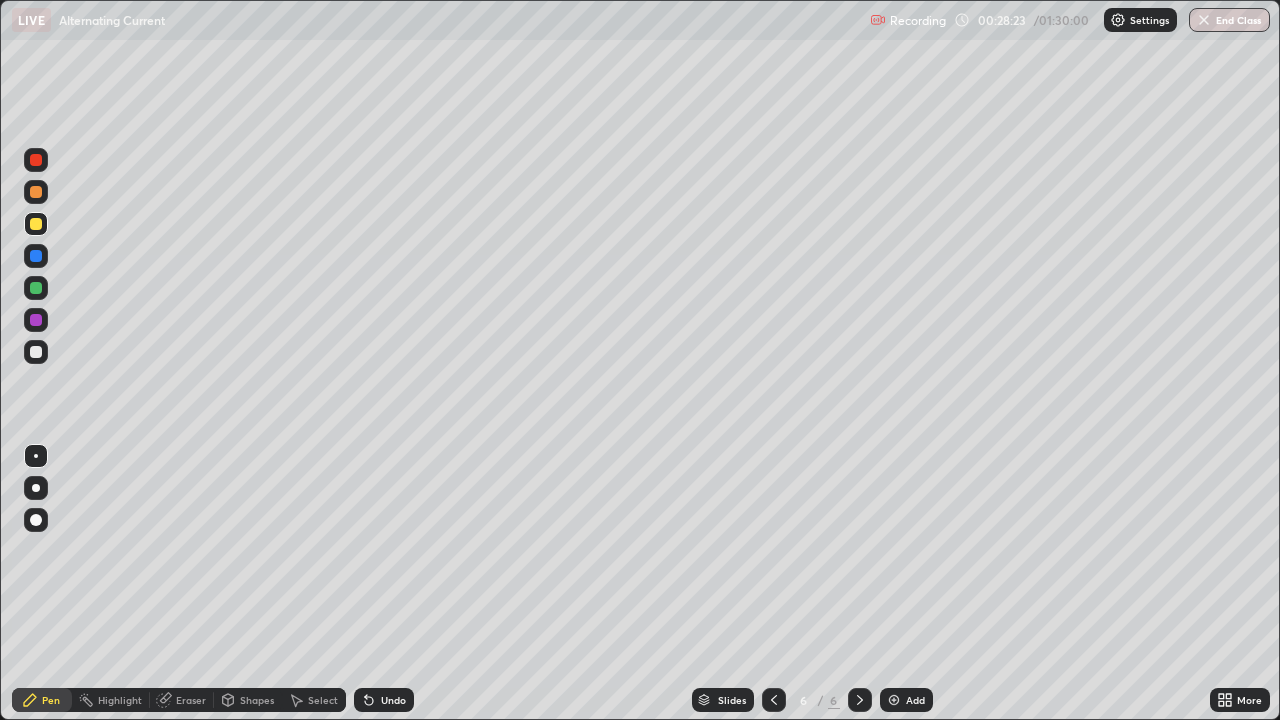 click on "Undo" at bounding box center (393, 700) 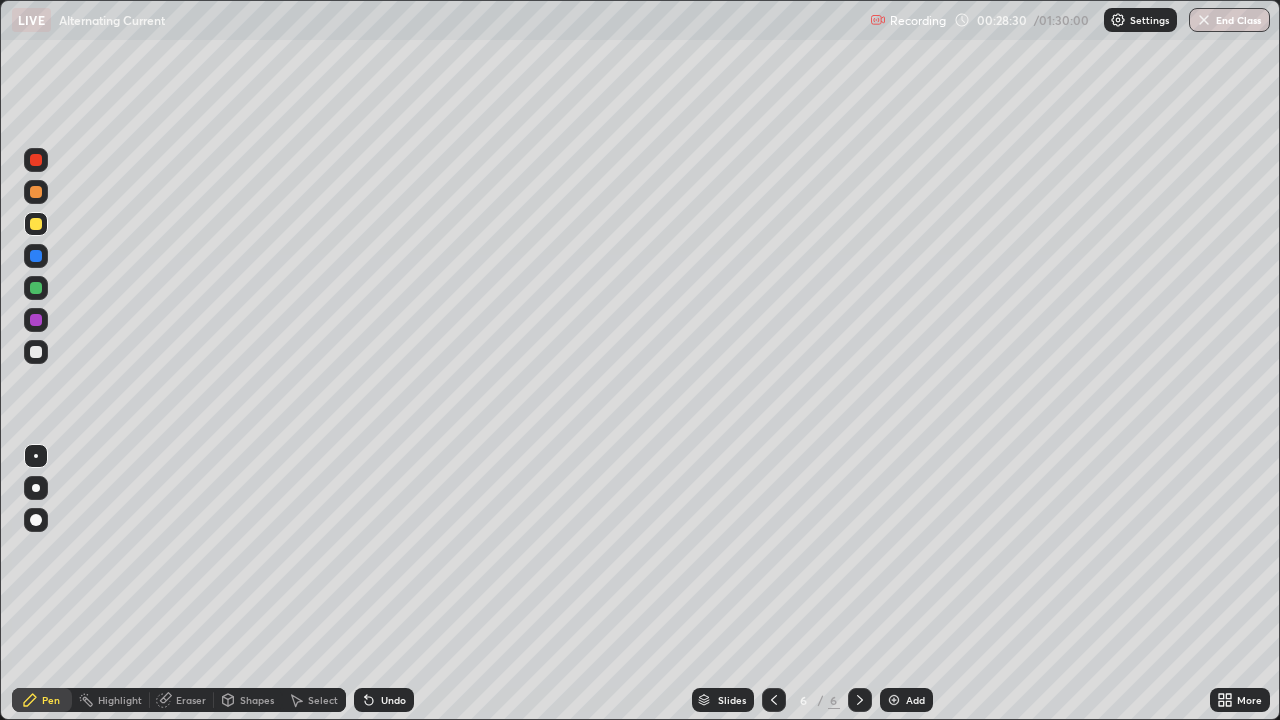 click at bounding box center [36, 352] 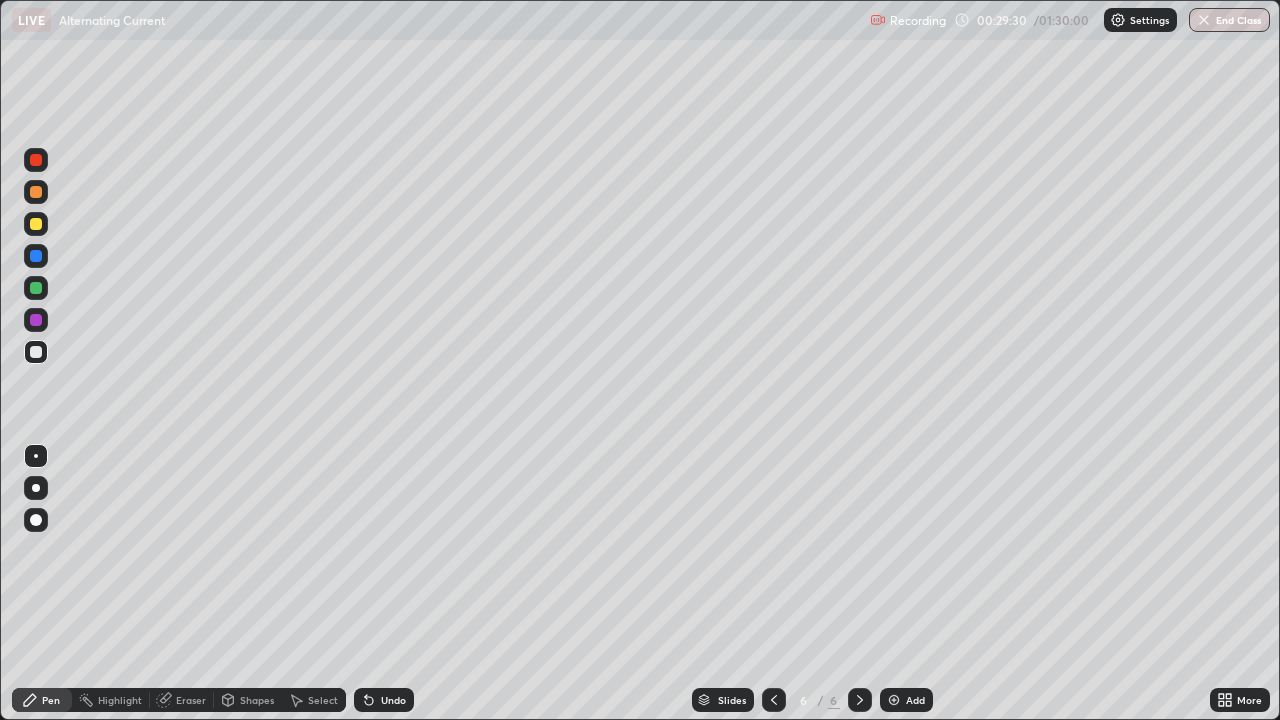 click on "Undo" at bounding box center [393, 700] 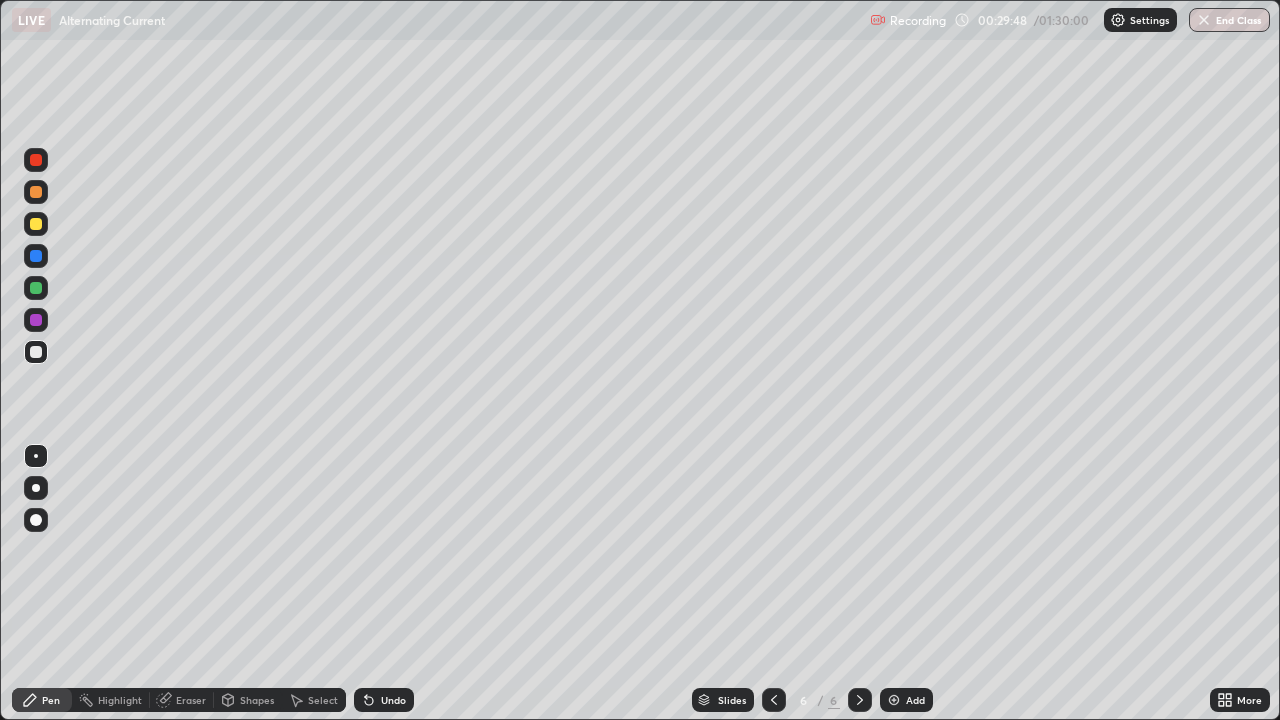 click at bounding box center [36, 352] 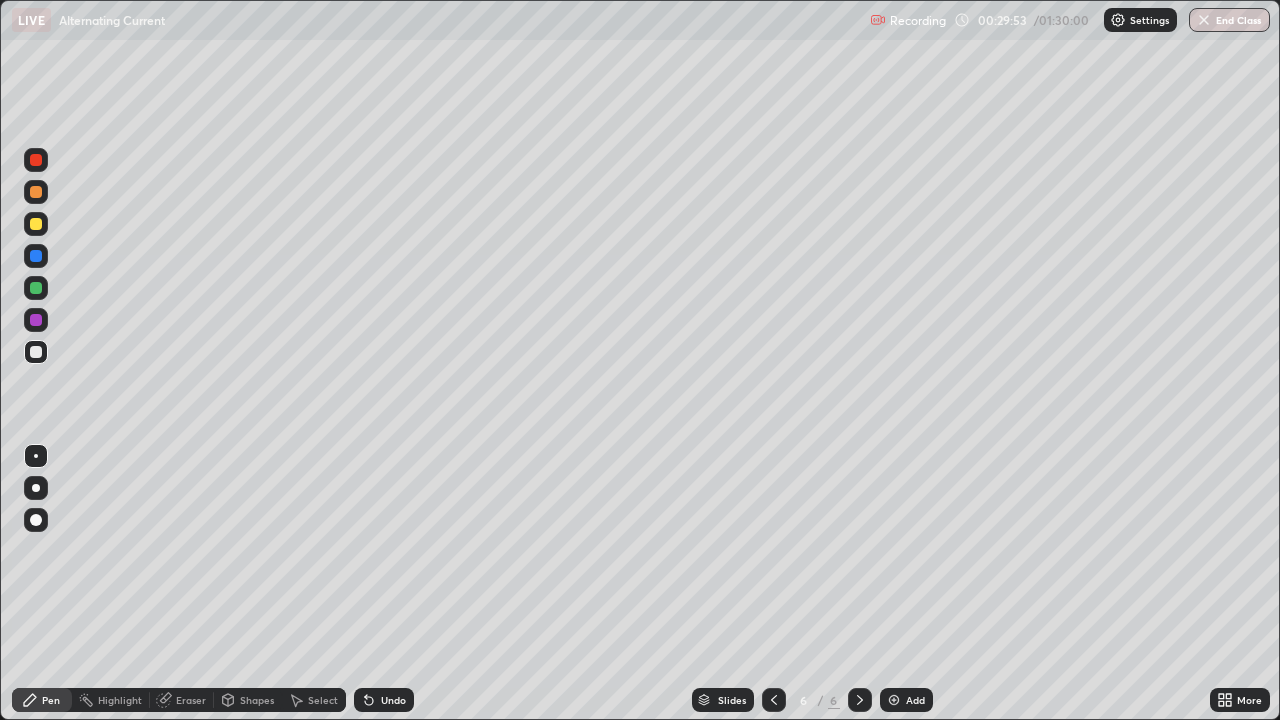 click at bounding box center (36, 320) 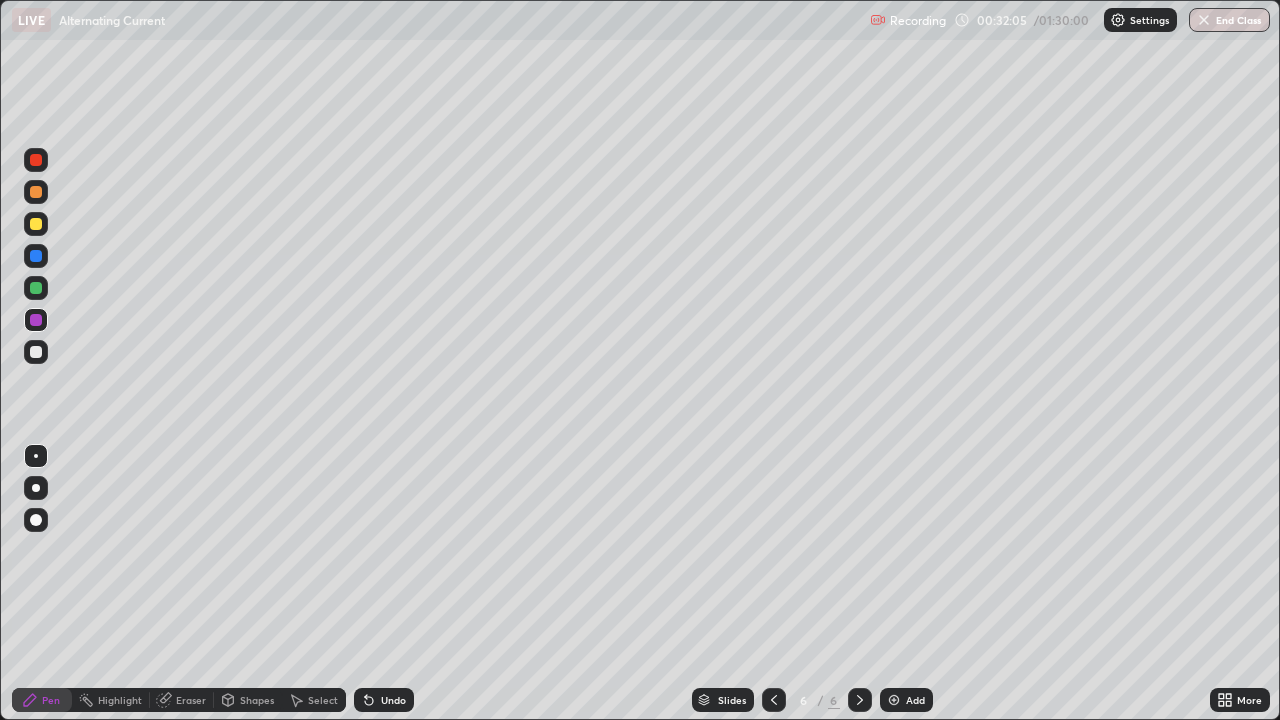 click at bounding box center (36, 352) 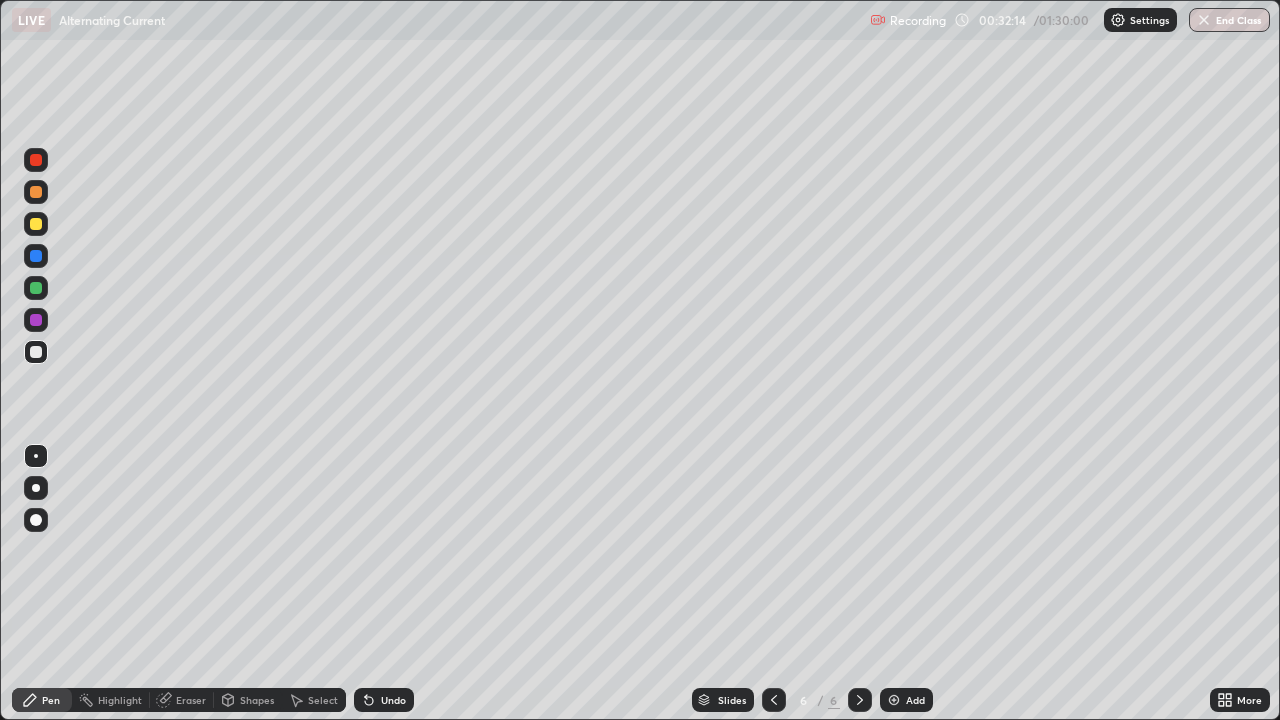 click at bounding box center [36, 288] 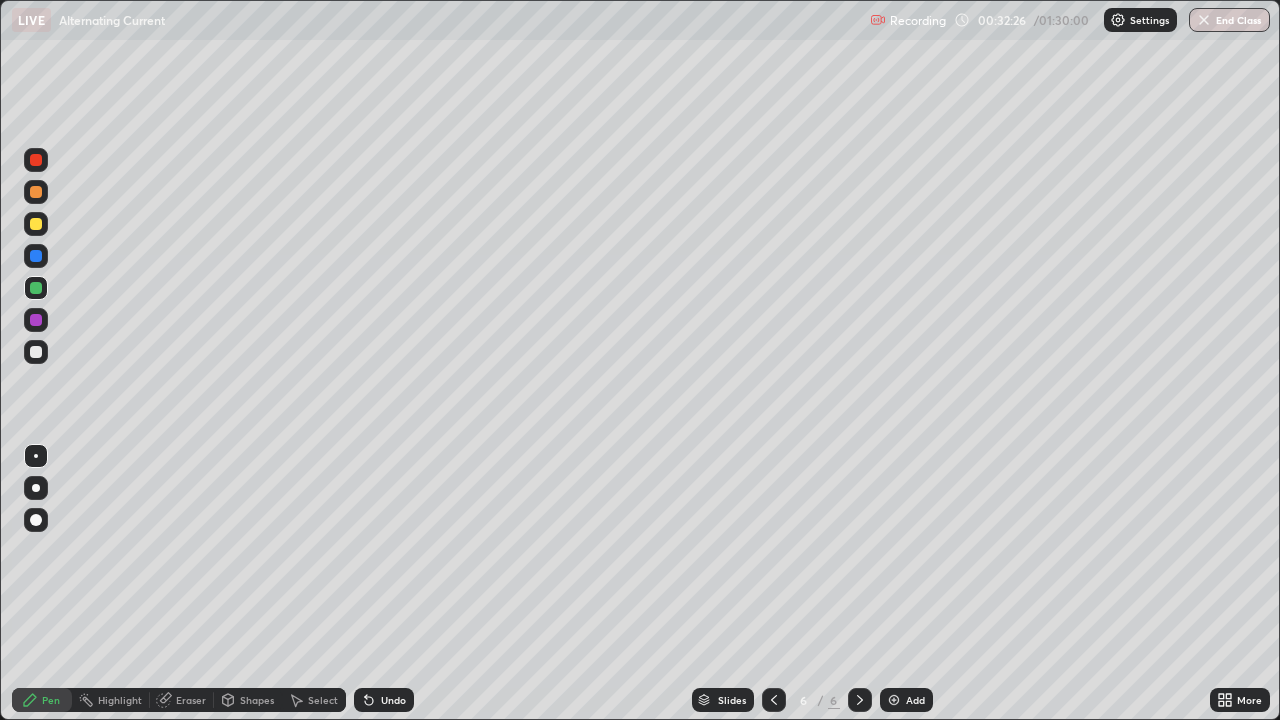 click at bounding box center (36, 352) 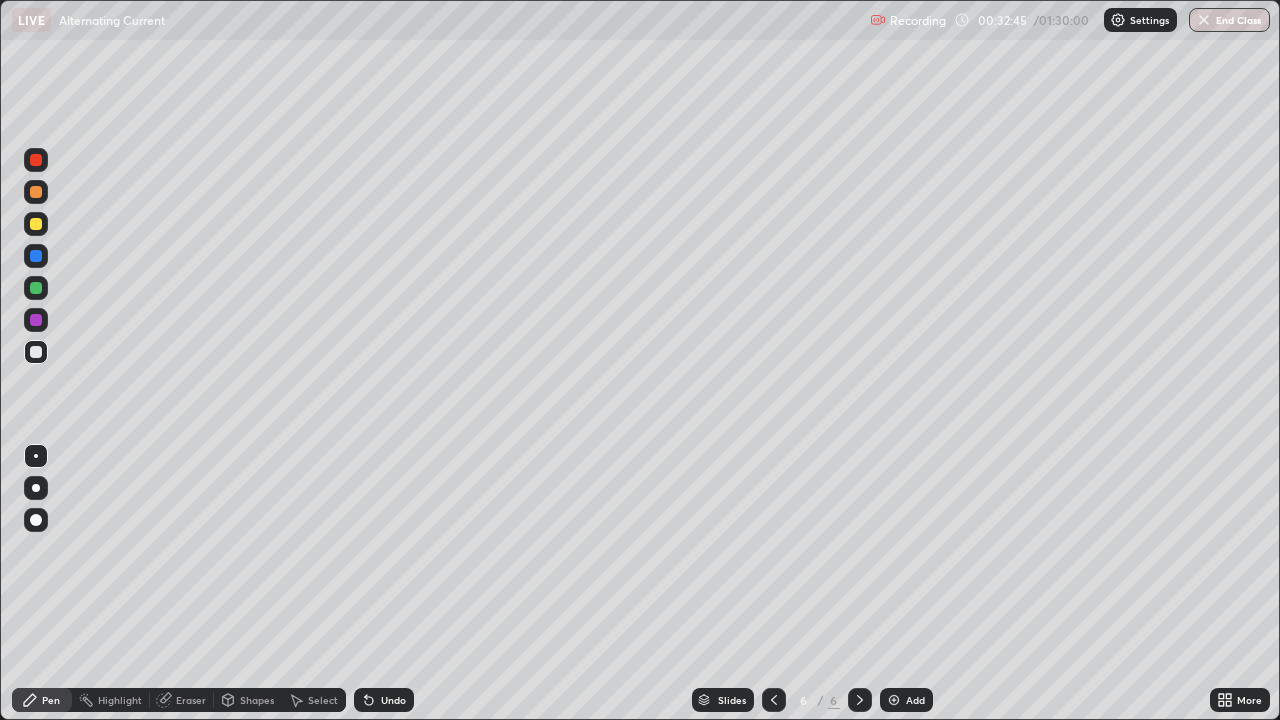 click at bounding box center (36, 320) 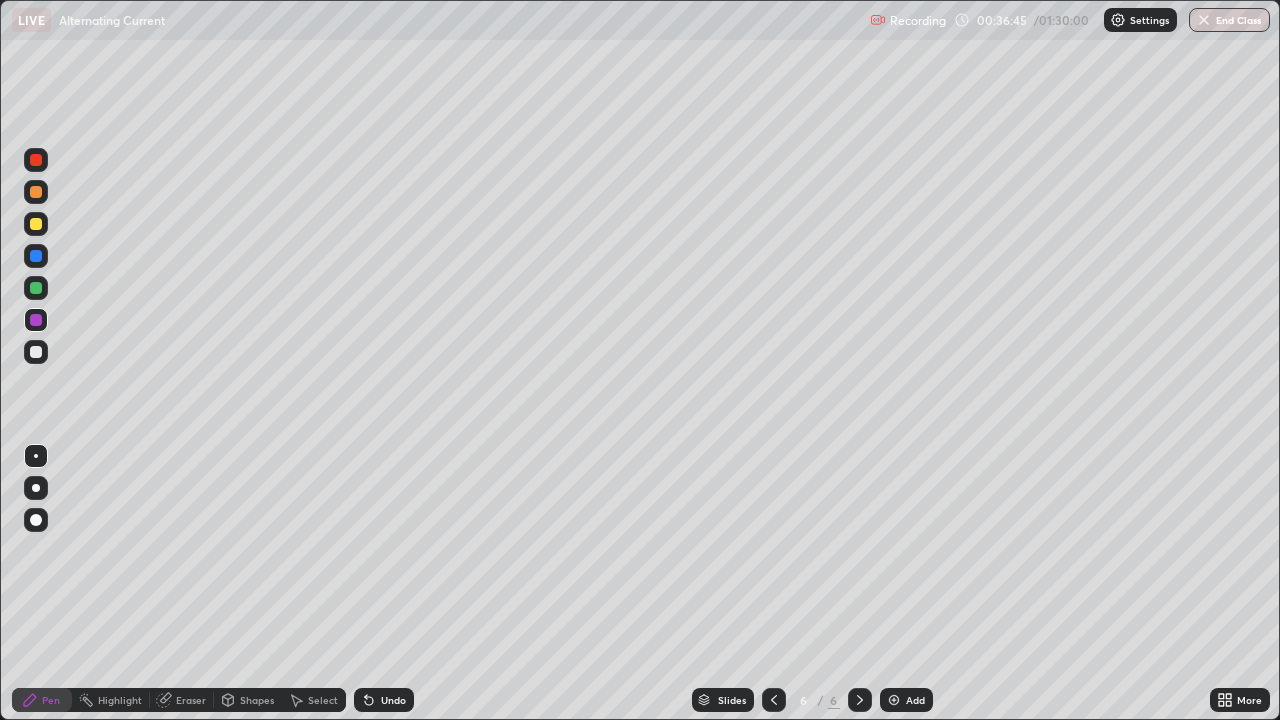 click on "Add" at bounding box center [915, 700] 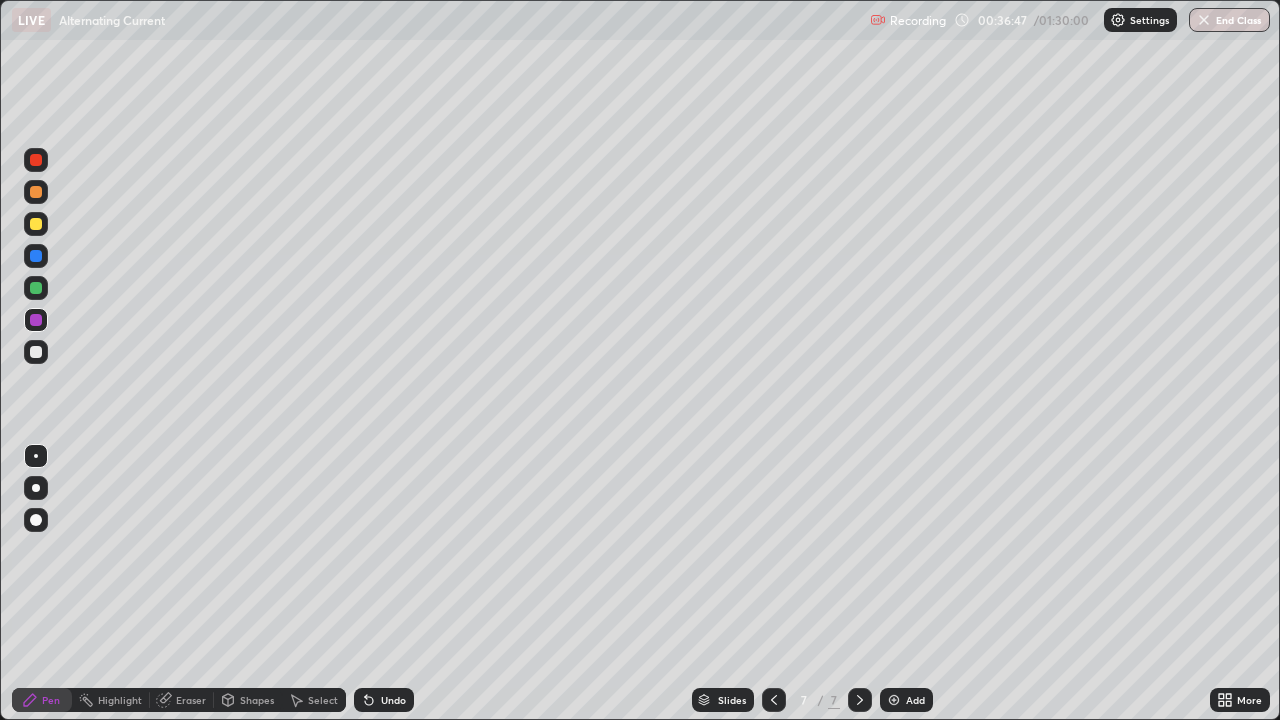 click at bounding box center [36, 192] 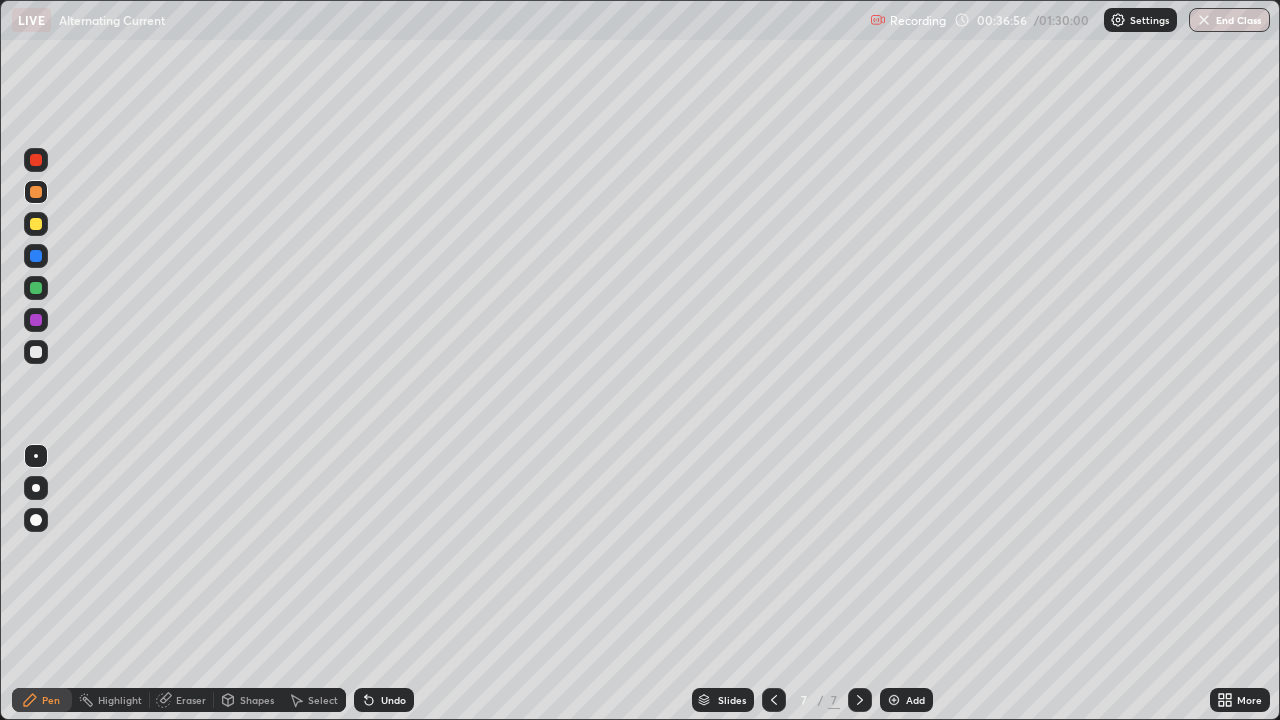 click on "Undo" at bounding box center [384, 700] 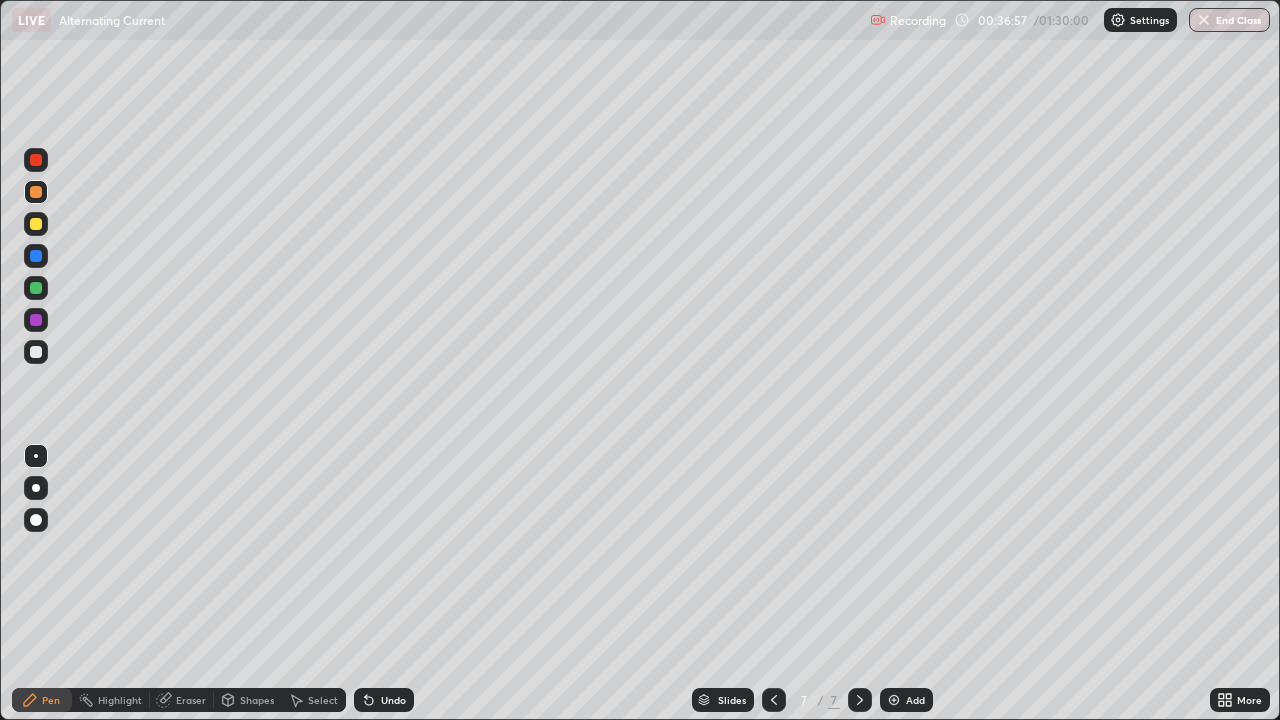 click 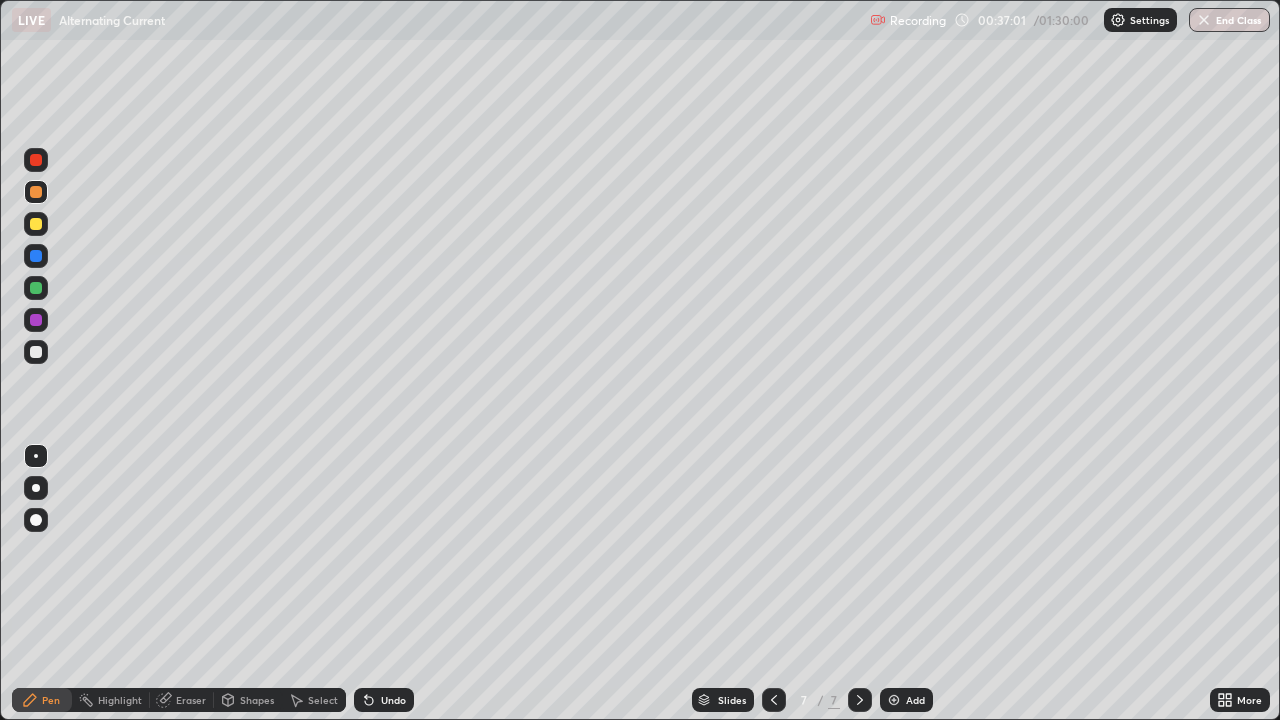 click on "Undo" at bounding box center [384, 700] 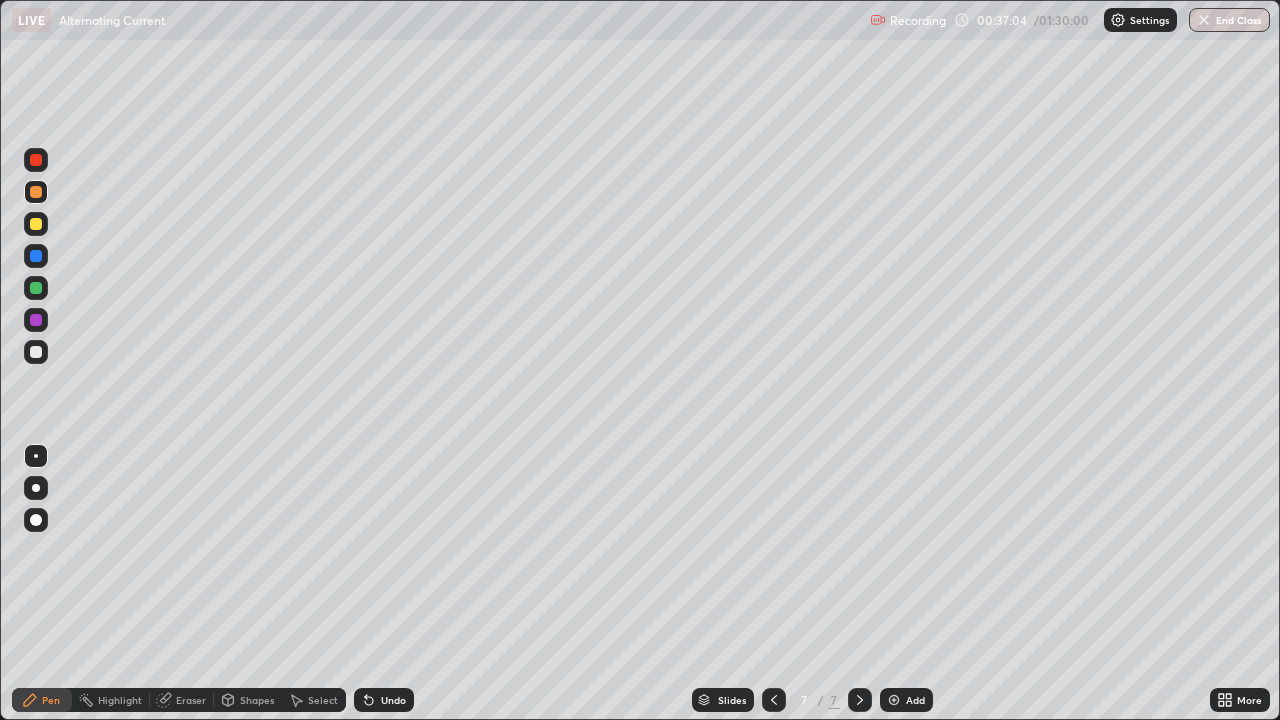 click at bounding box center [36, 352] 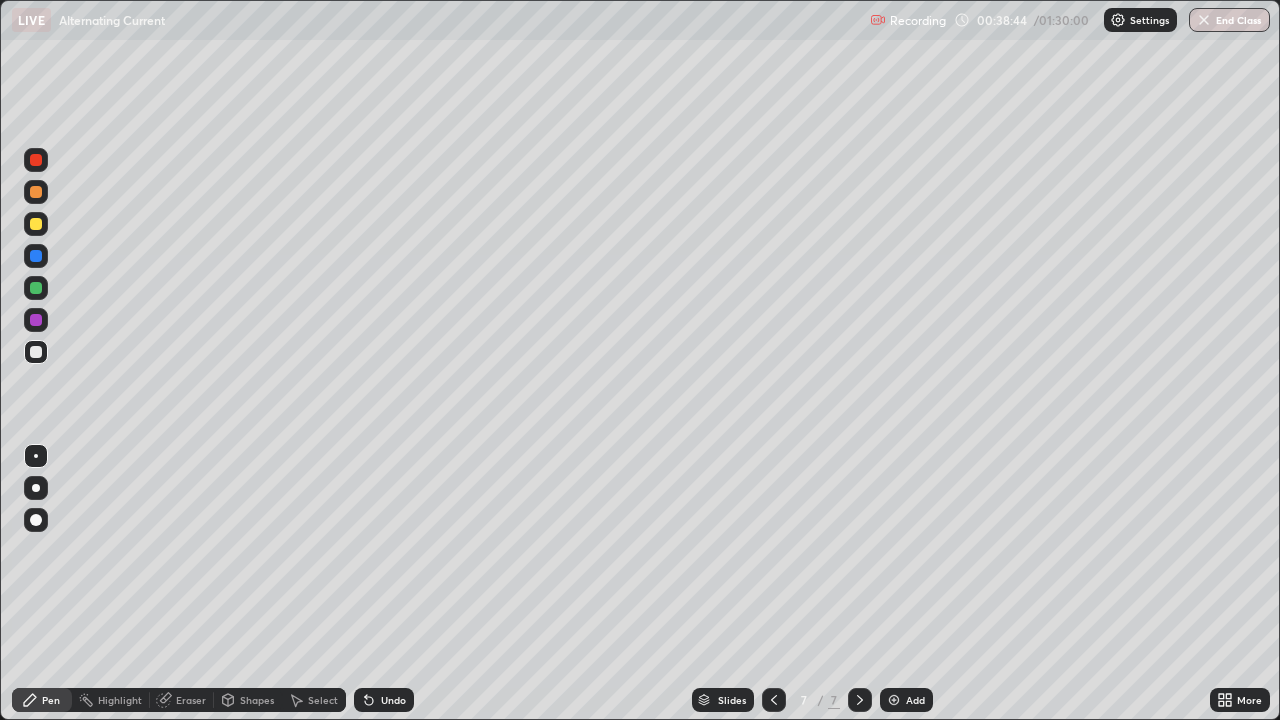 click at bounding box center [36, 320] 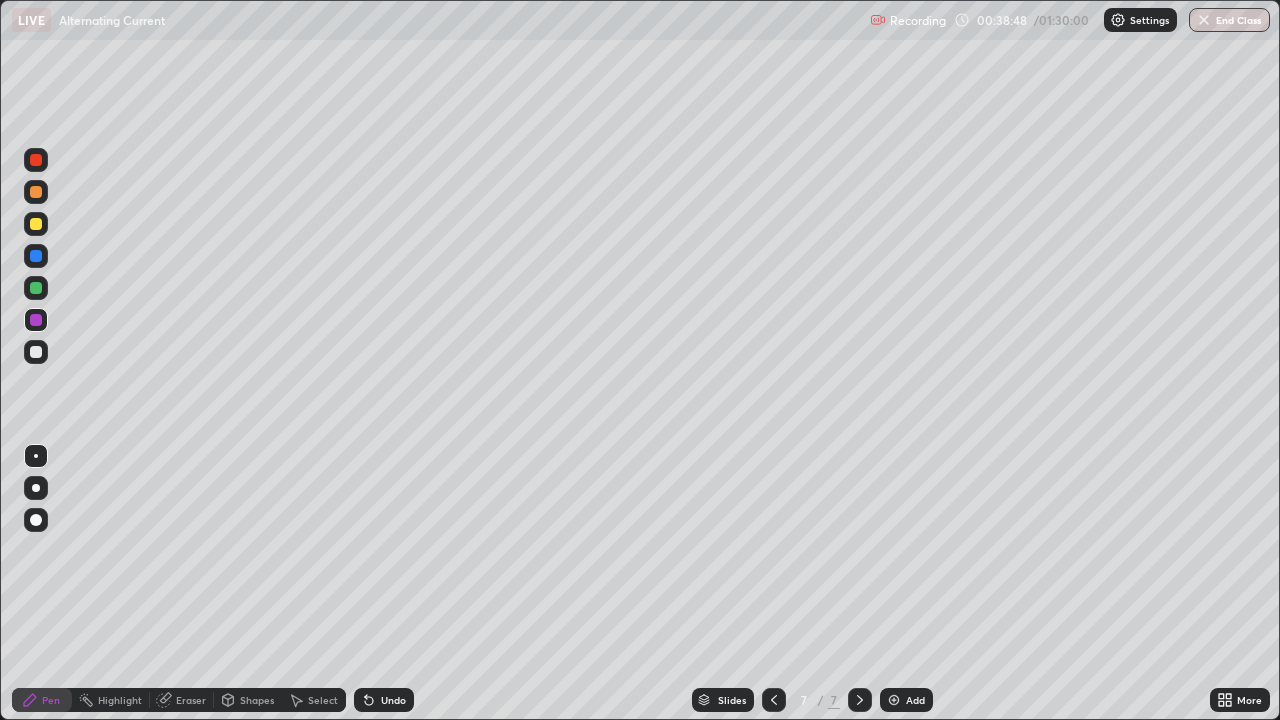 click at bounding box center (36, 352) 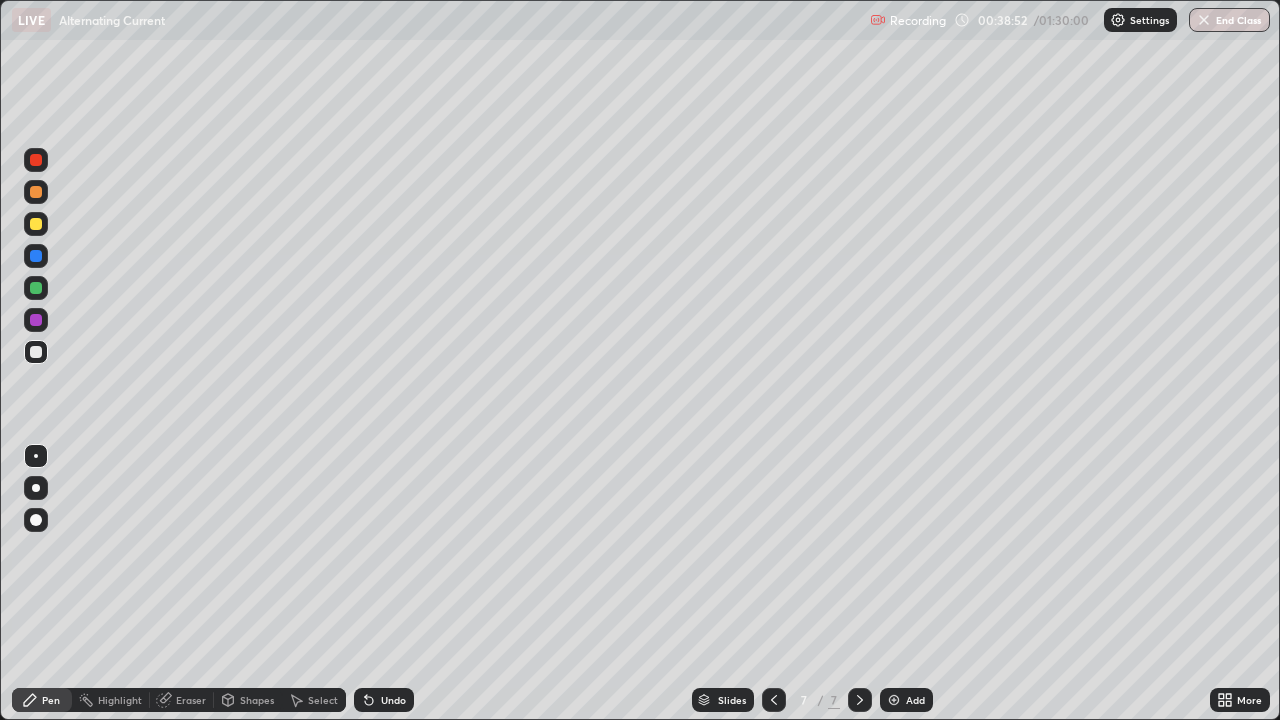 click at bounding box center (36, 352) 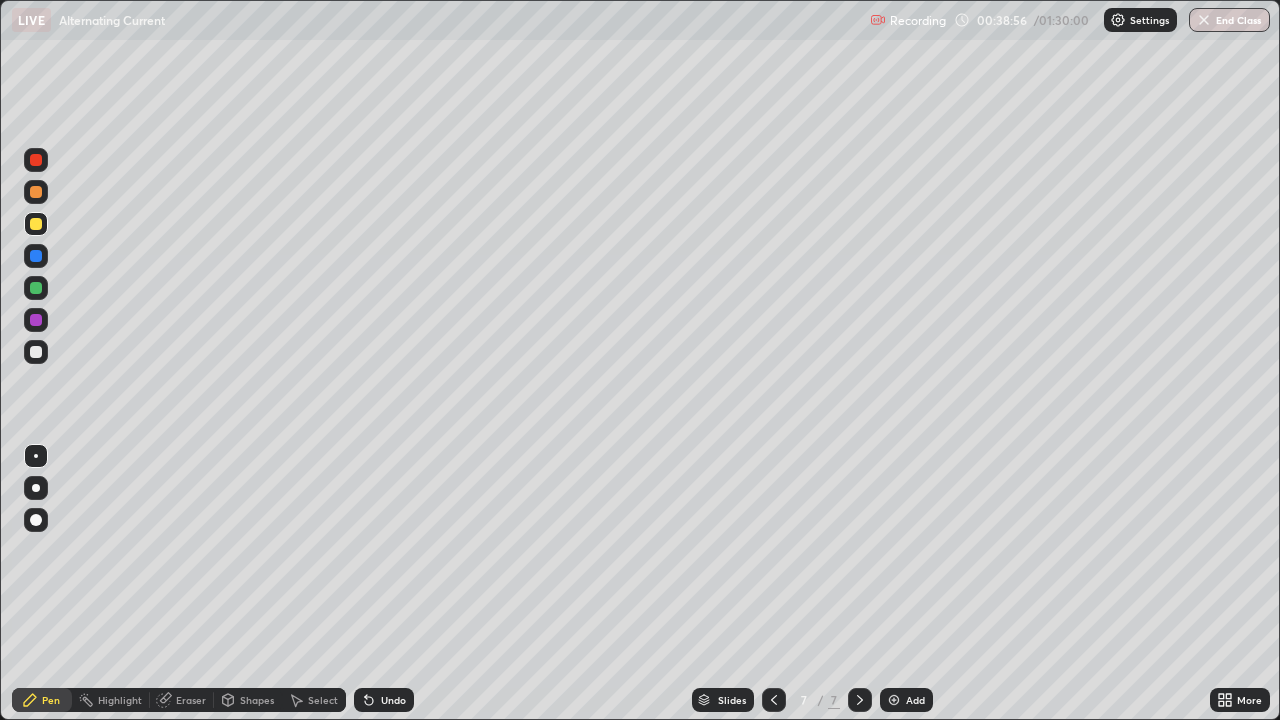 click at bounding box center (36, 256) 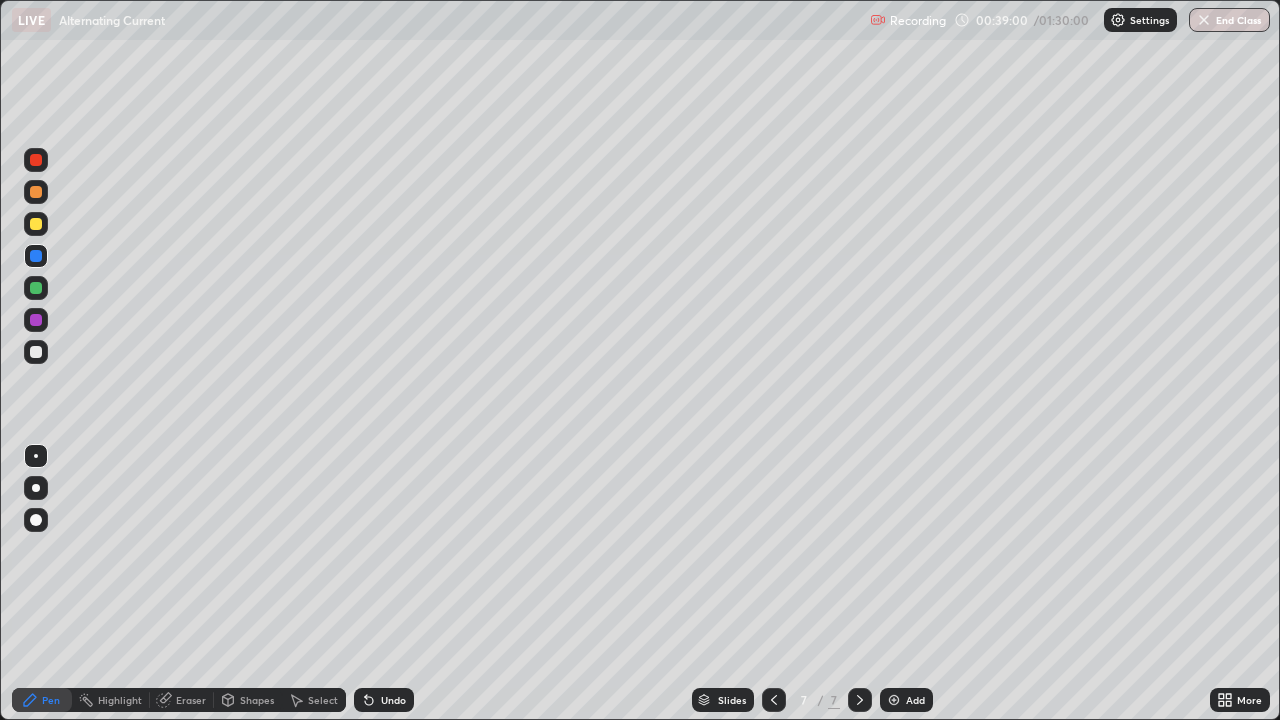 click at bounding box center (36, 352) 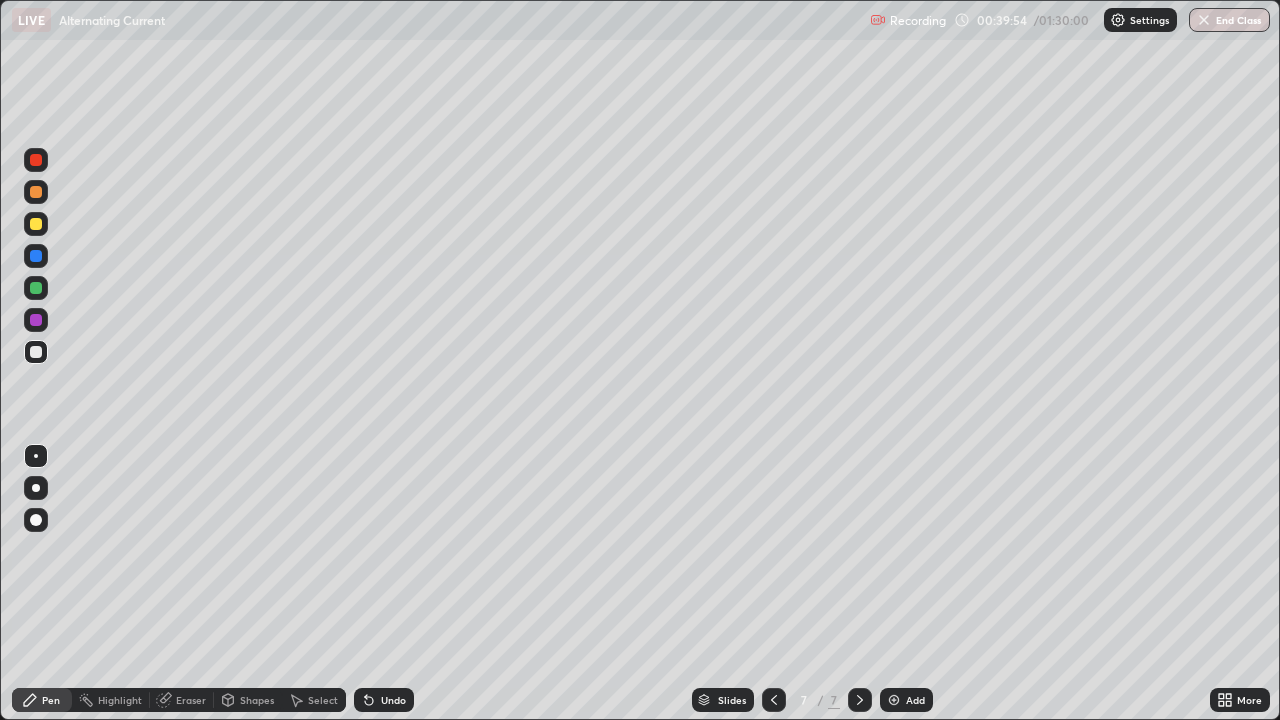 click on "Undo" at bounding box center (393, 700) 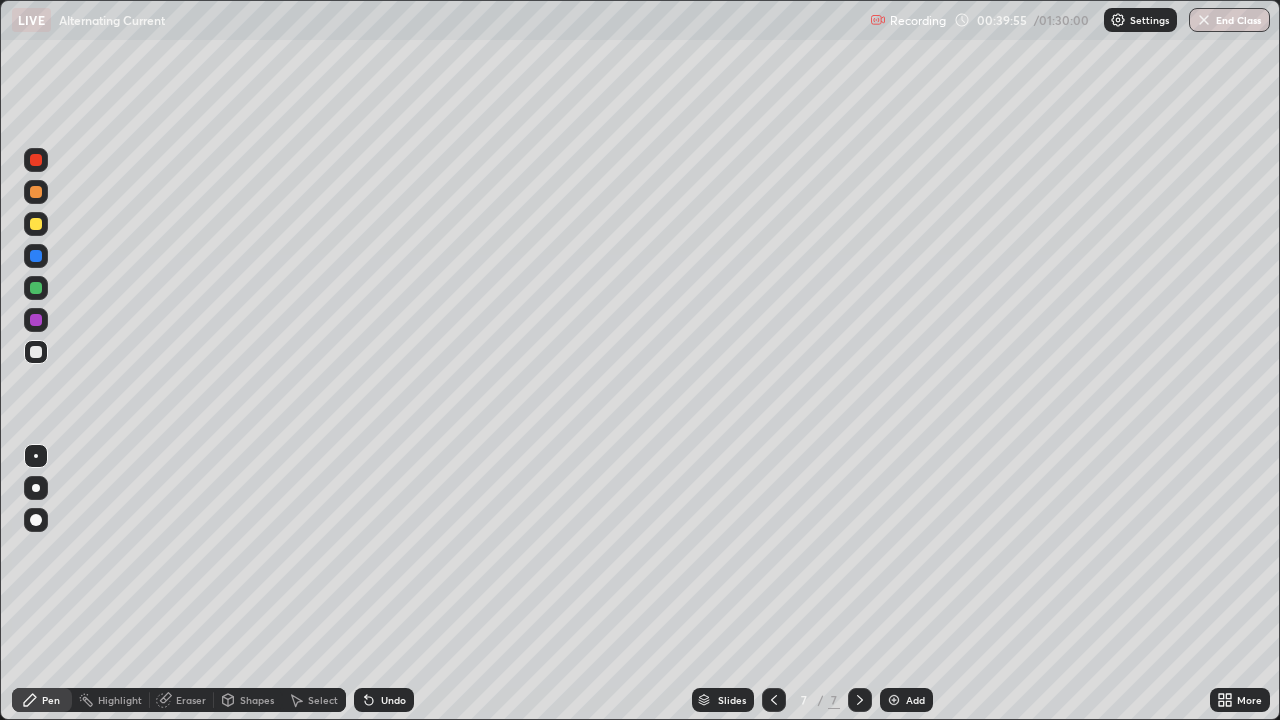 click on "Undo" at bounding box center (393, 700) 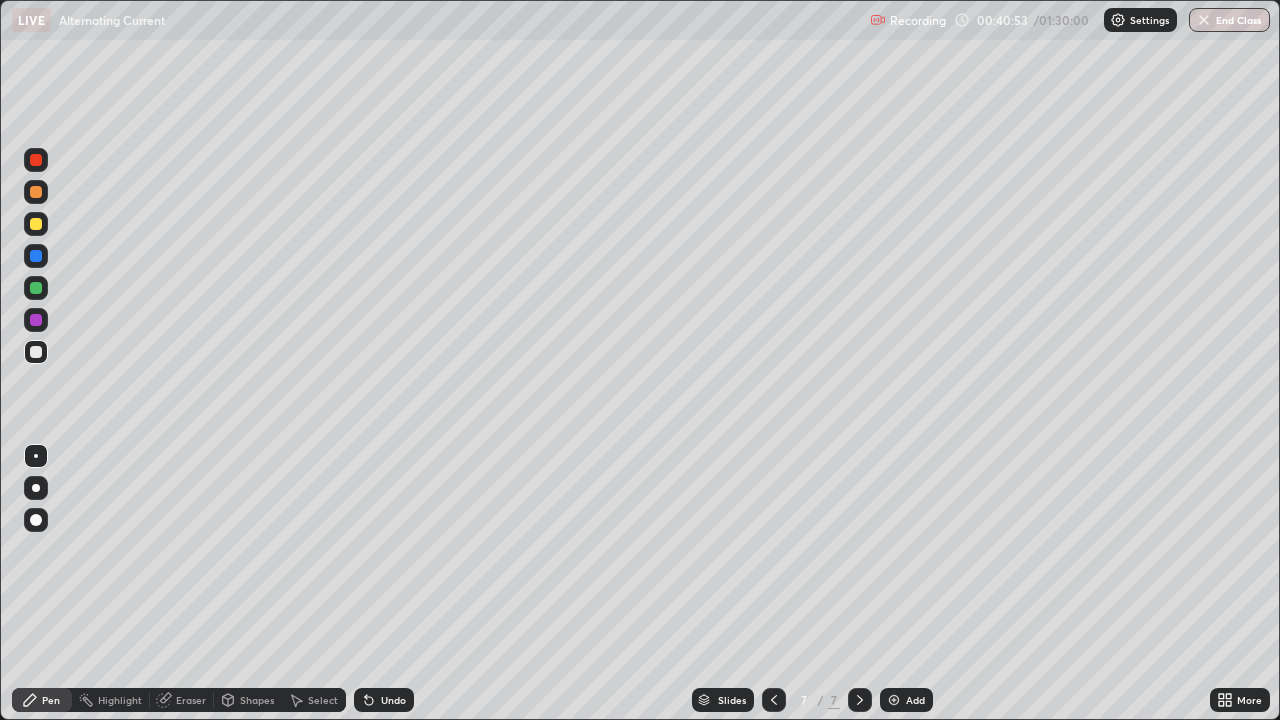 click 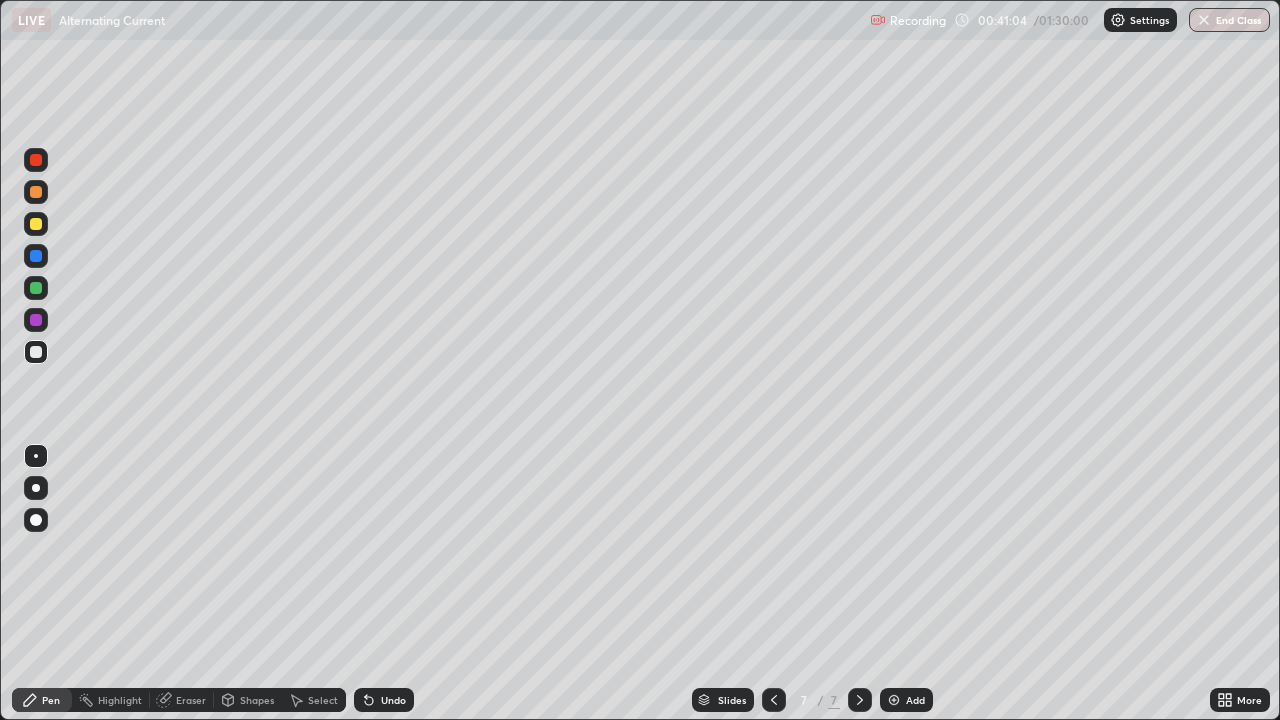 click on "Undo" at bounding box center (384, 700) 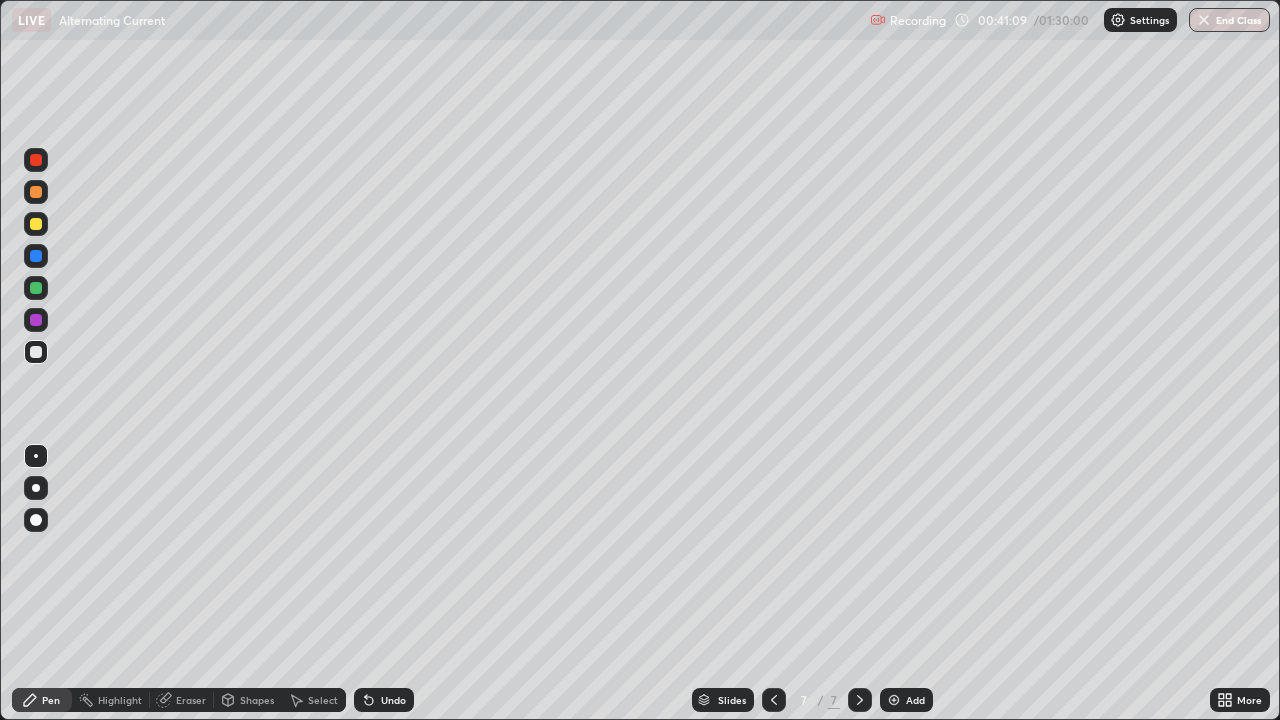 click on "Undo" at bounding box center [384, 700] 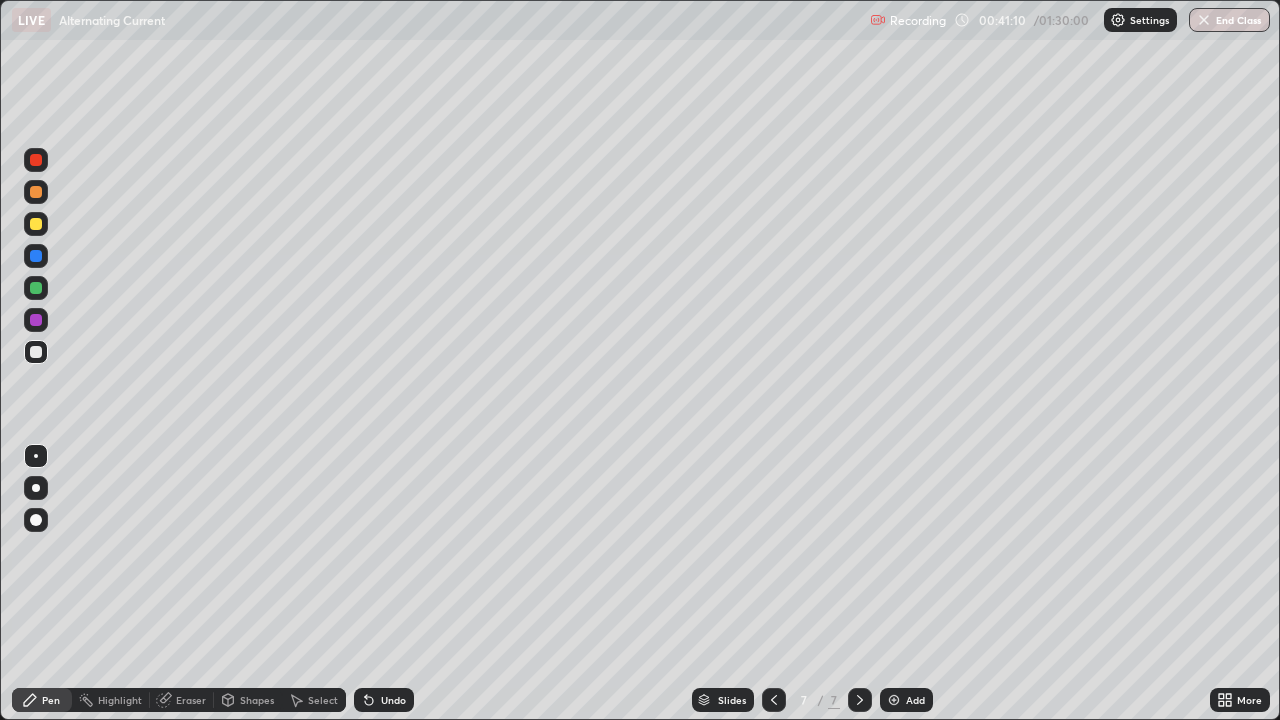 click on "Undo" at bounding box center [384, 700] 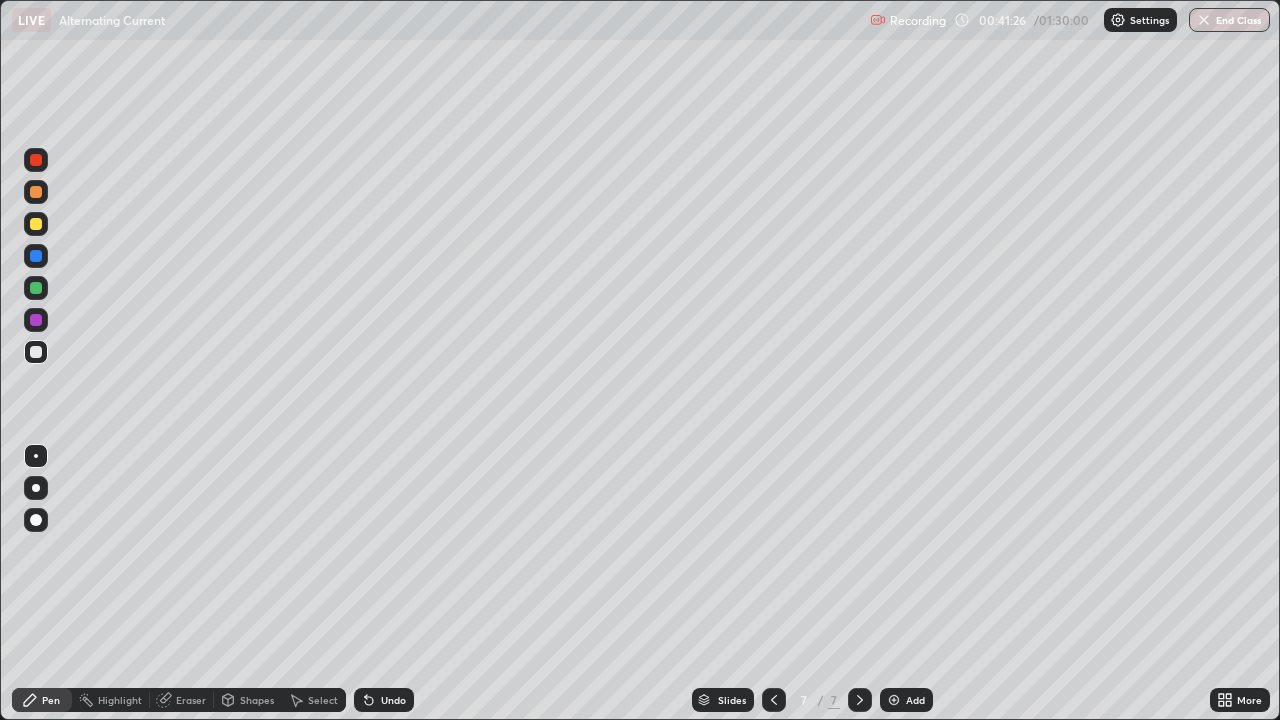 click on "Undo" at bounding box center (393, 700) 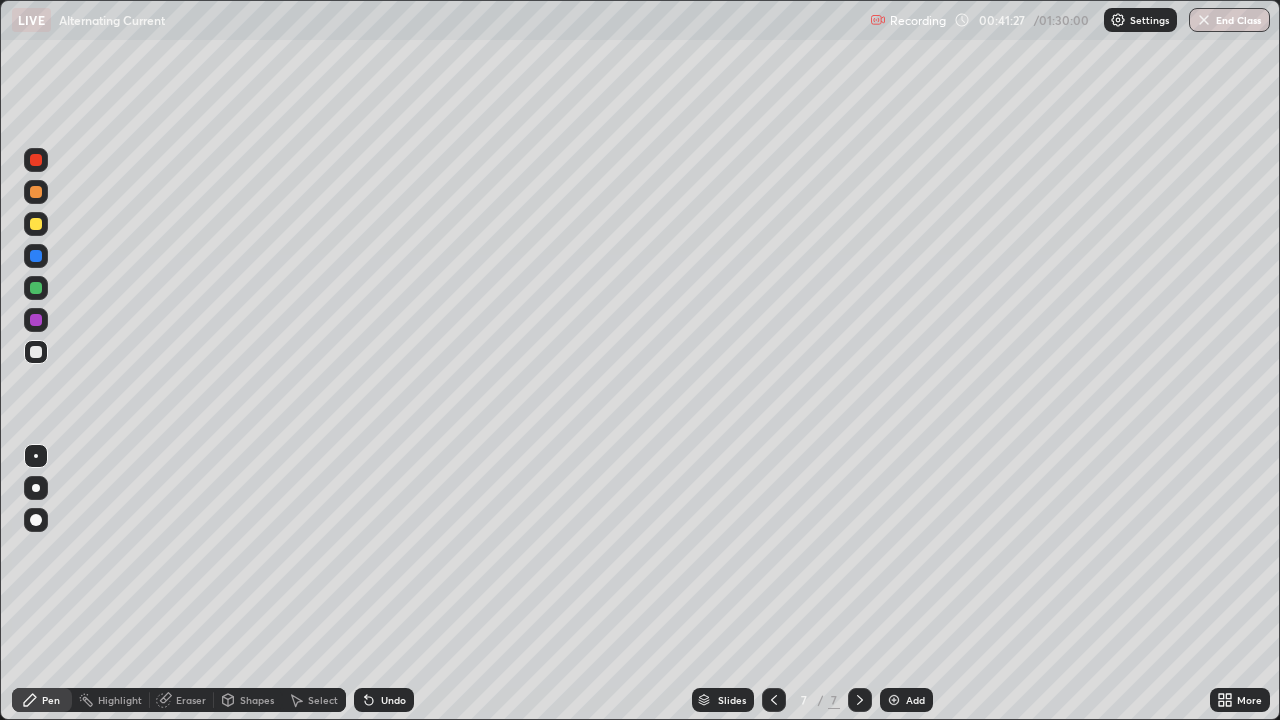 click on "Undo" at bounding box center [393, 700] 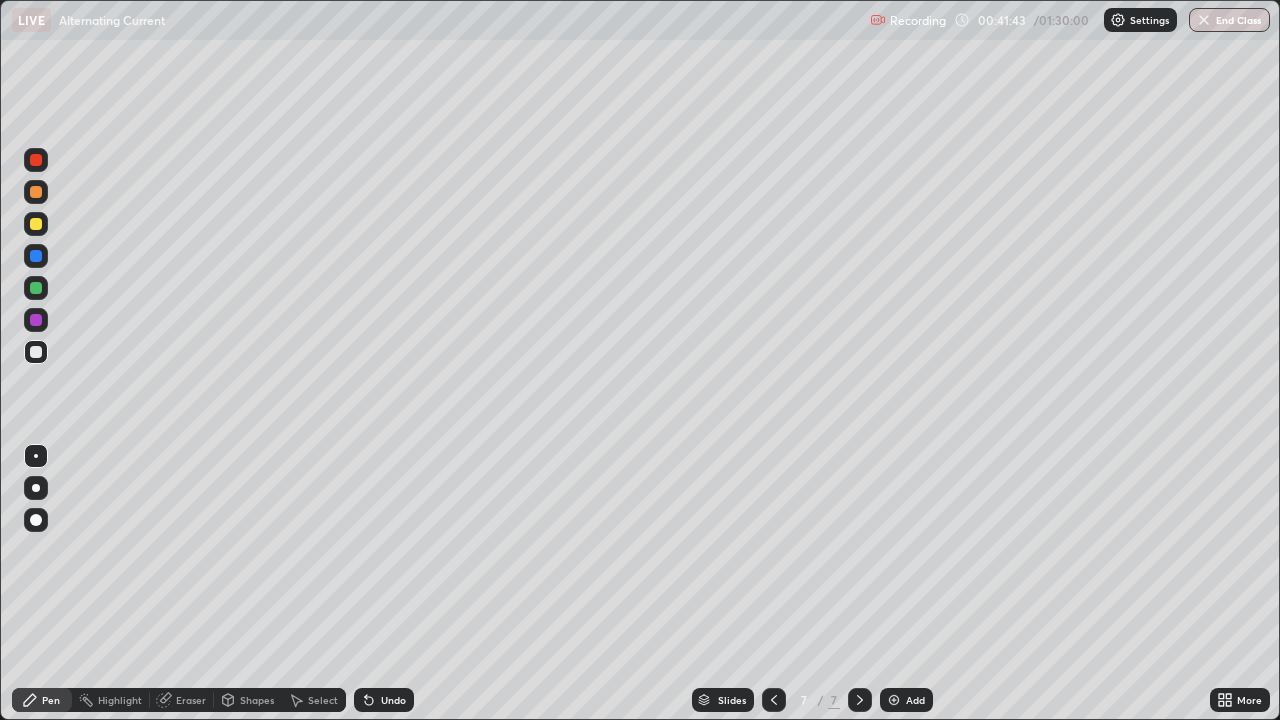click at bounding box center [36, 160] 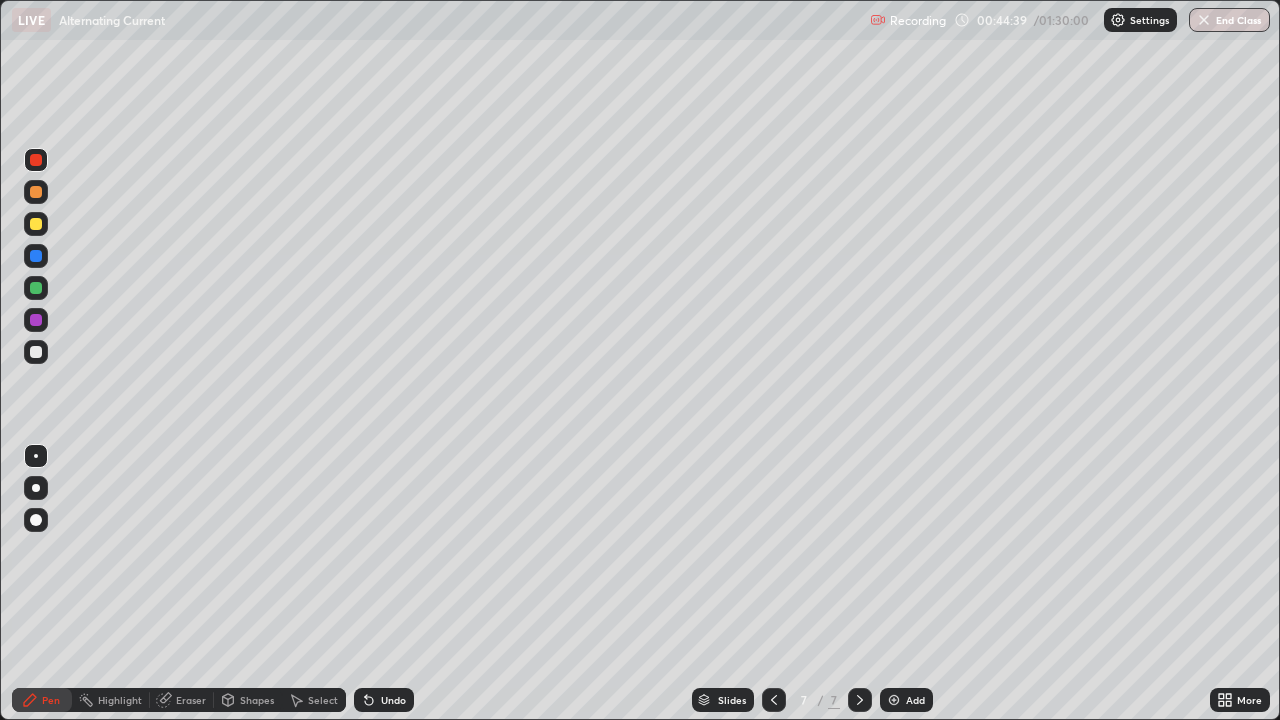 click on "Add" at bounding box center [906, 700] 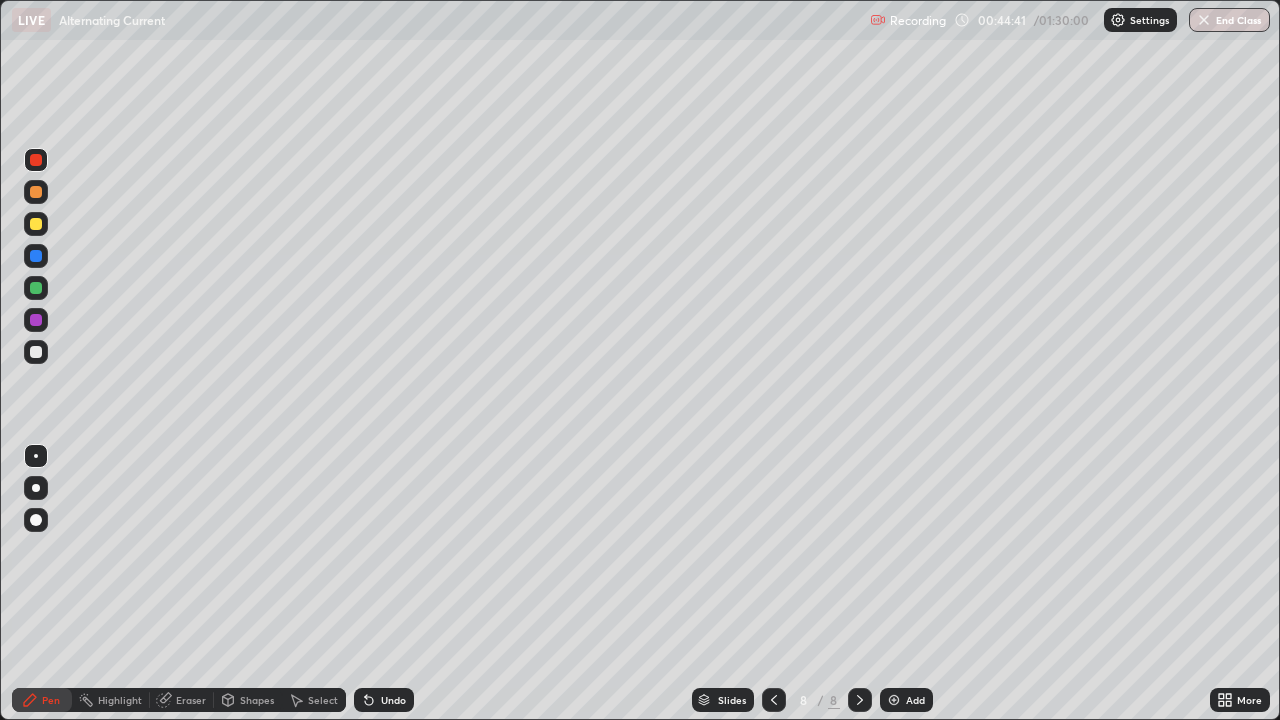 click at bounding box center [36, 352] 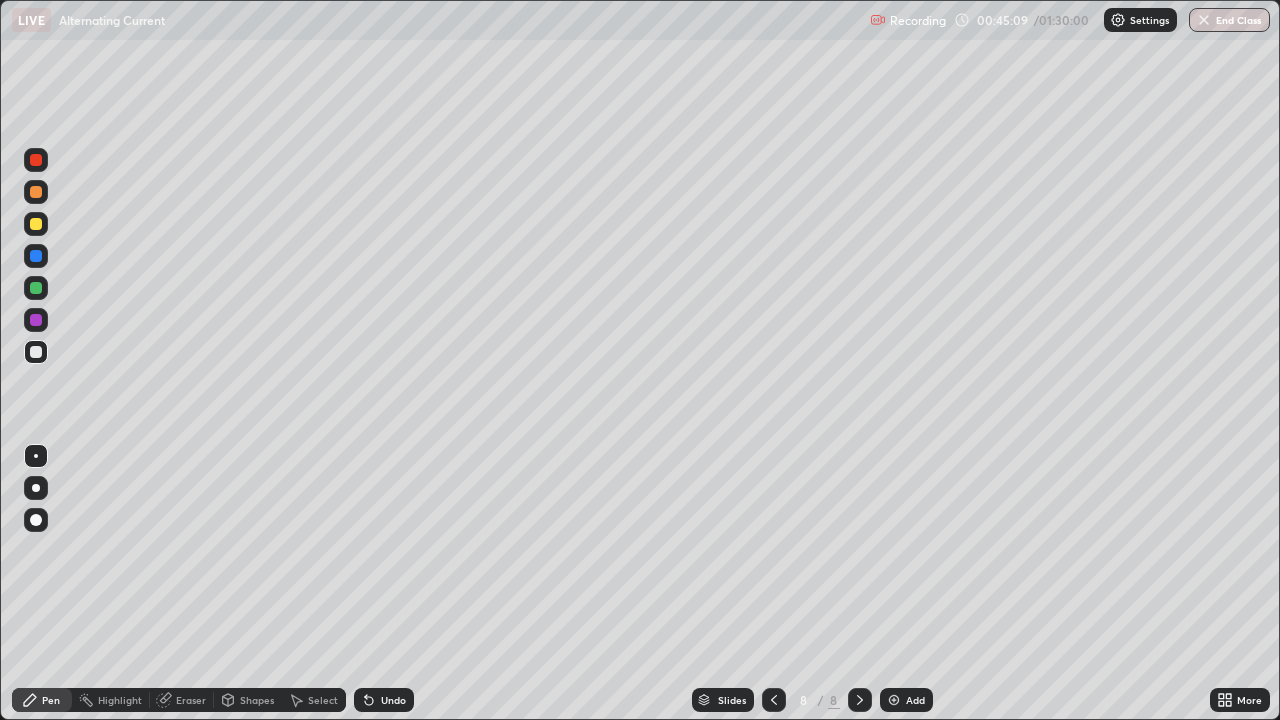 click at bounding box center (774, 700) 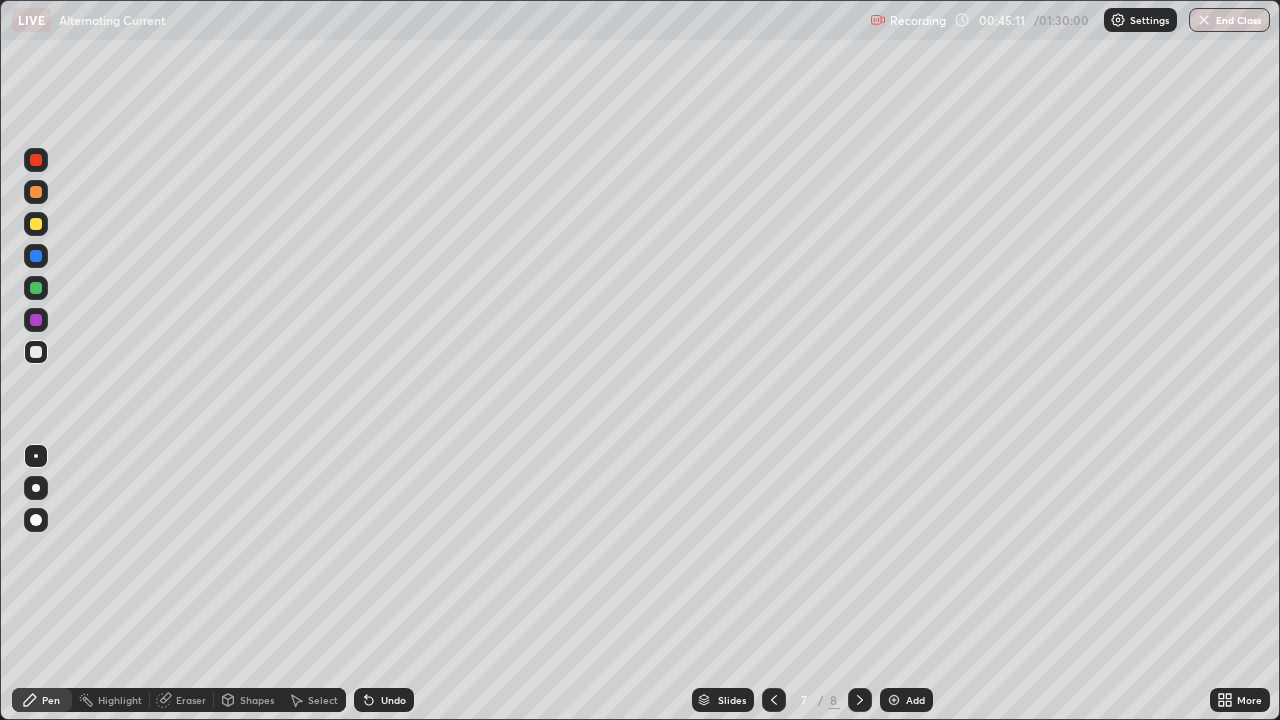 click 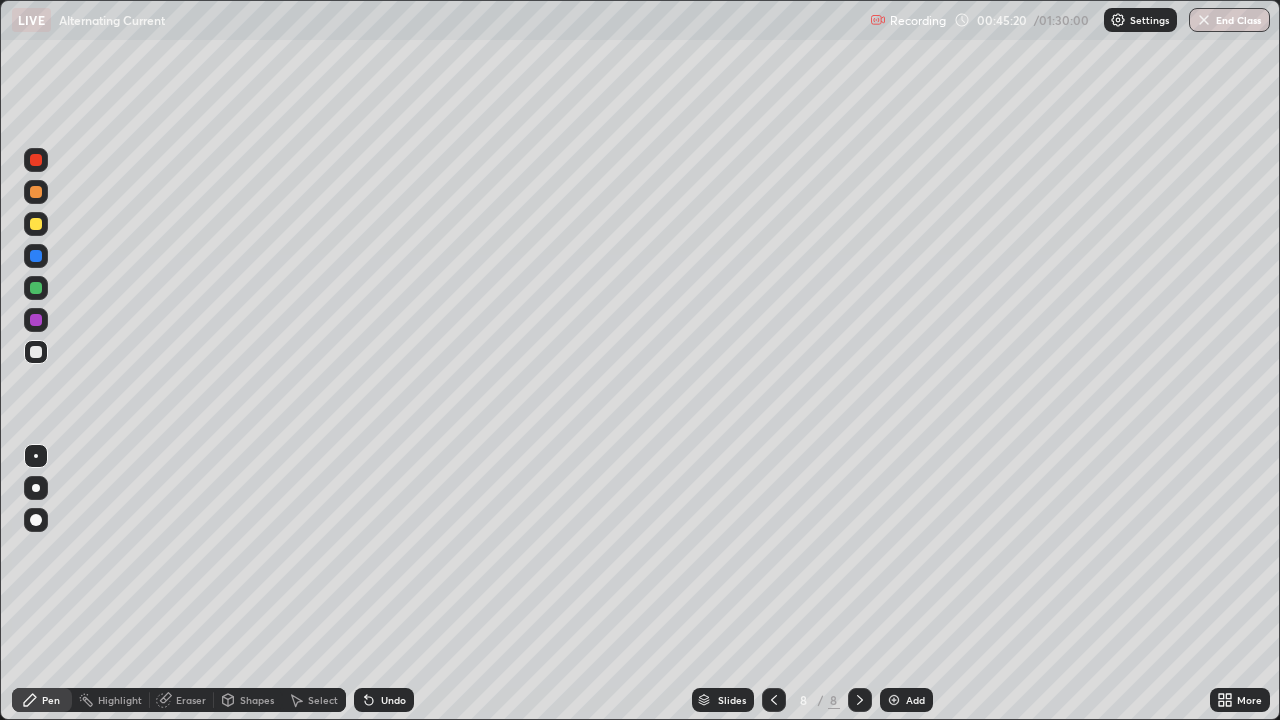 click at bounding box center (36, 224) 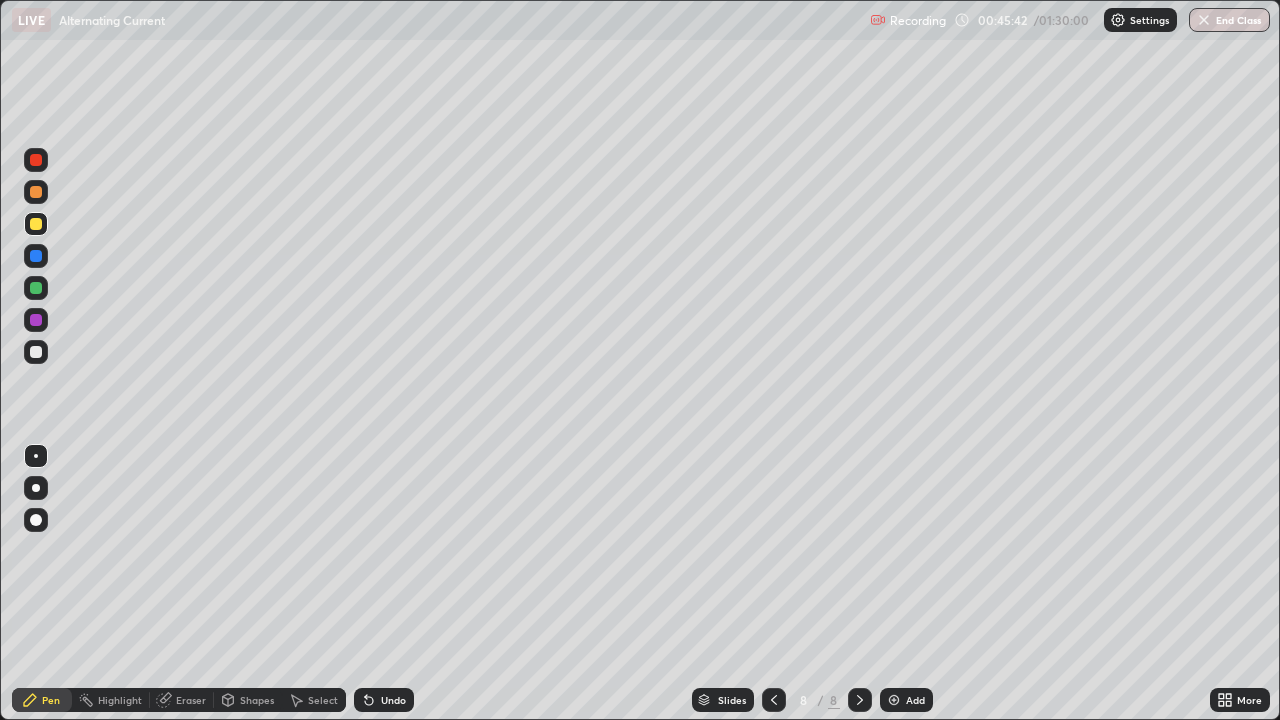 click on "Eraser" at bounding box center (191, 700) 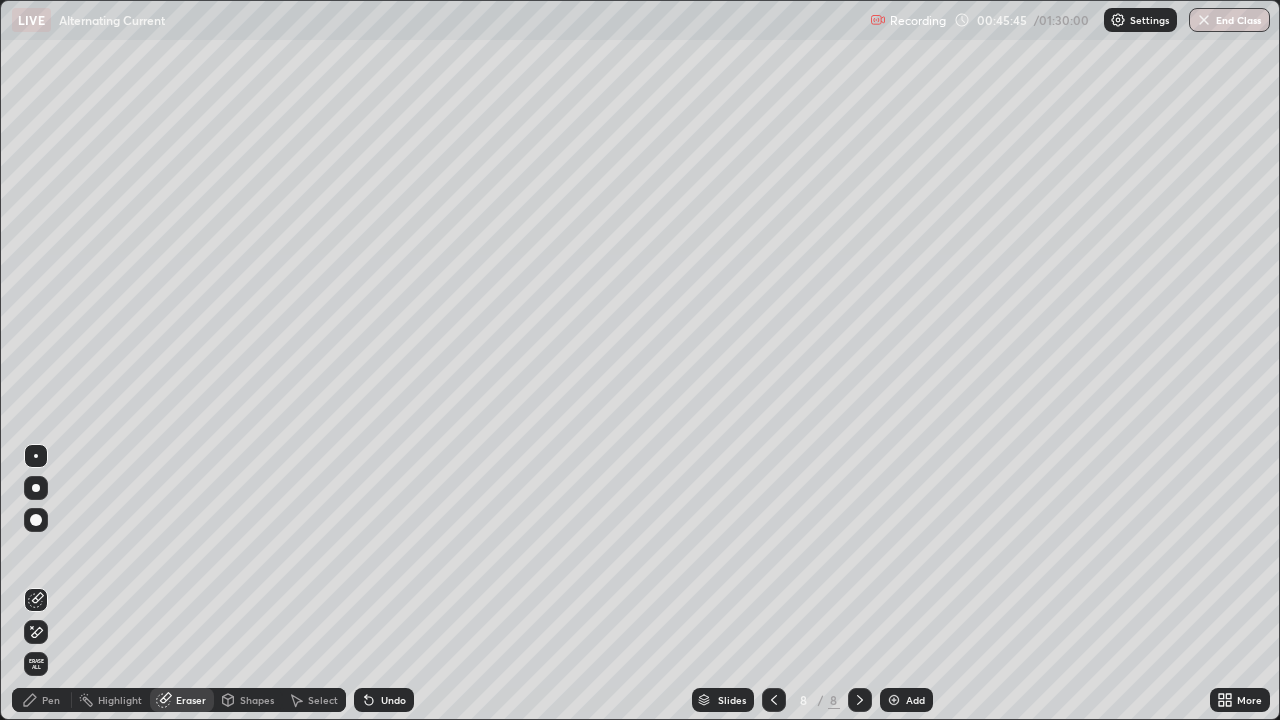 click on "Pen" at bounding box center [51, 700] 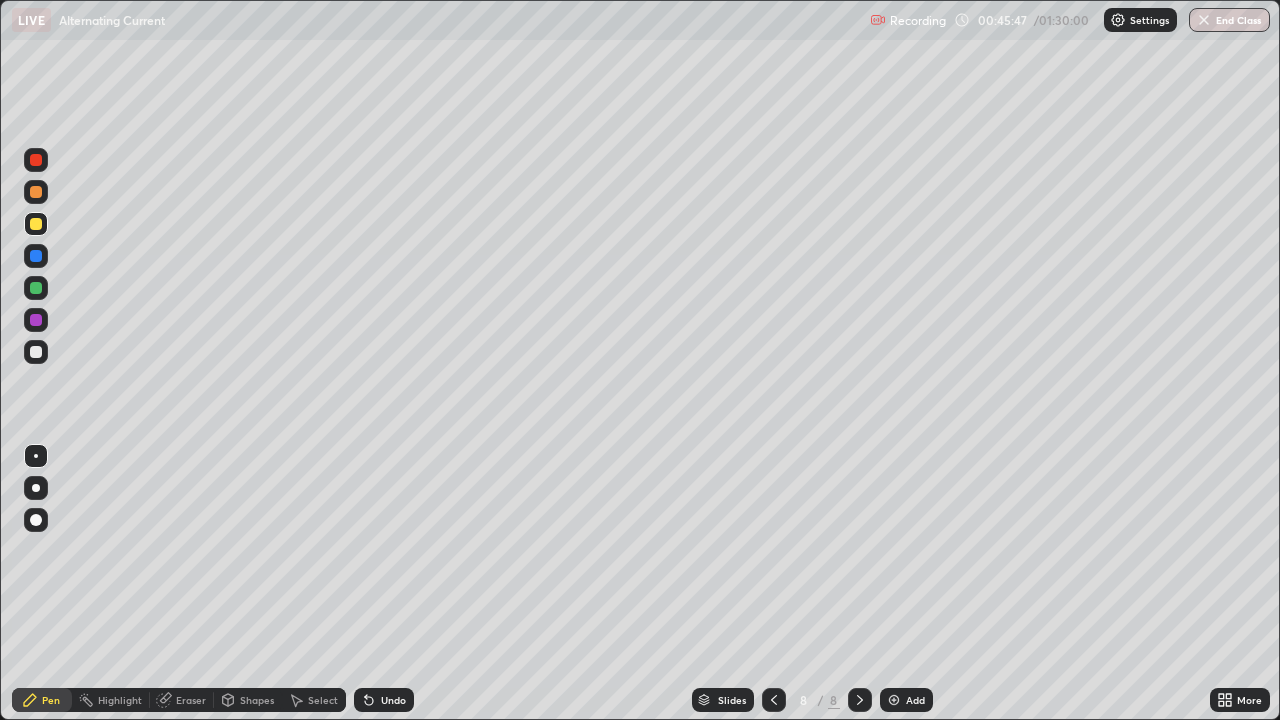 click on "Undo" at bounding box center (393, 700) 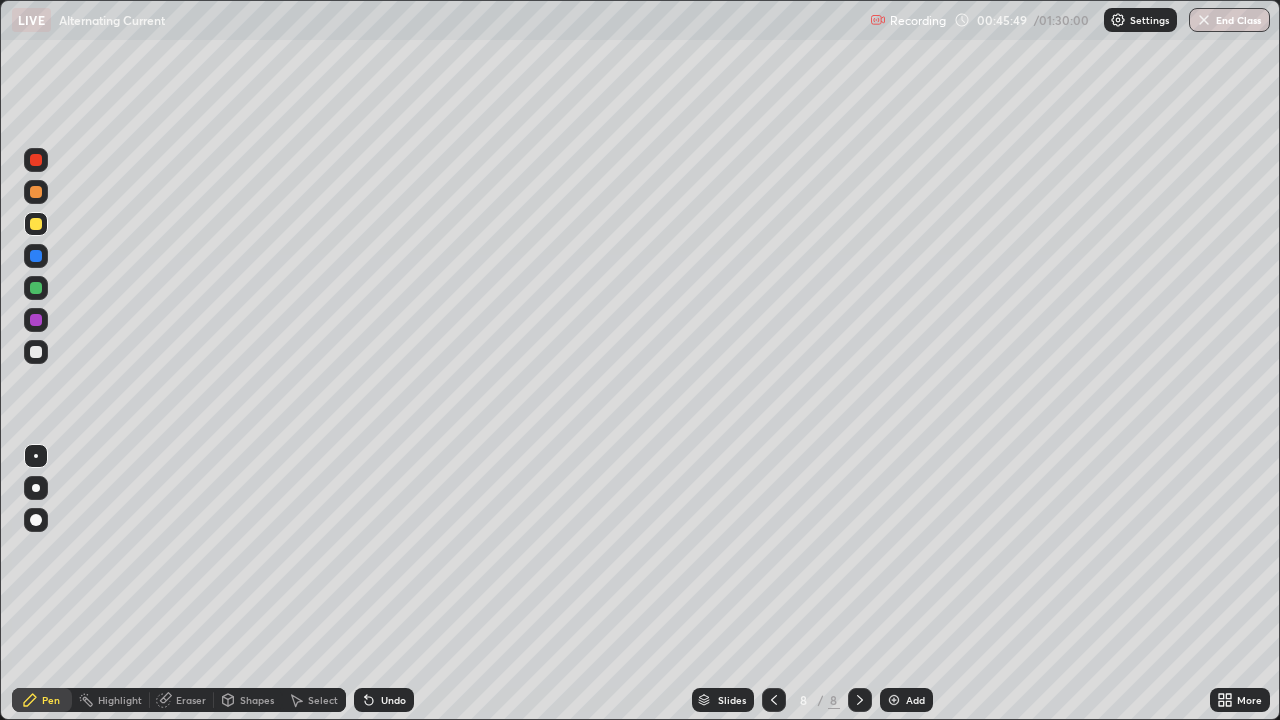 click on "Eraser" at bounding box center (191, 700) 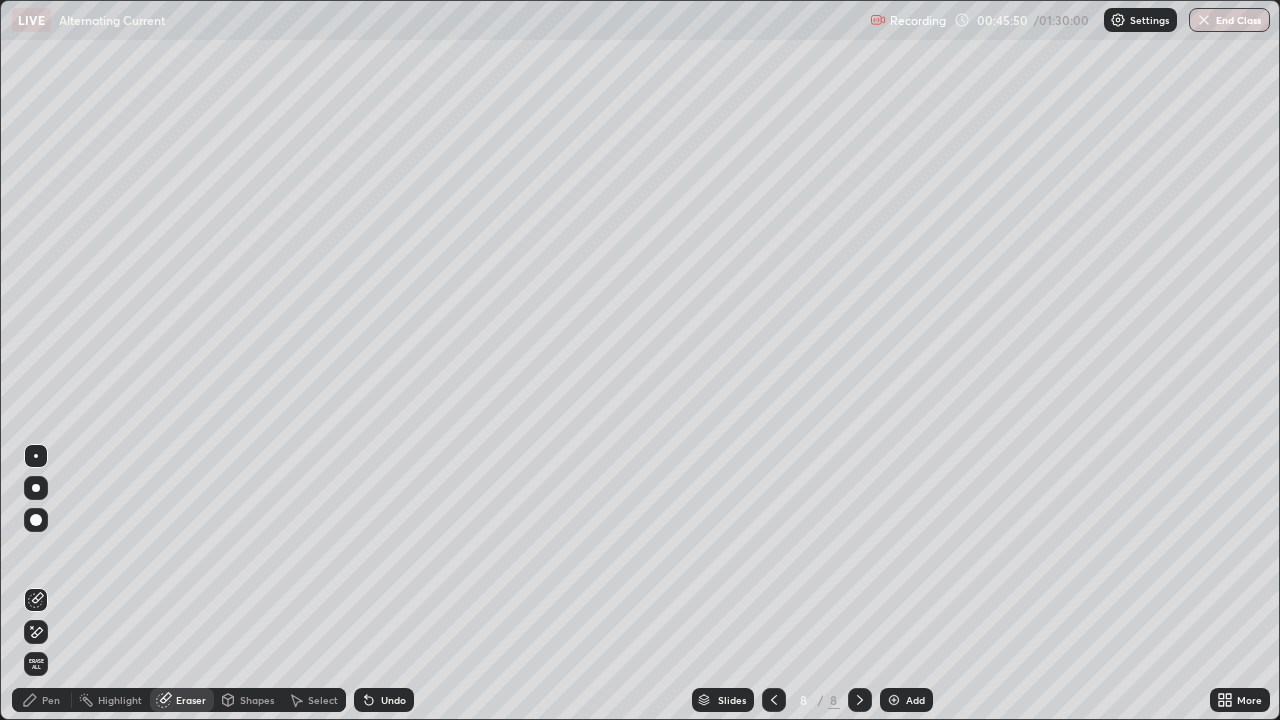 click on "Pen" at bounding box center [51, 700] 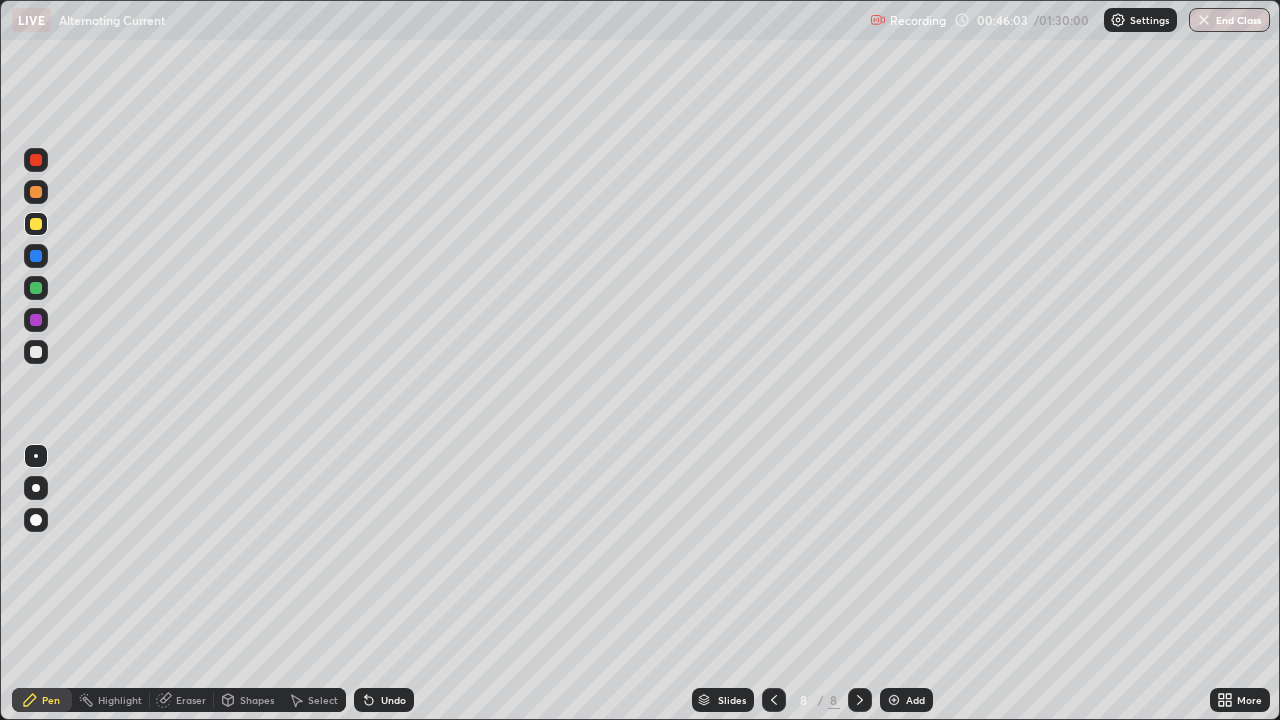 click on "Undo" at bounding box center [384, 700] 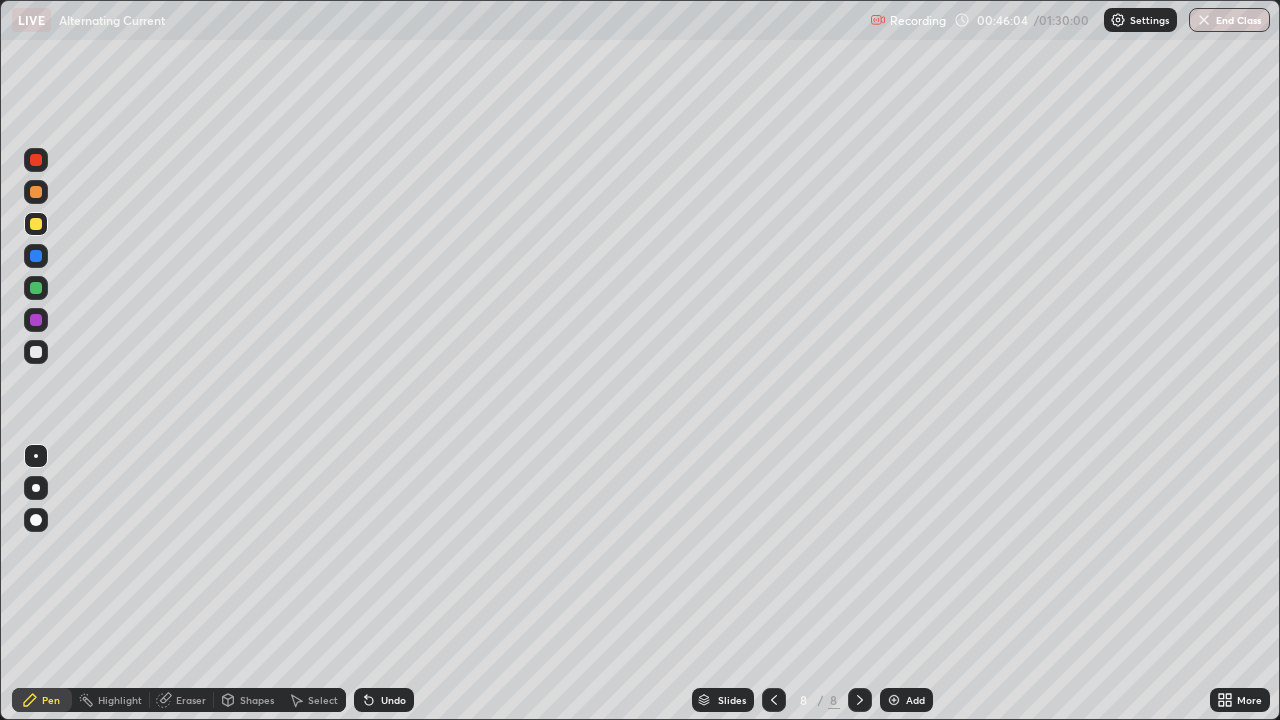 click on "Undo" at bounding box center (393, 700) 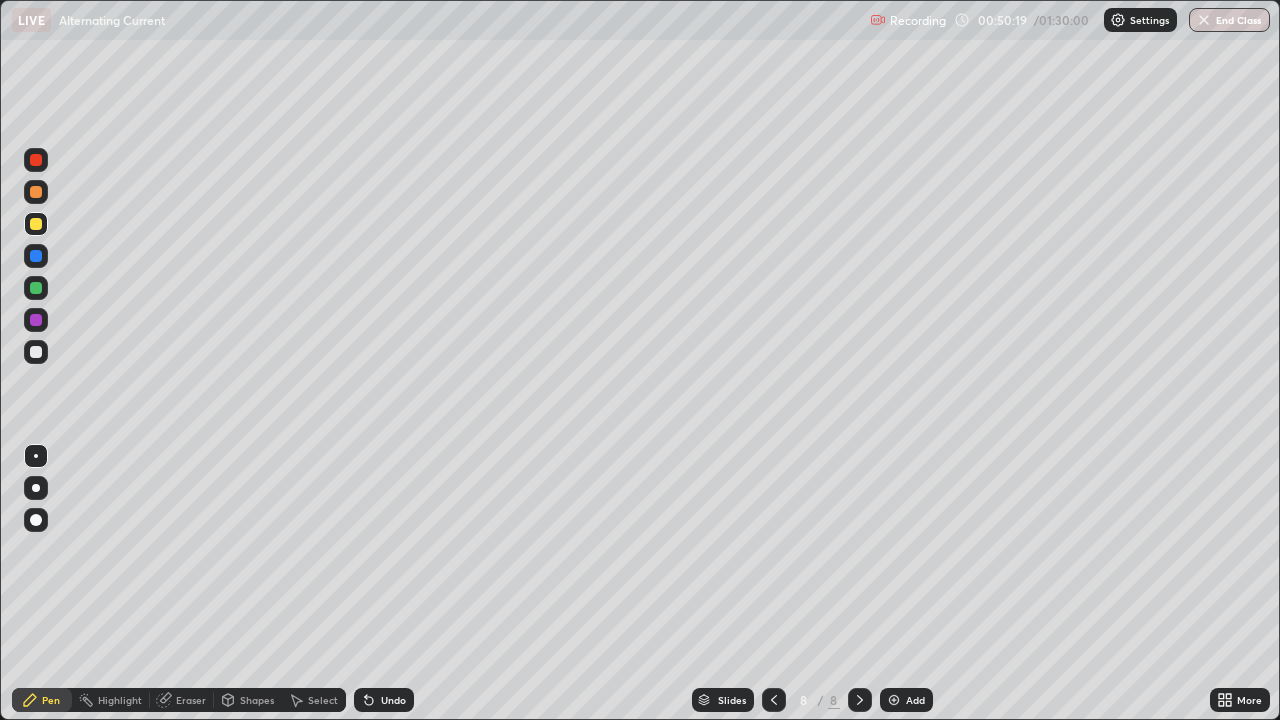 click at bounding box center [36, 352] 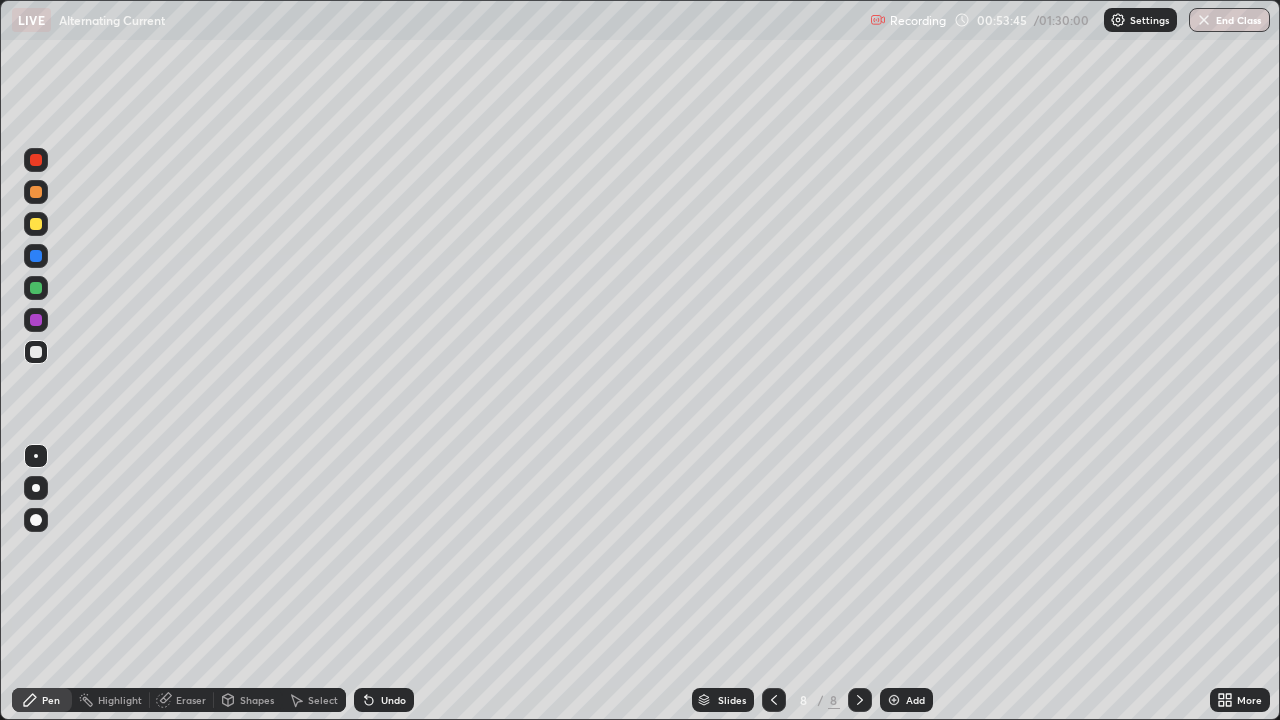 click on "Add" at bounding box center (915, 700) 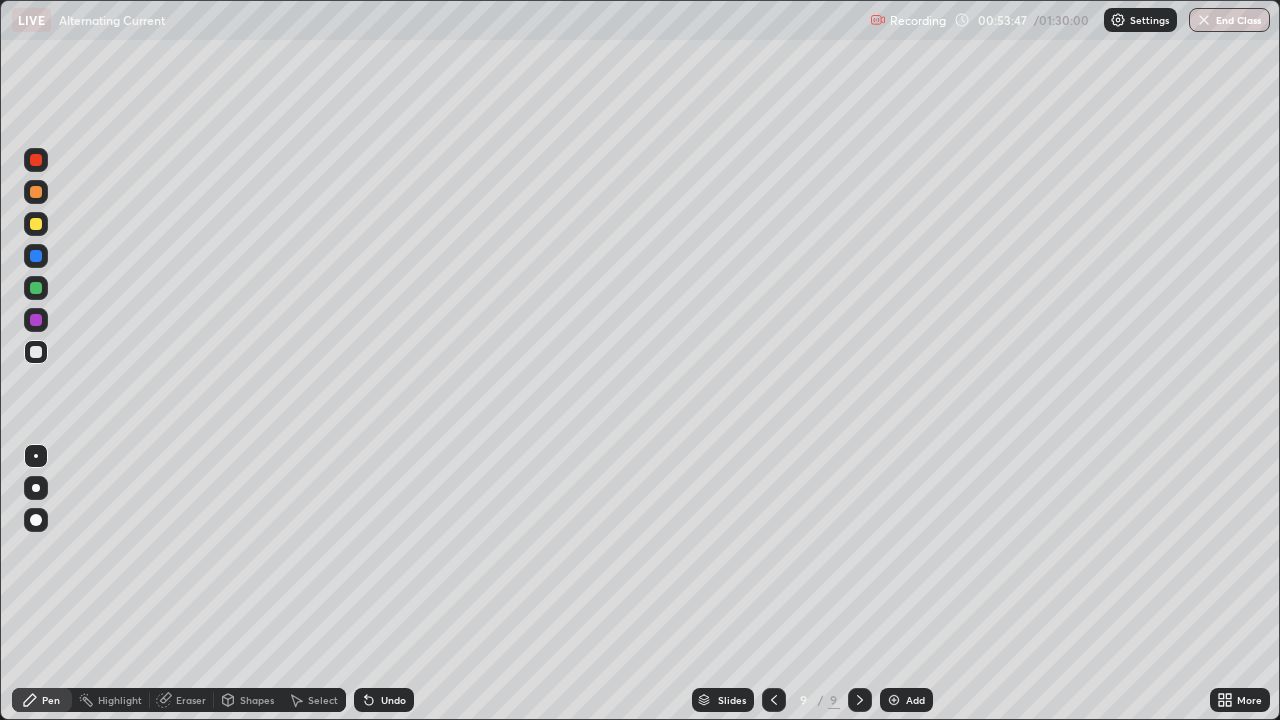 click at bounding box center (36, 224) 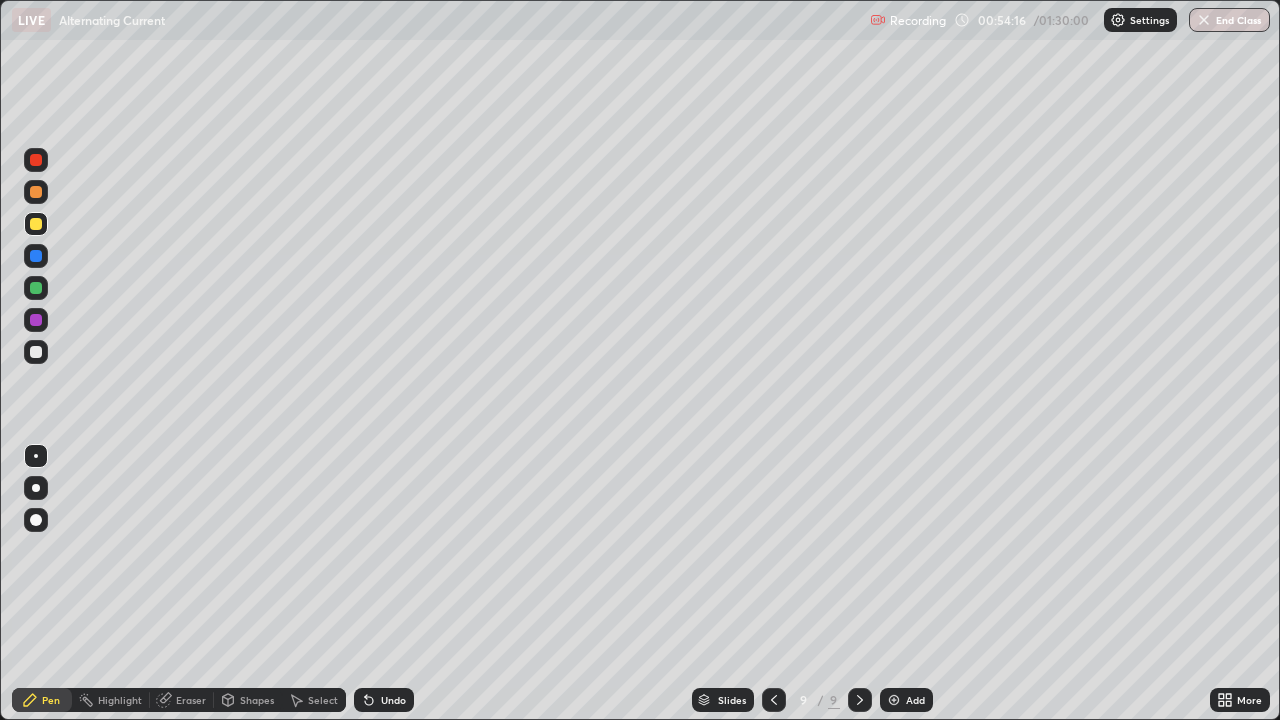 click at bounding box center [36, 352] 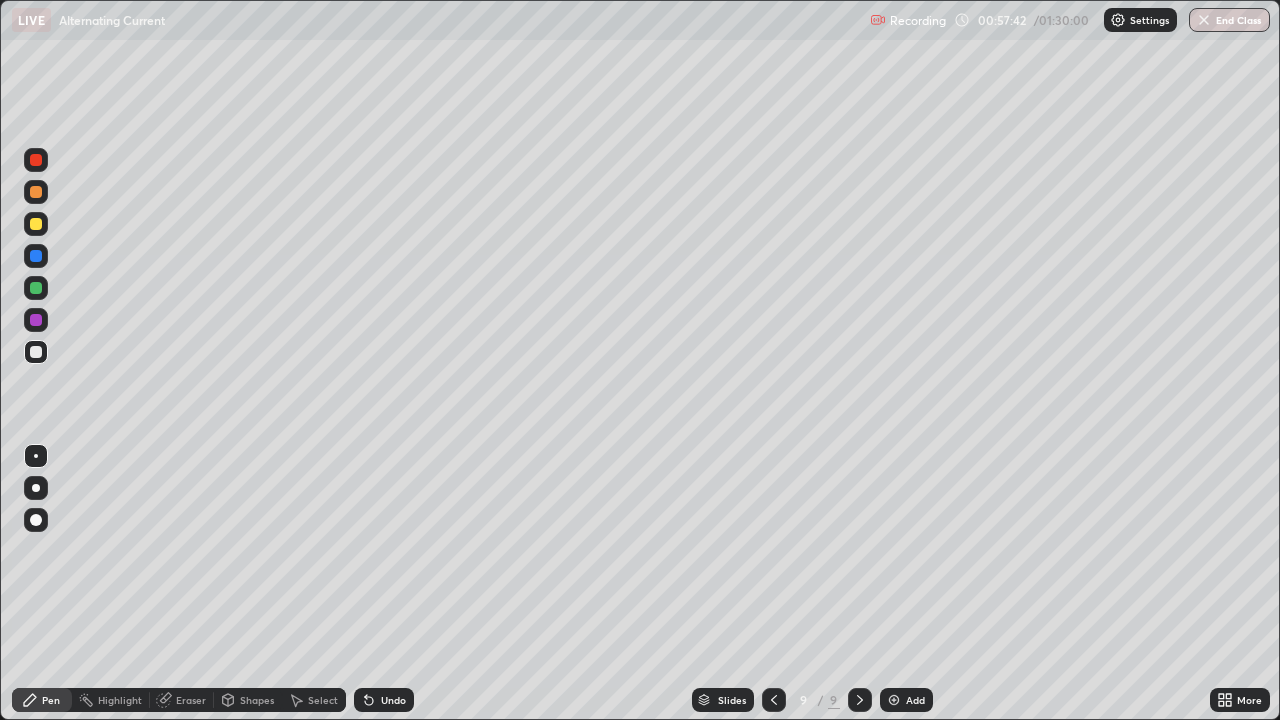 click on "Add" at bounding box center [915, 700] 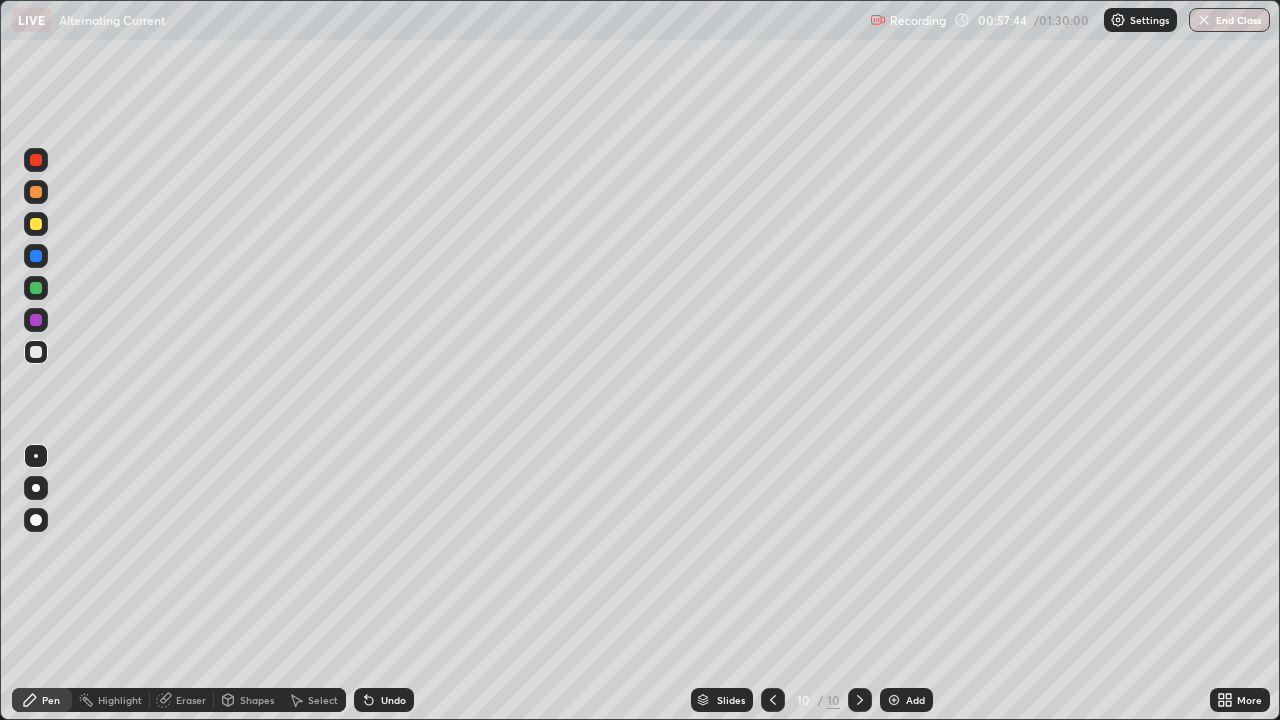 click at bounding box center (36, 192) 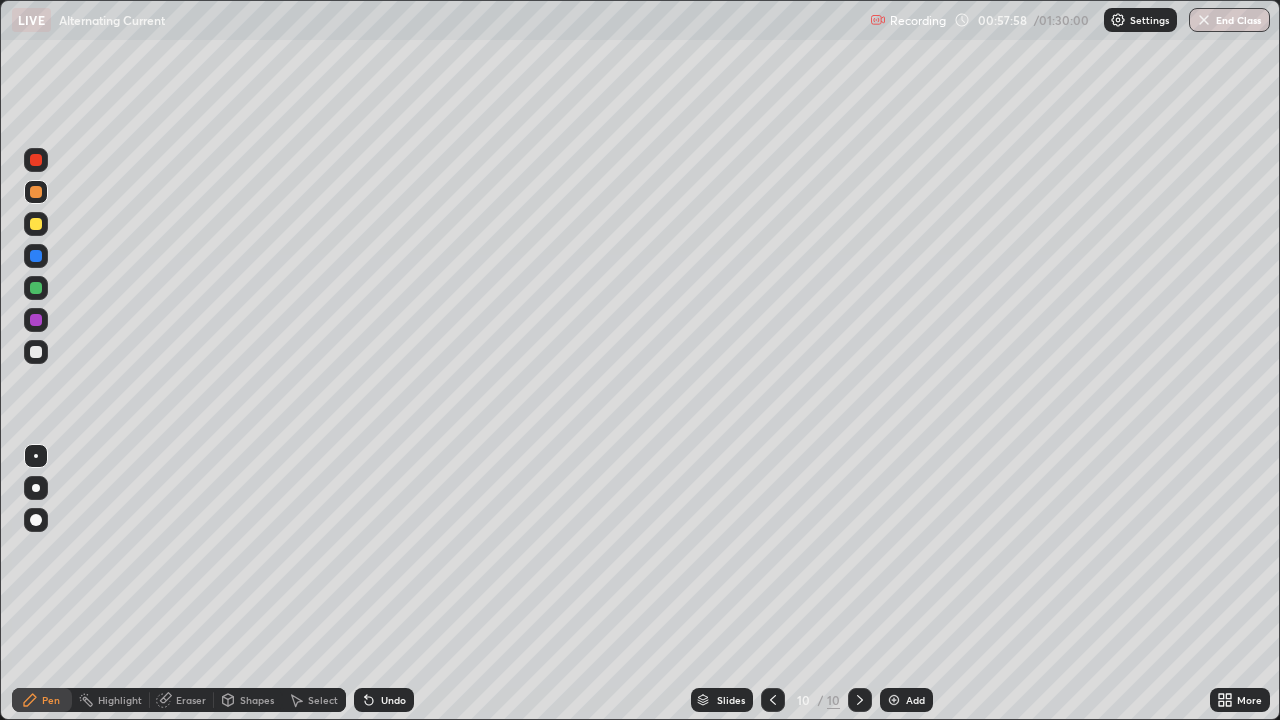 click at bounding box center (36, 352) 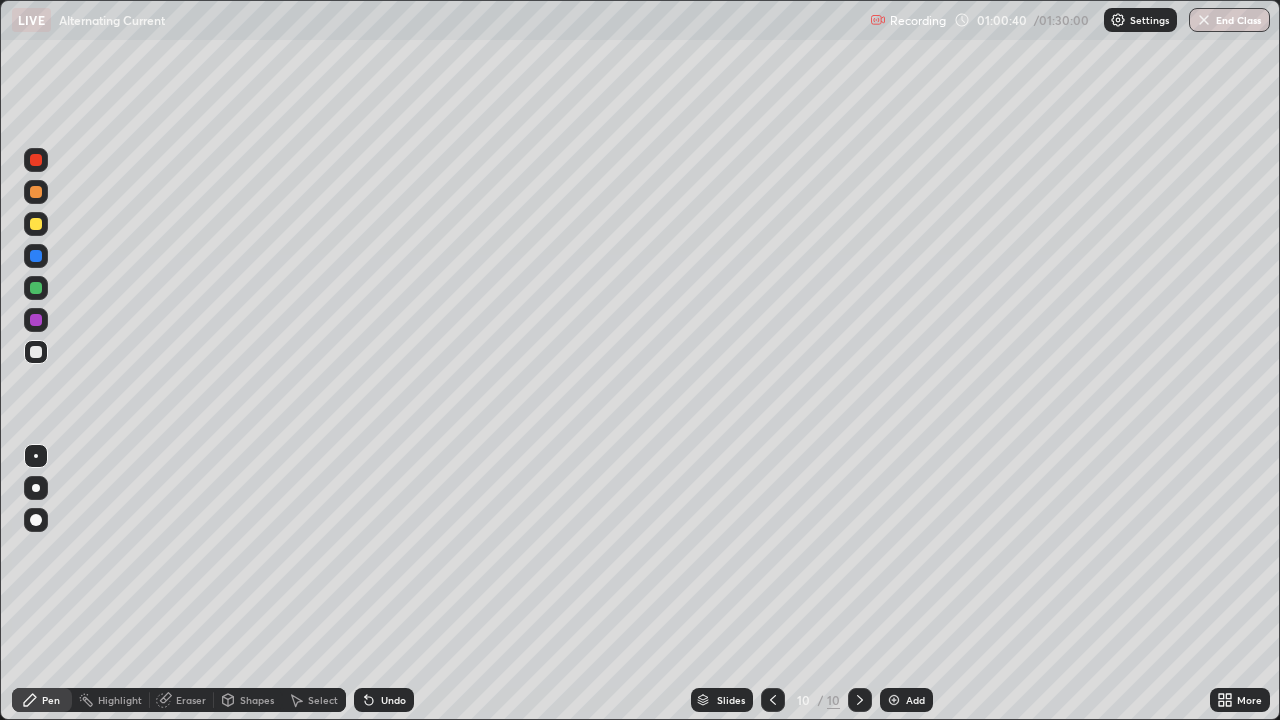 click on "Undo" at bounding box center (393, 700) 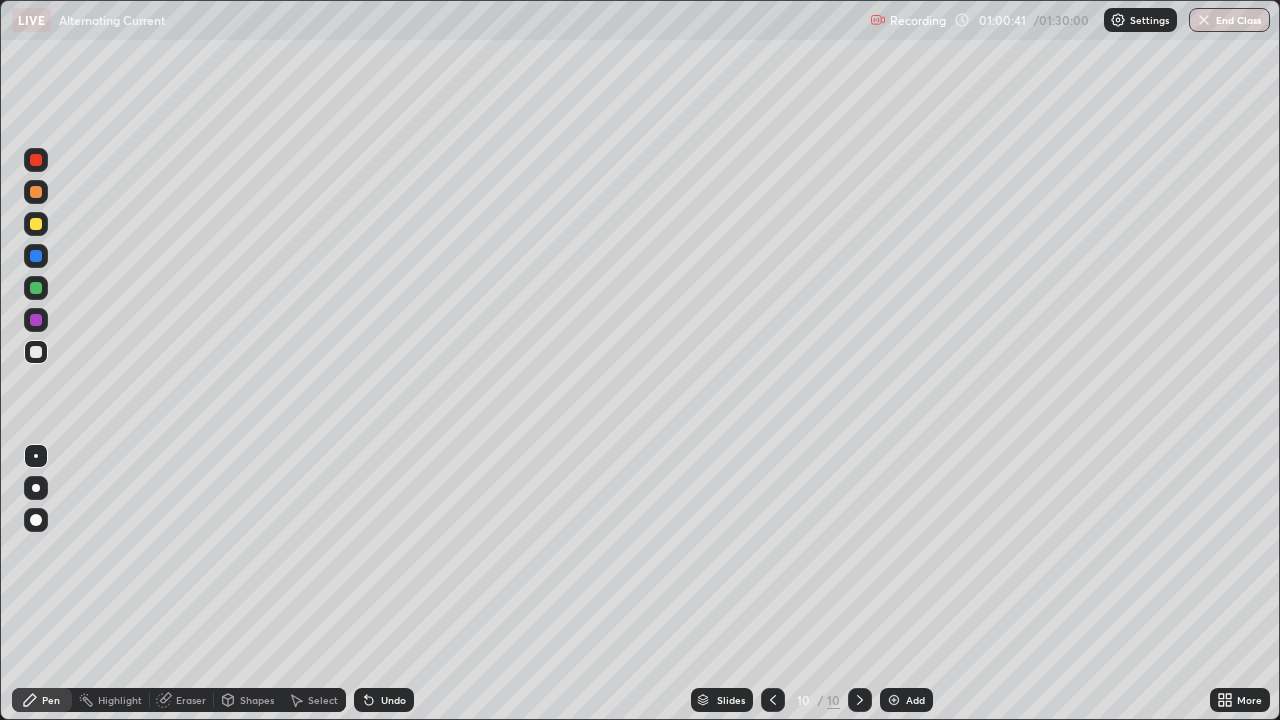click on "Undo" at bounding box center (393, 700) 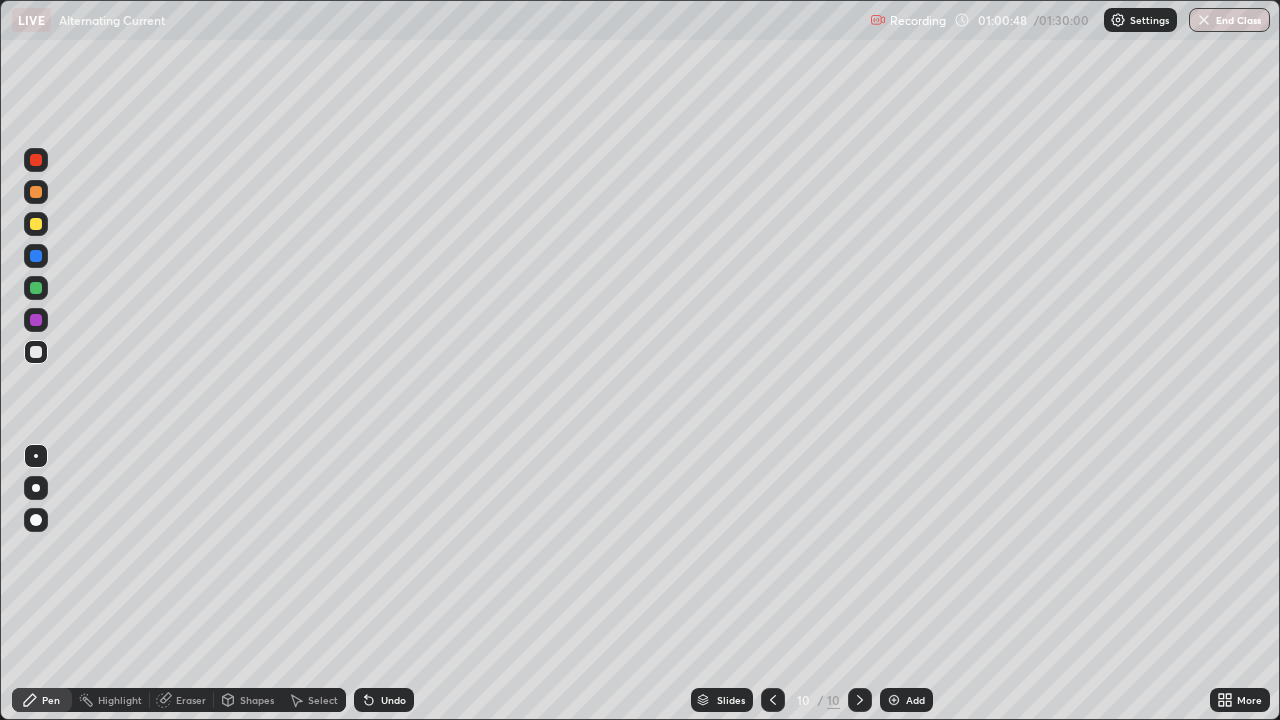 click on "Undo" at bounding box center (393, 700) 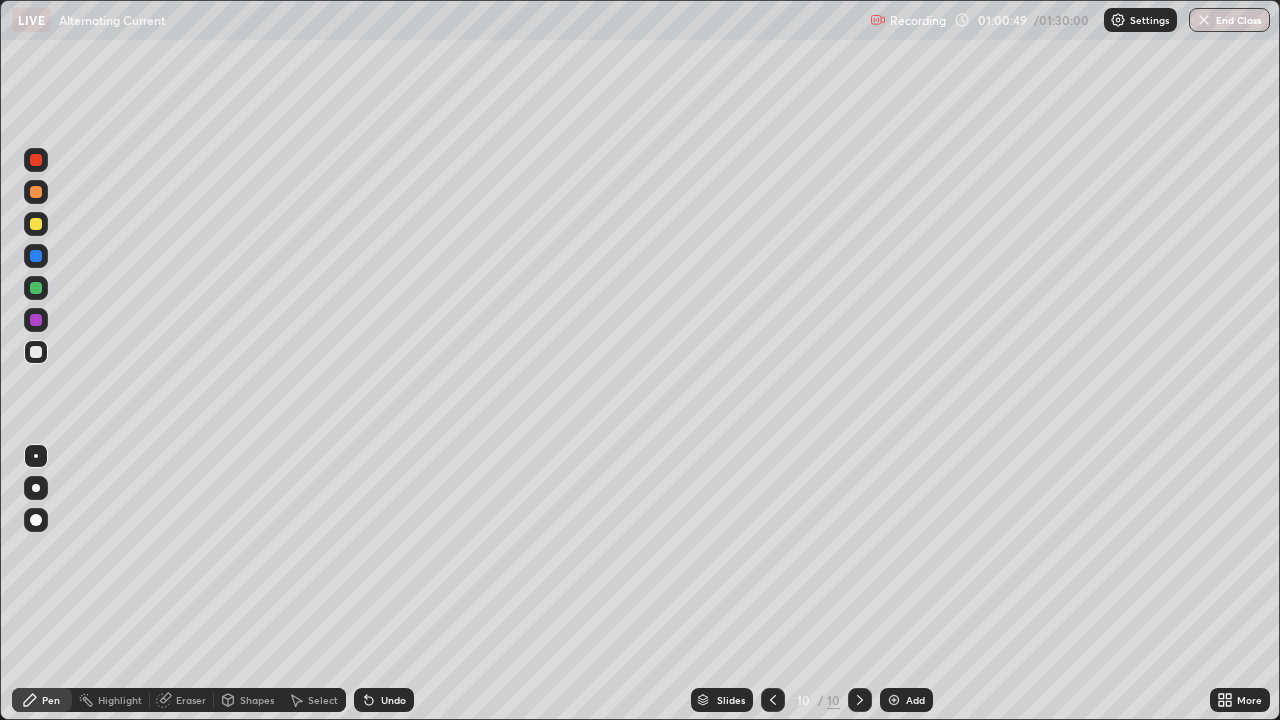 click on "Undo" at bounding box center [384, 700] 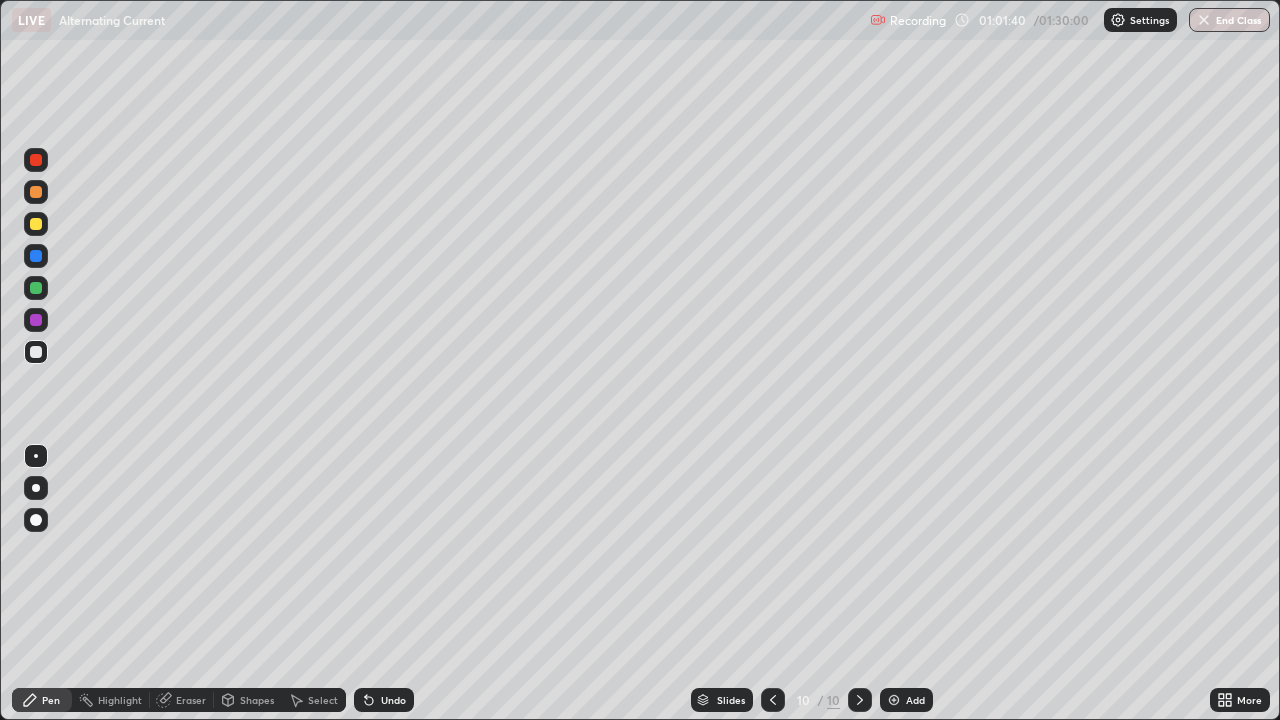 click at bounding box center (36, 224) 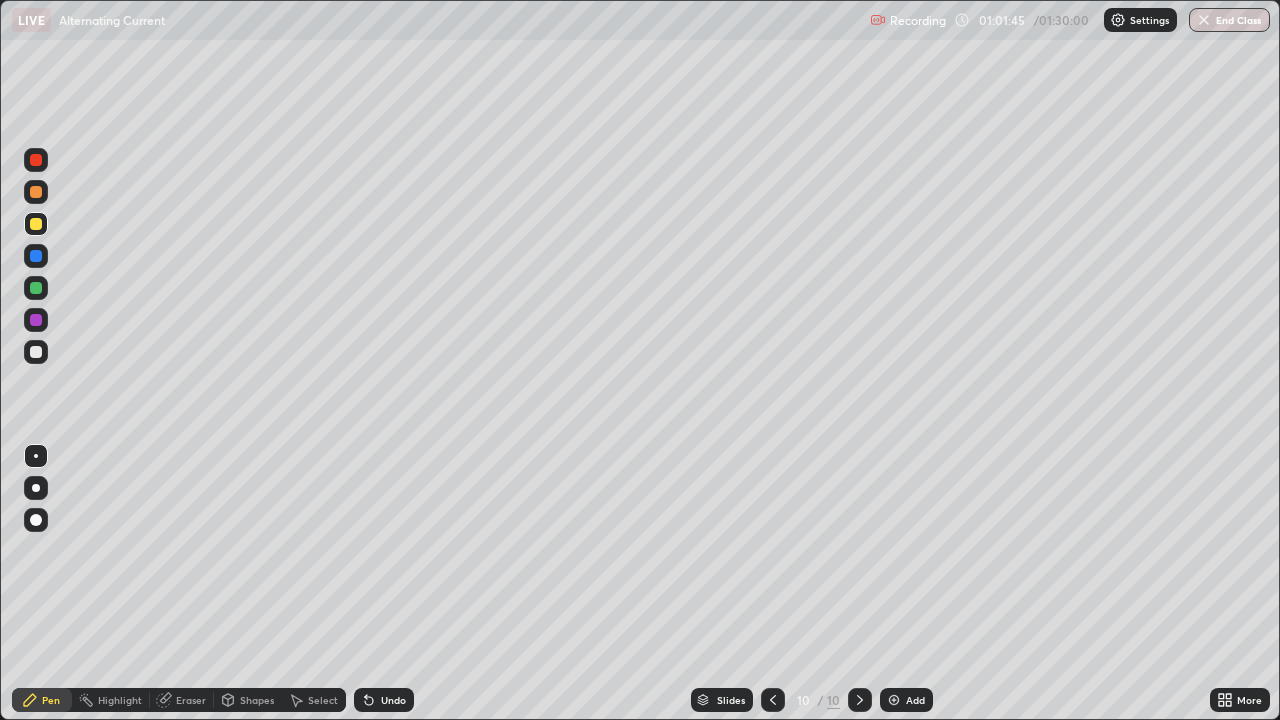 click on "Undo" at bounding box center (384, 700) 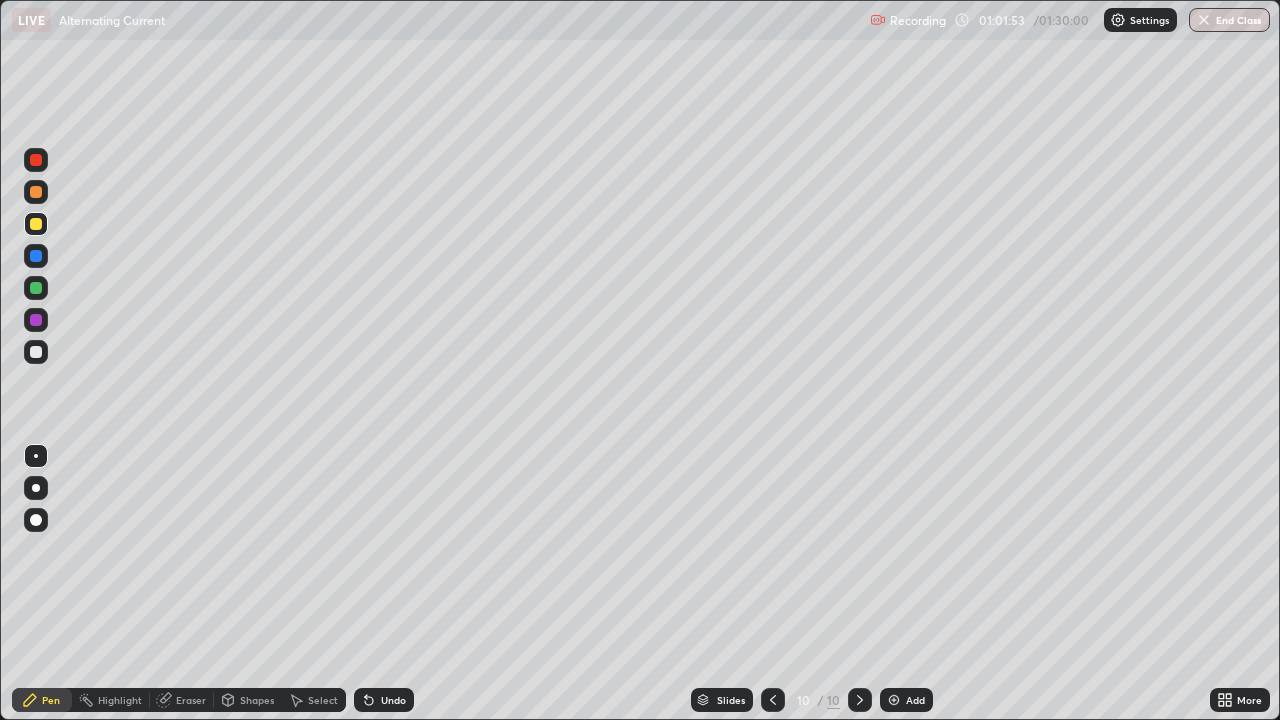 click at bounding box center (36, 256) 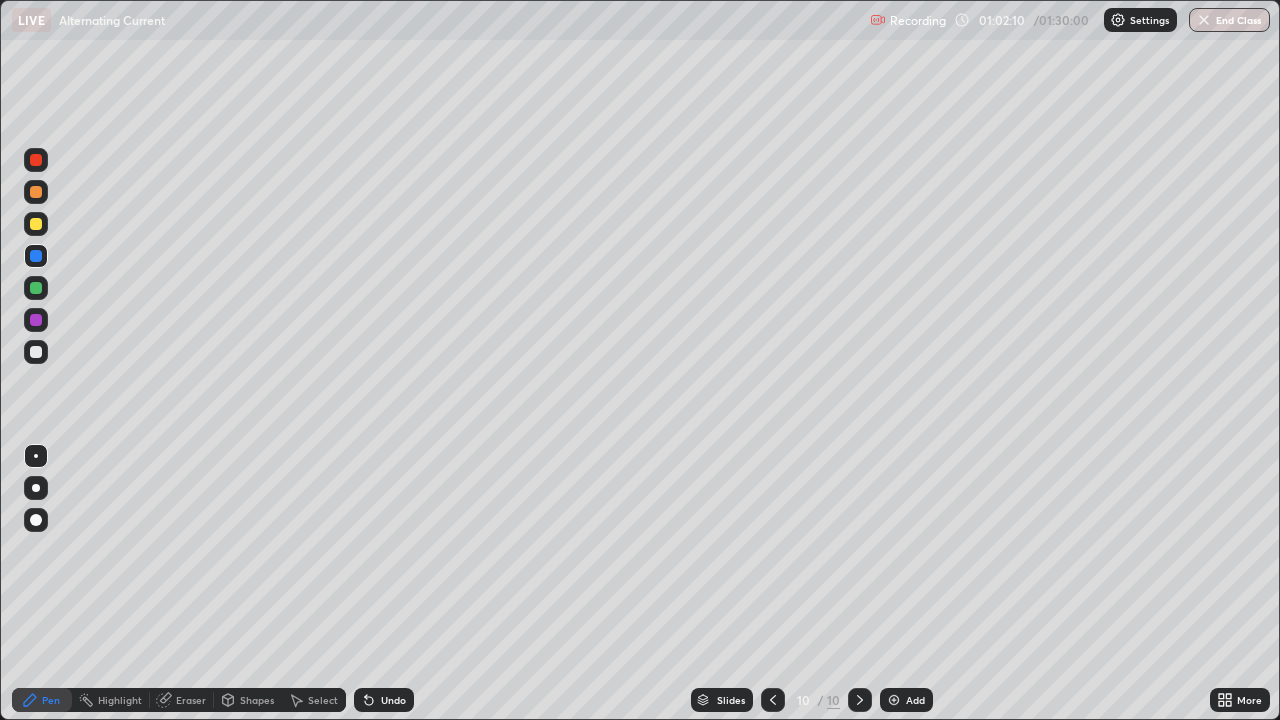 click at bounding box center [36, 224] 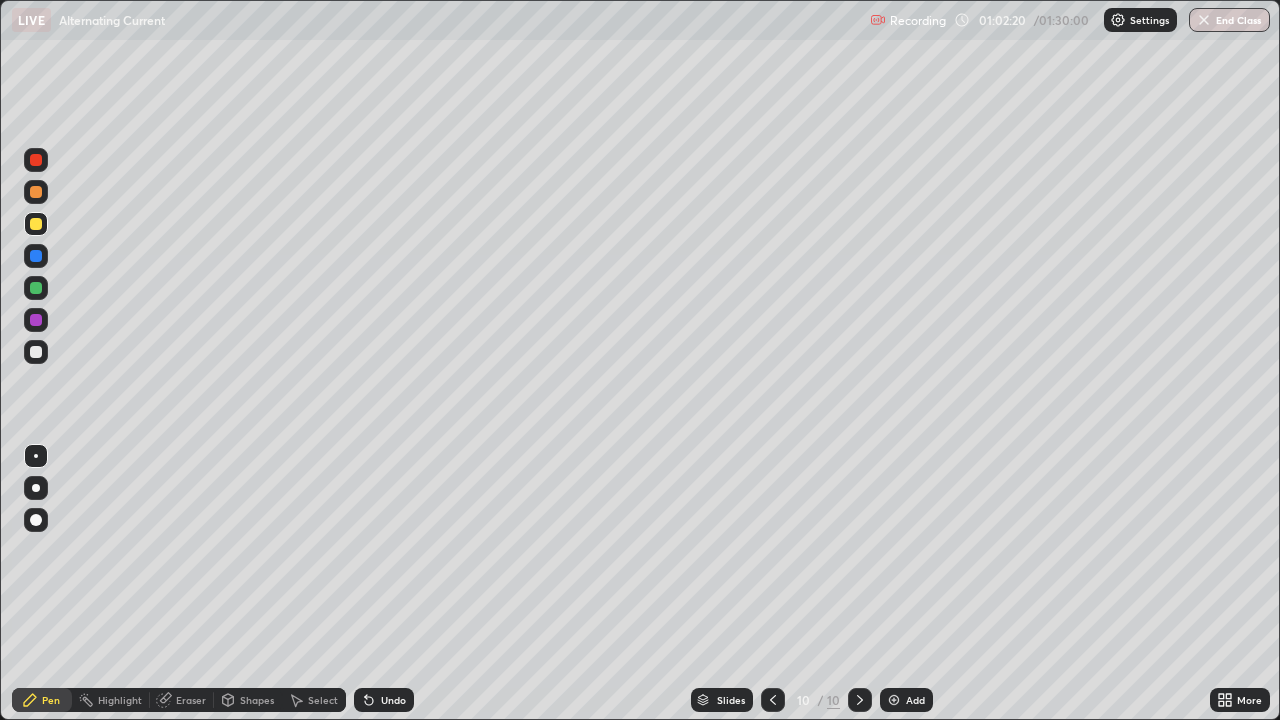 click at bounding box center (36, 320) 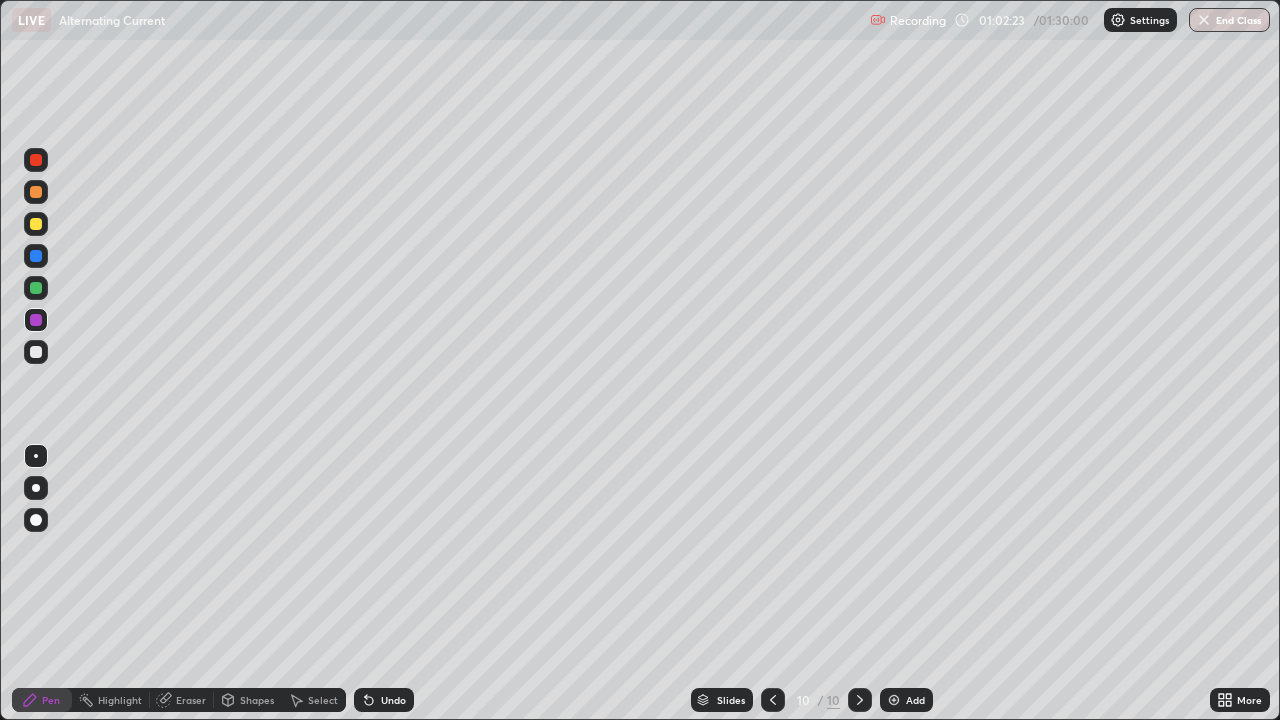 click on "Undo" at bounding box center [384, 700] 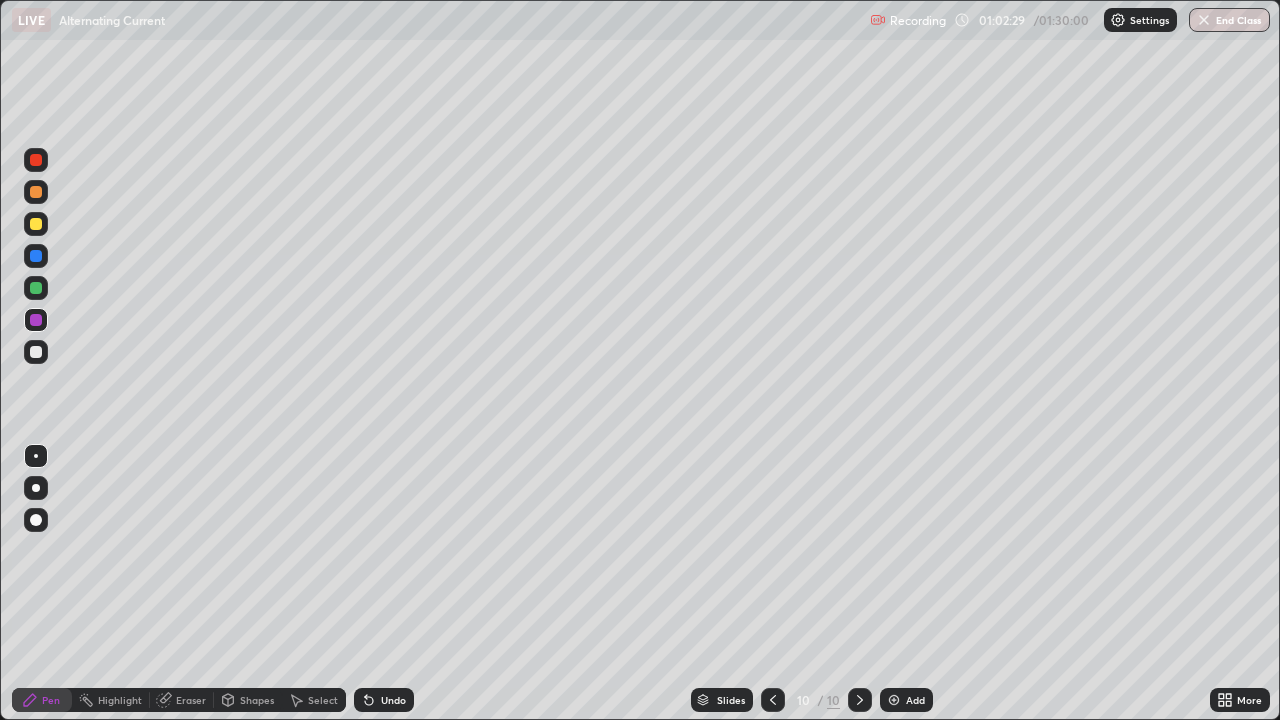 click 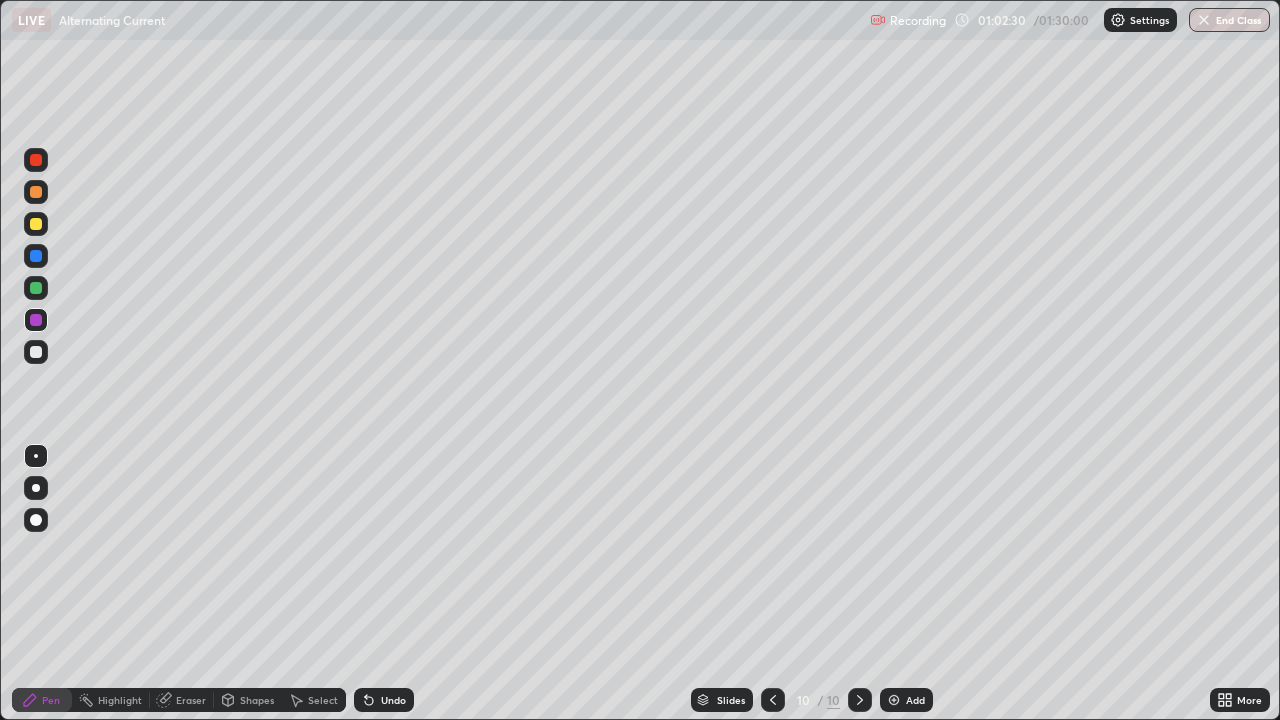 click 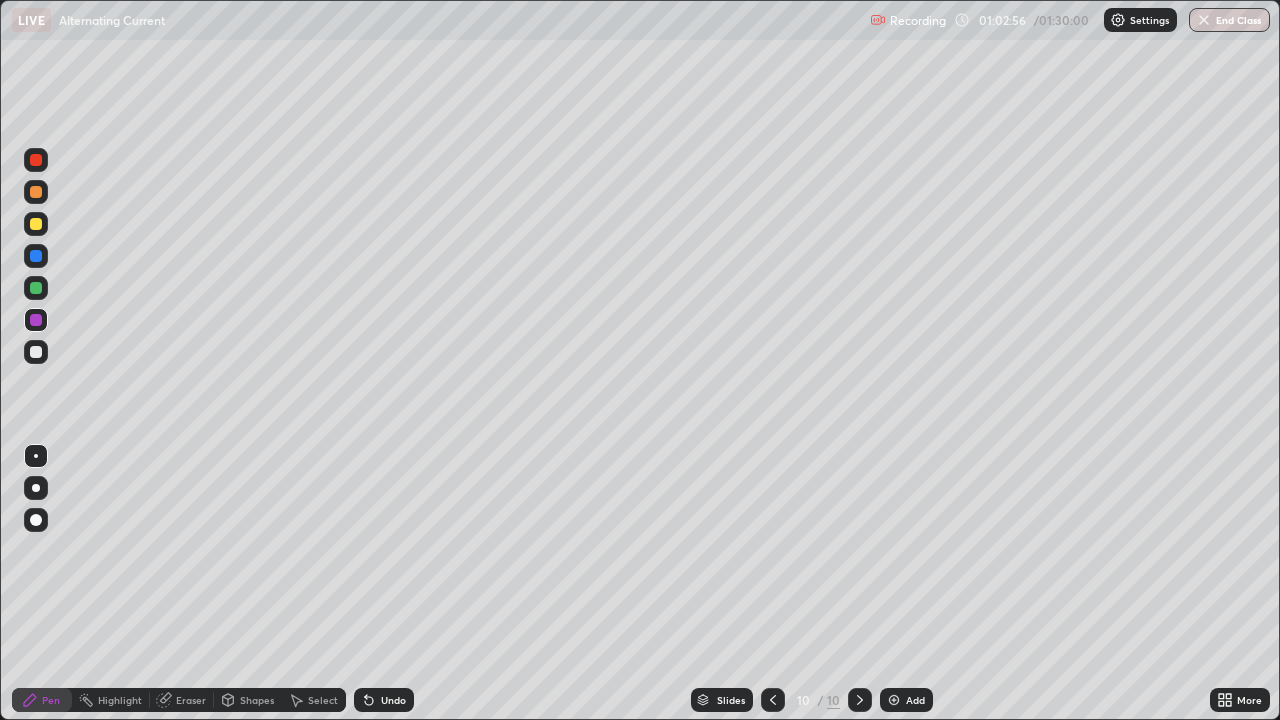 click at bounding box center [36, 288] 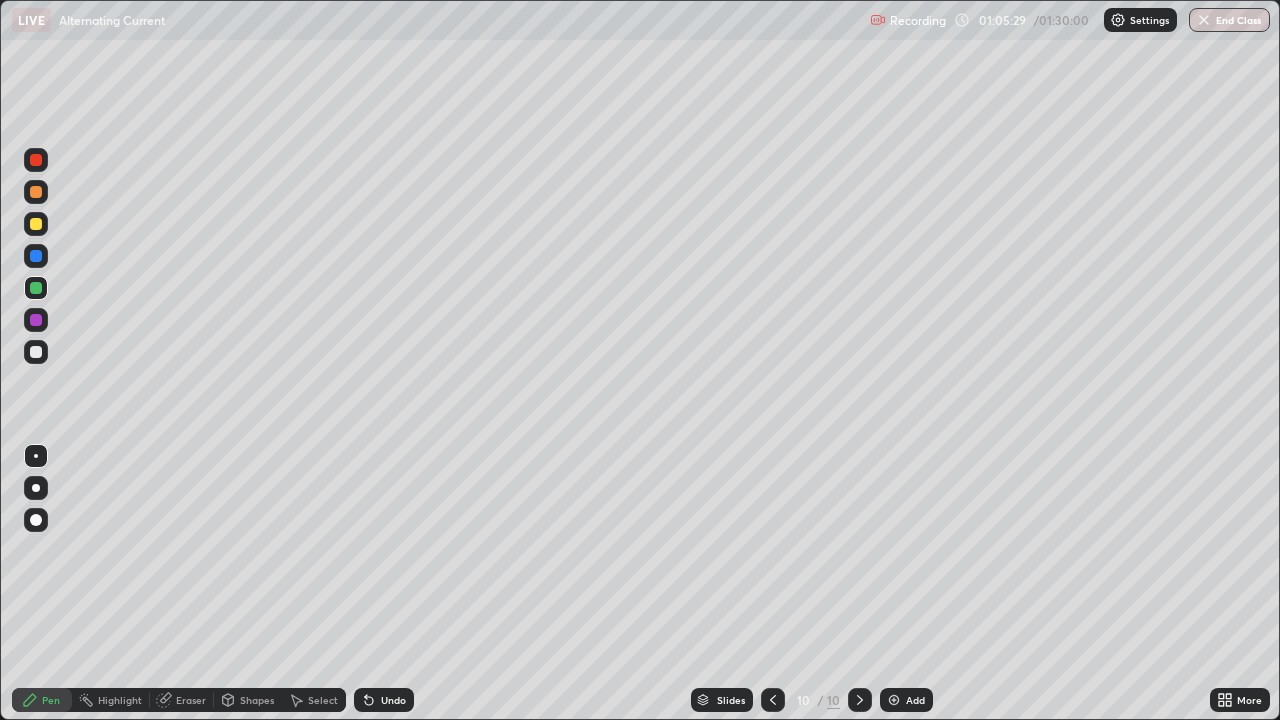 click at bounding box center (894, 700) 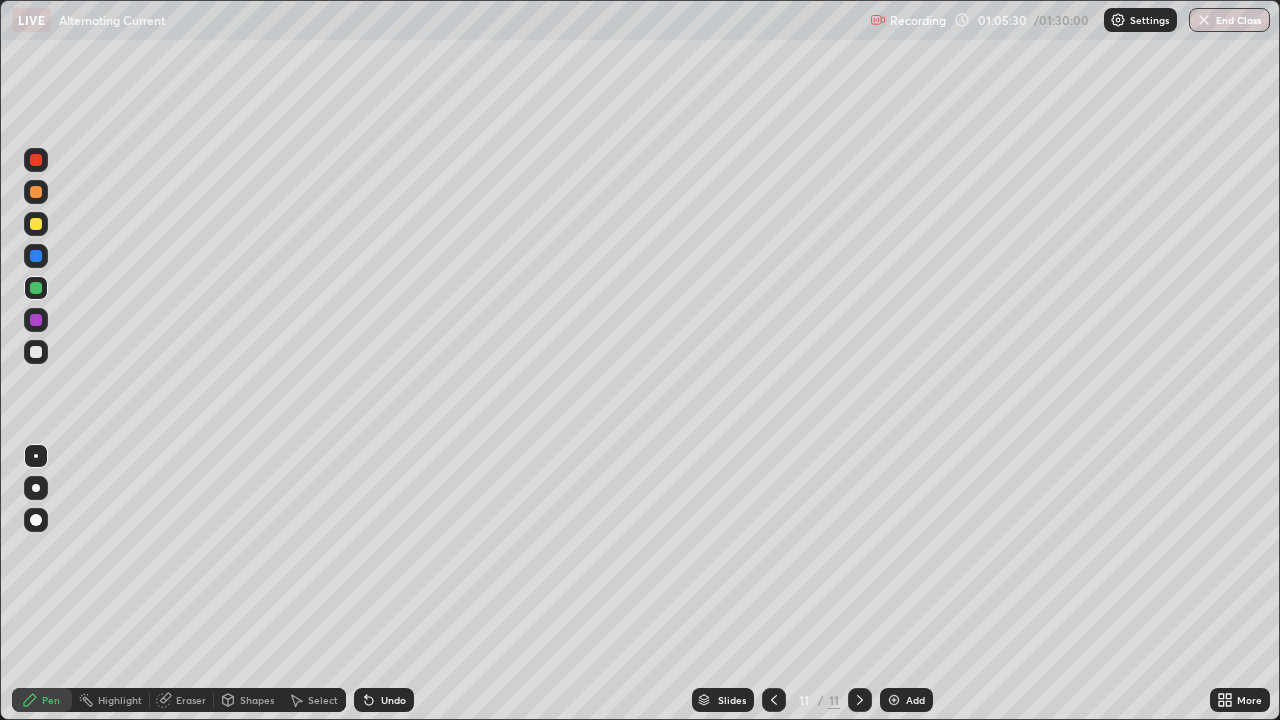 click at bounding box center (36, 352) 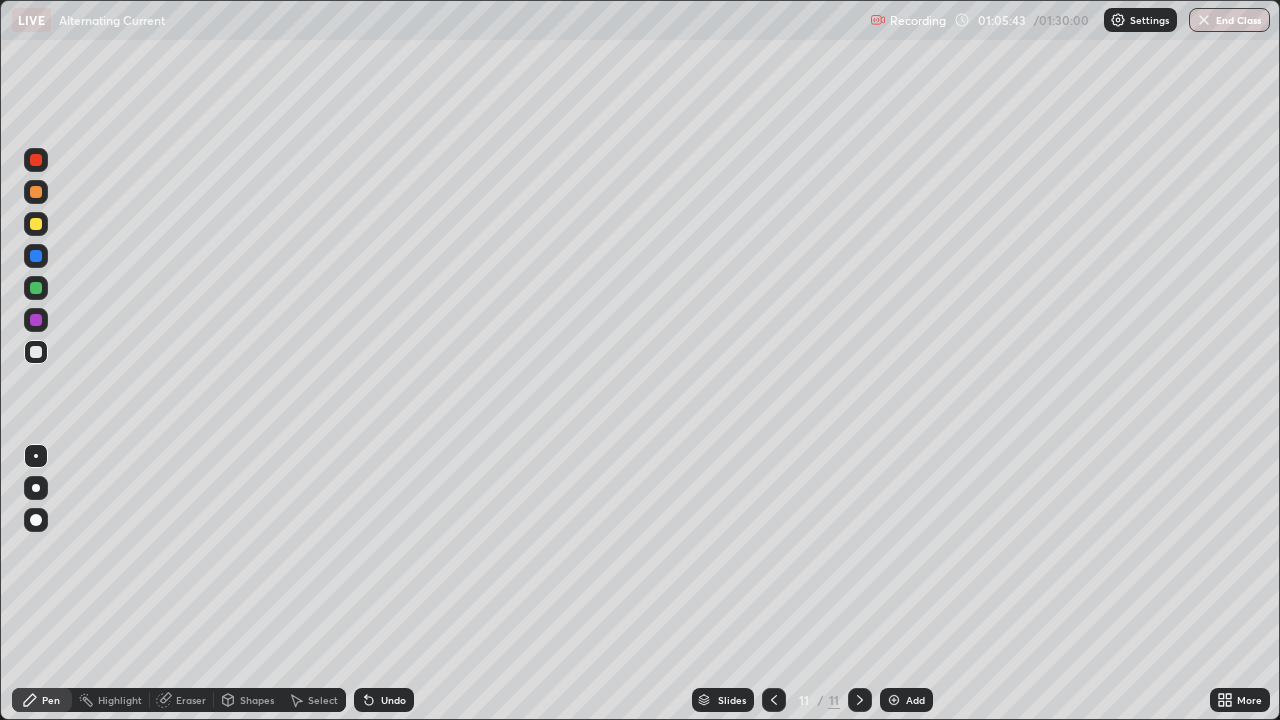 click 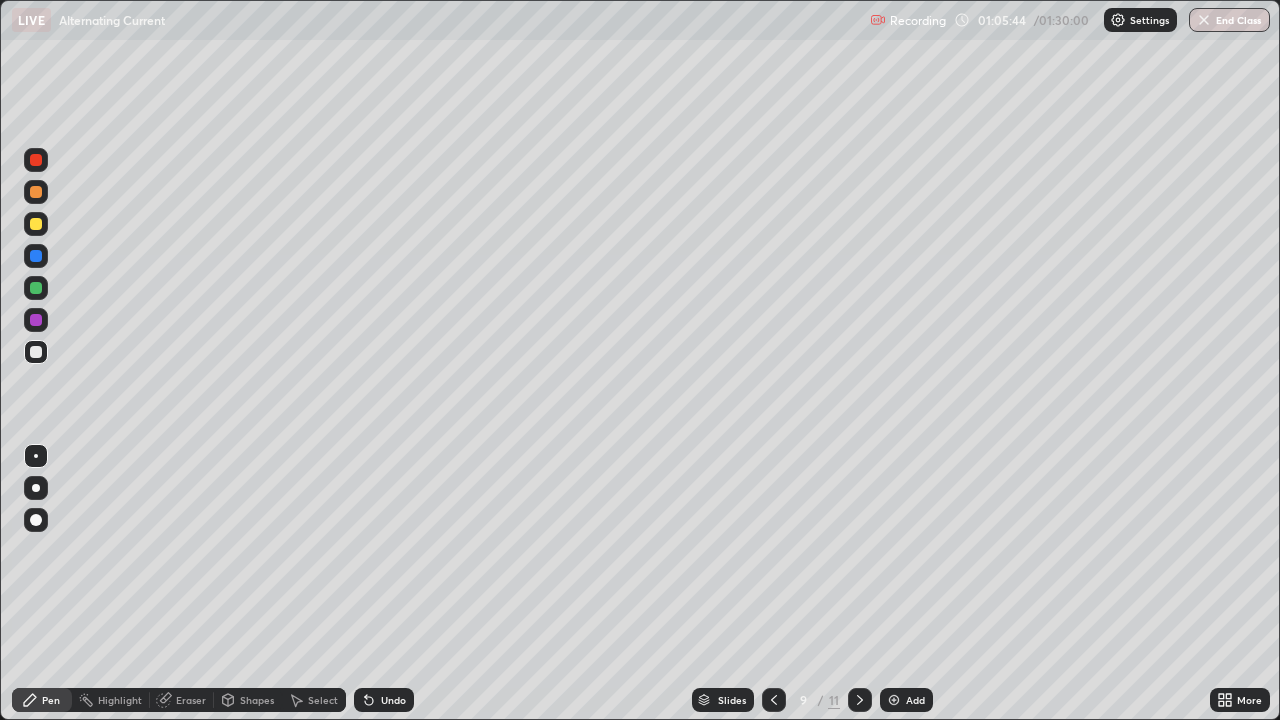 click at bounding box center [774, 700] 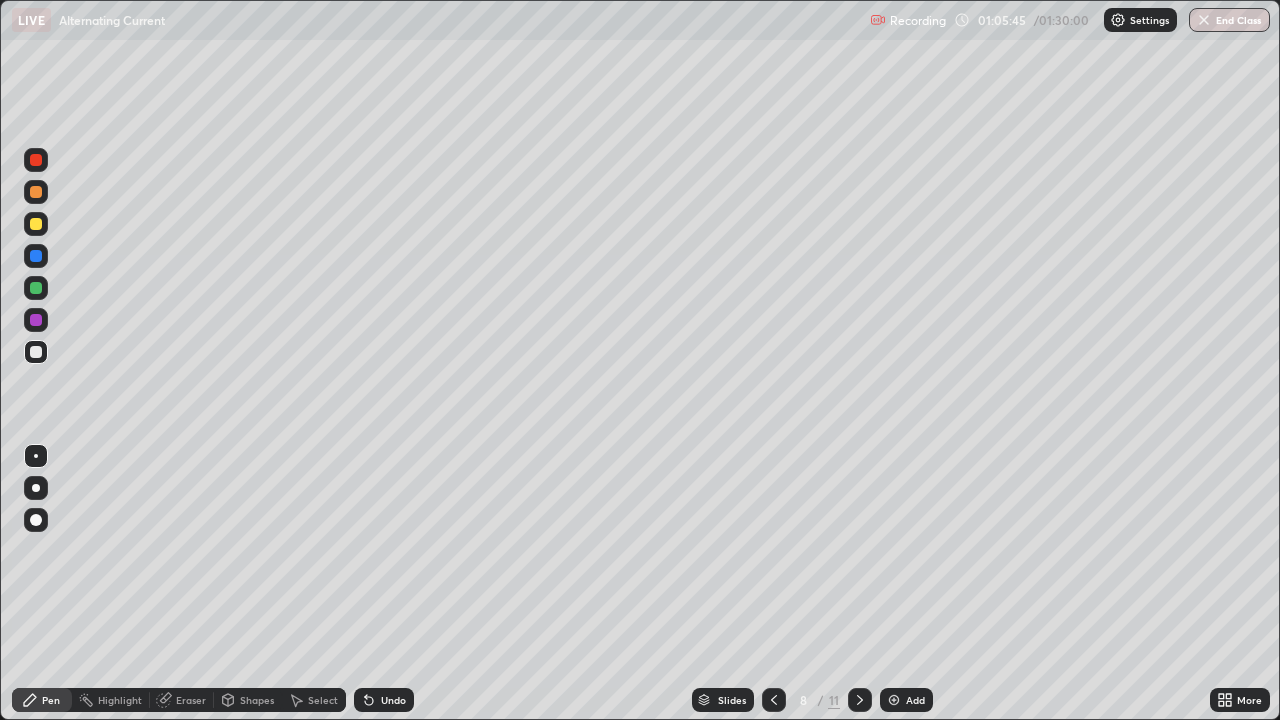 click 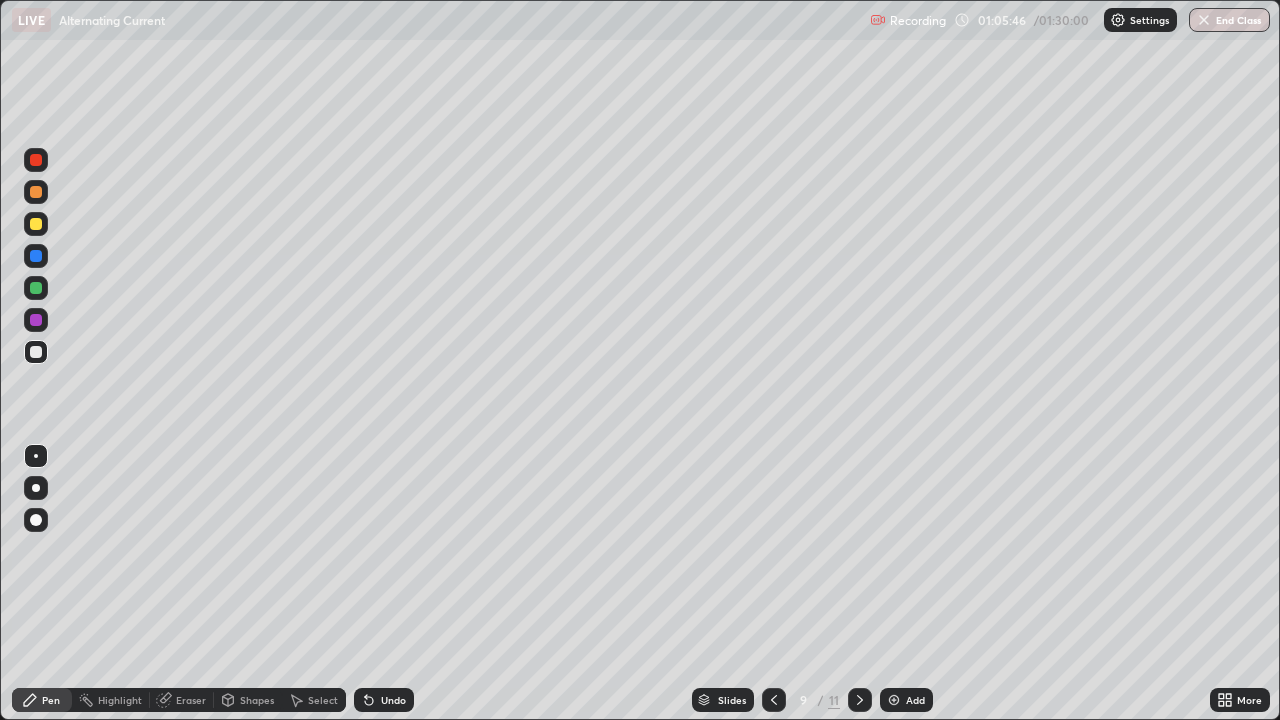 click at bounding box center (774, 700) 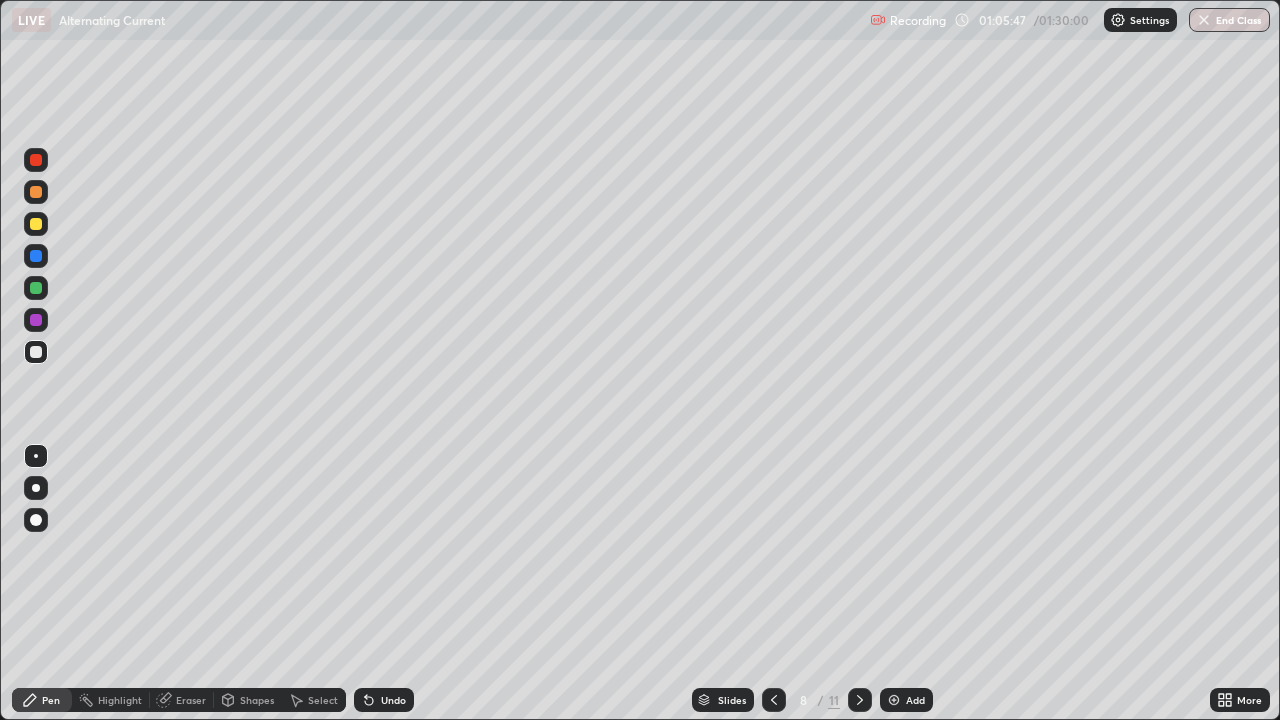 click 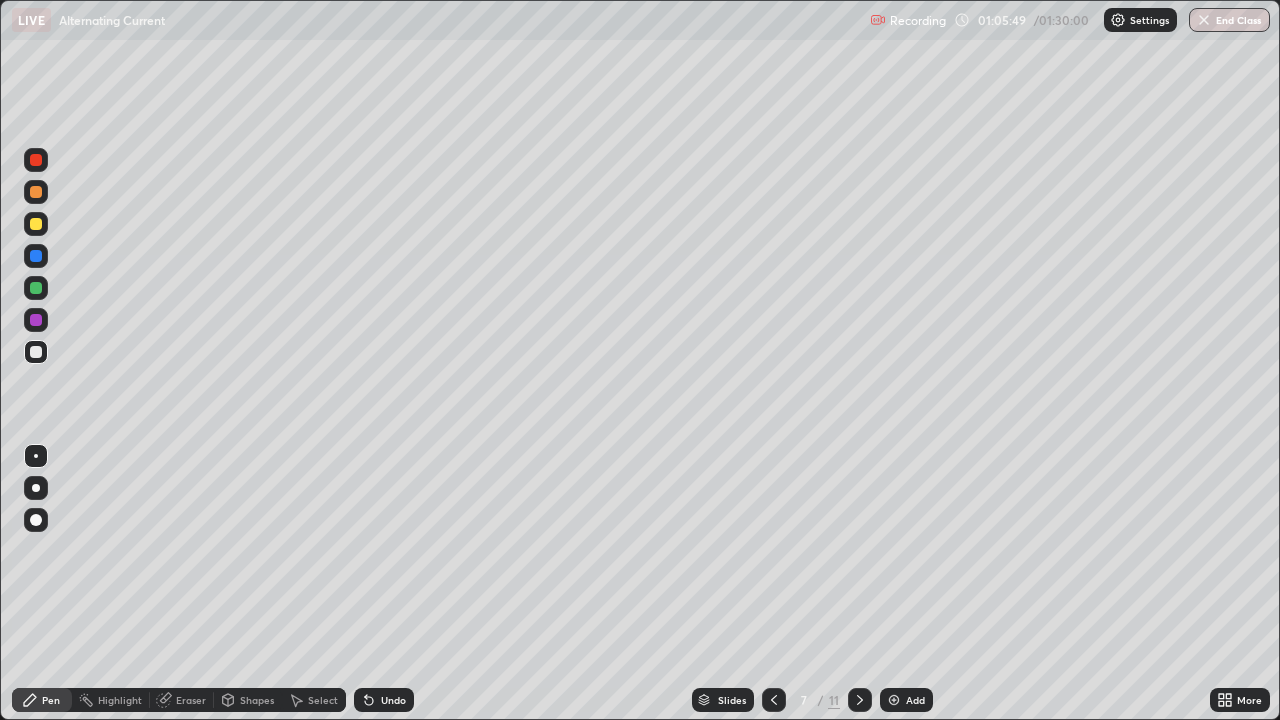click 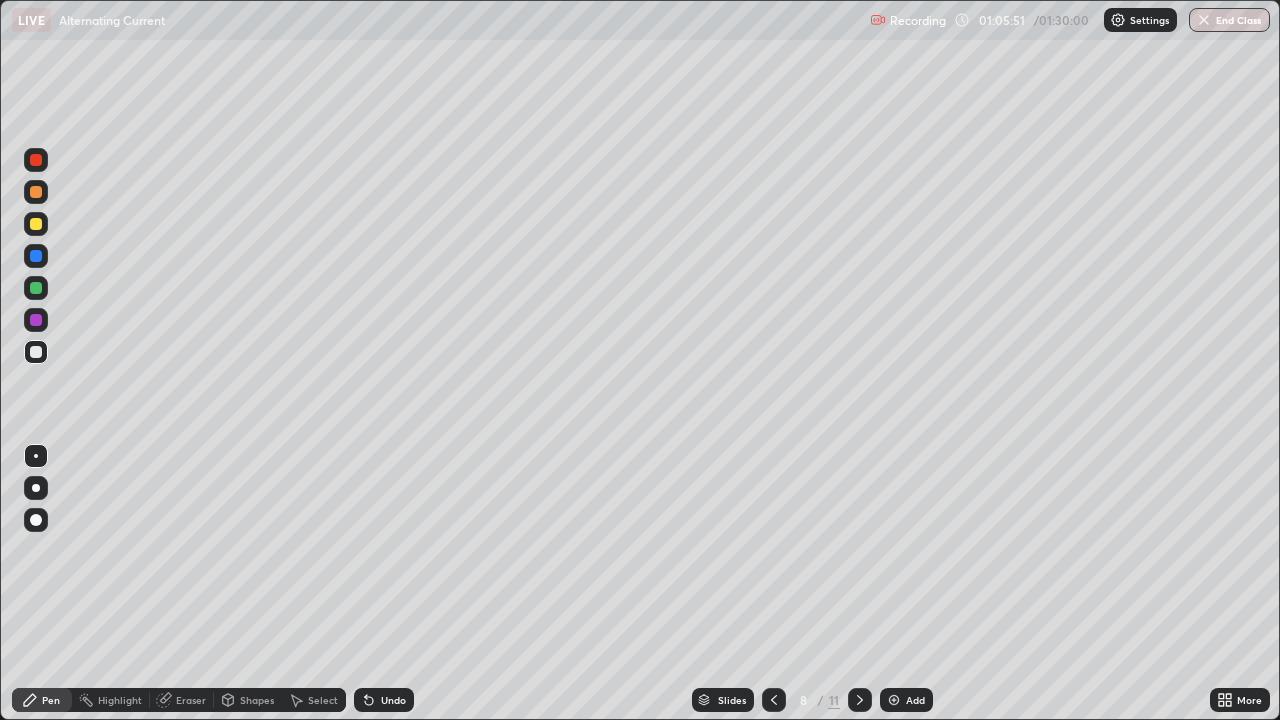 click 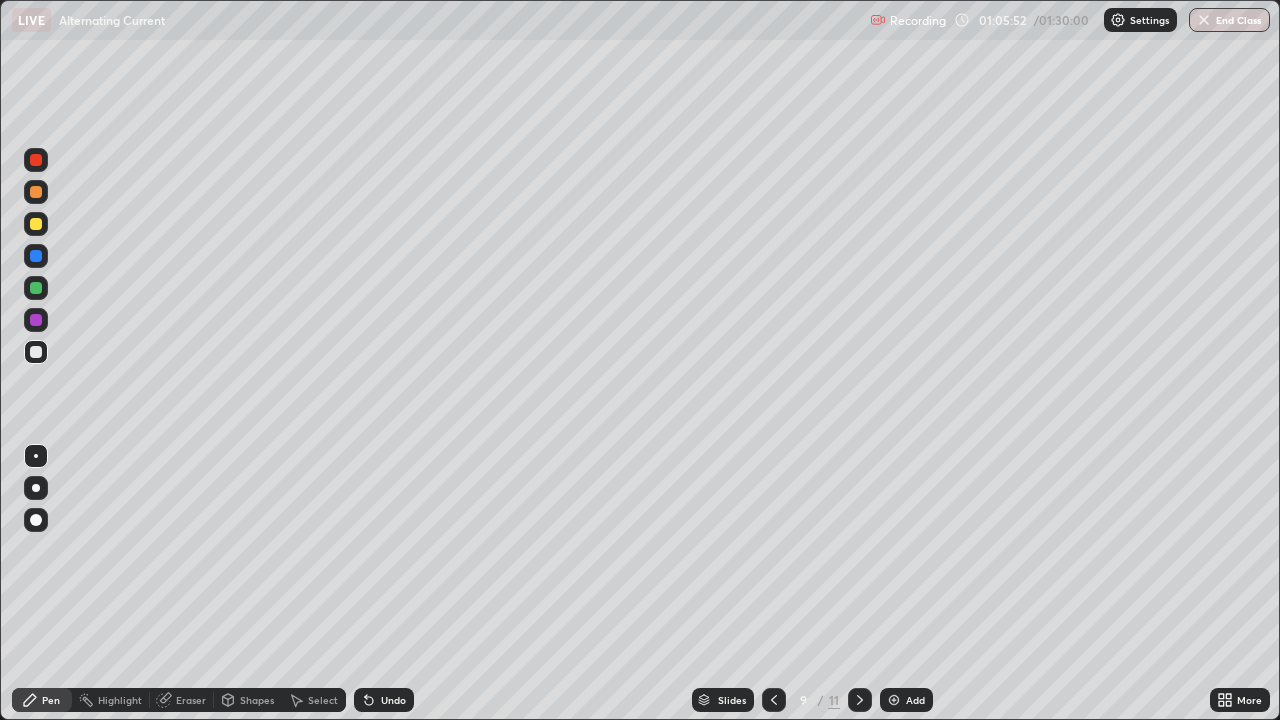 click 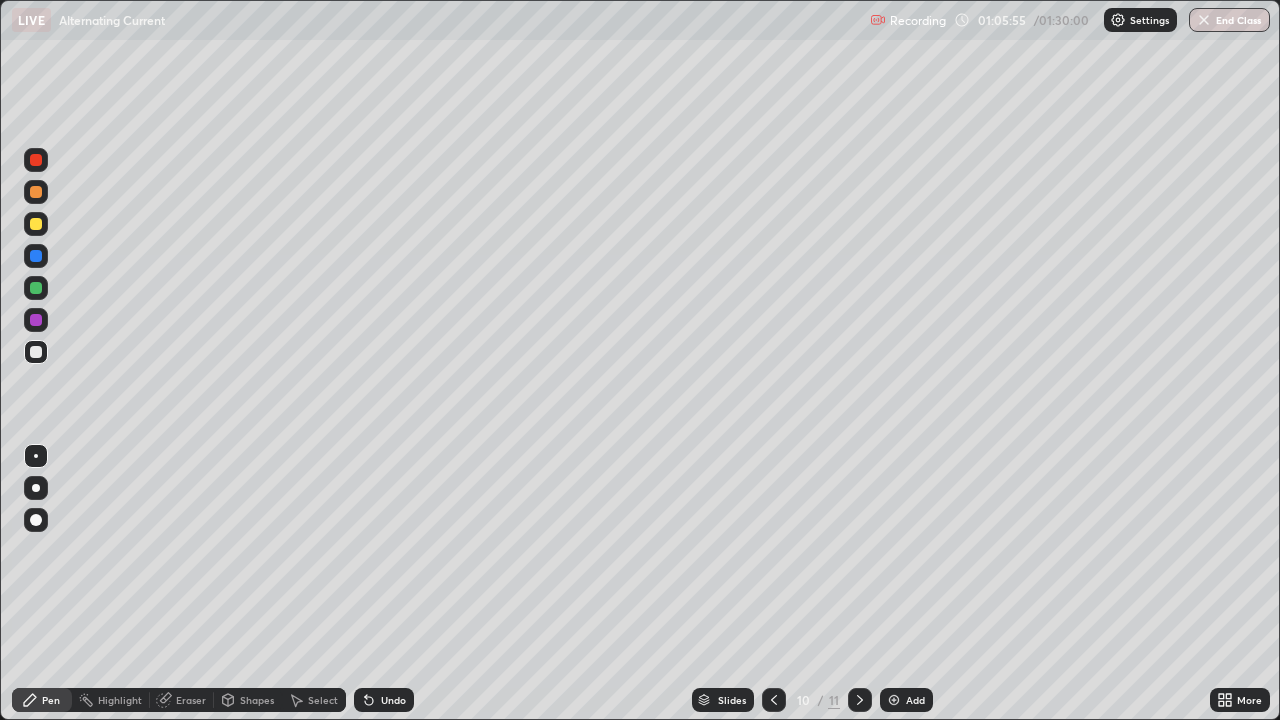 click 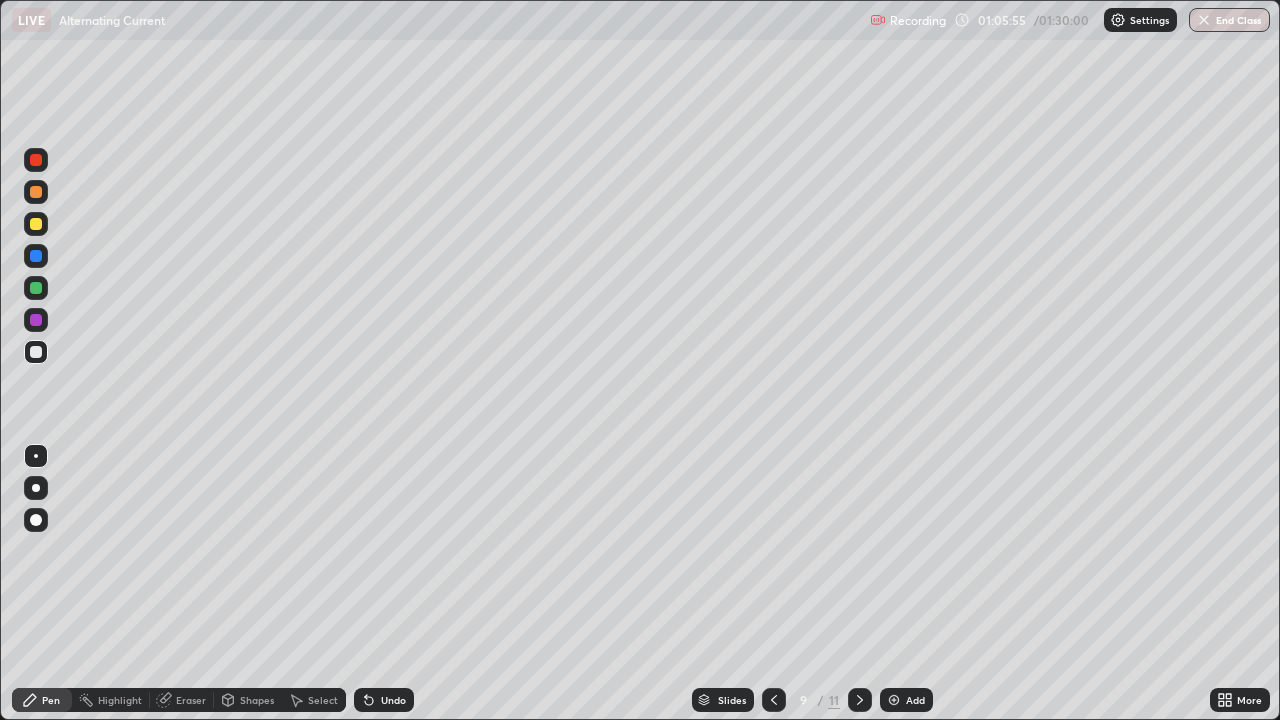 click 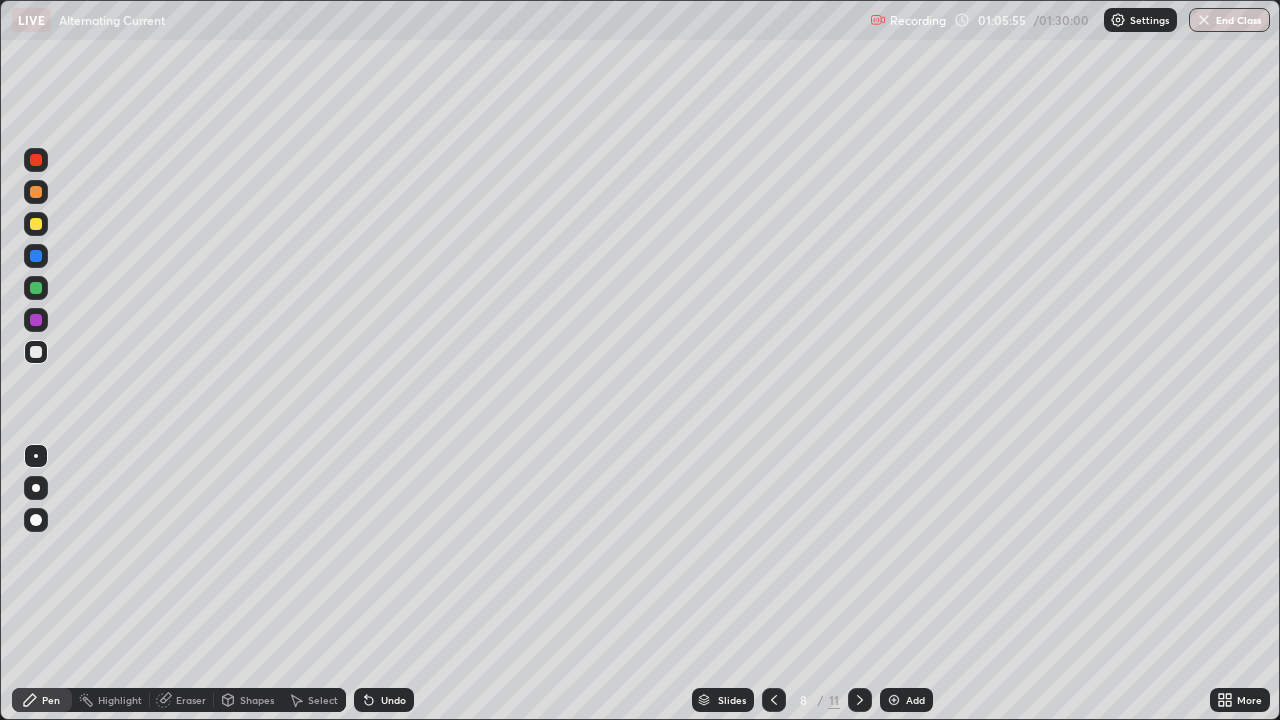 click 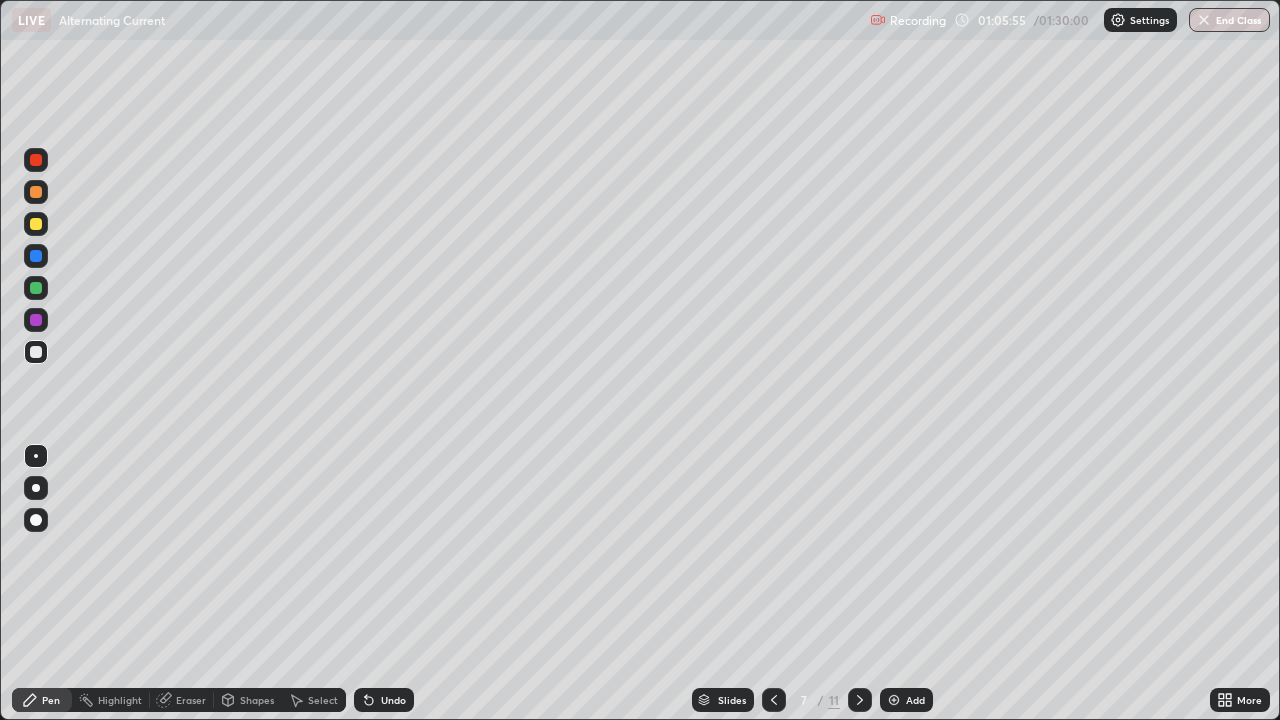 click 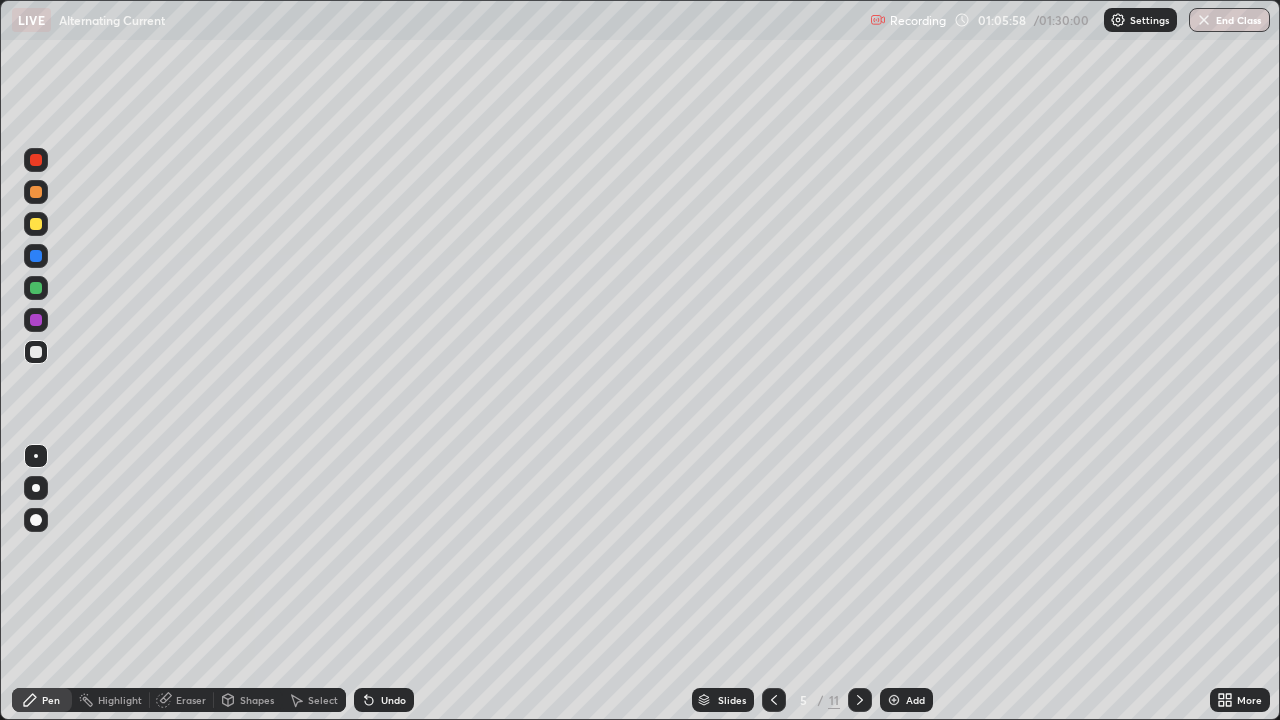 click 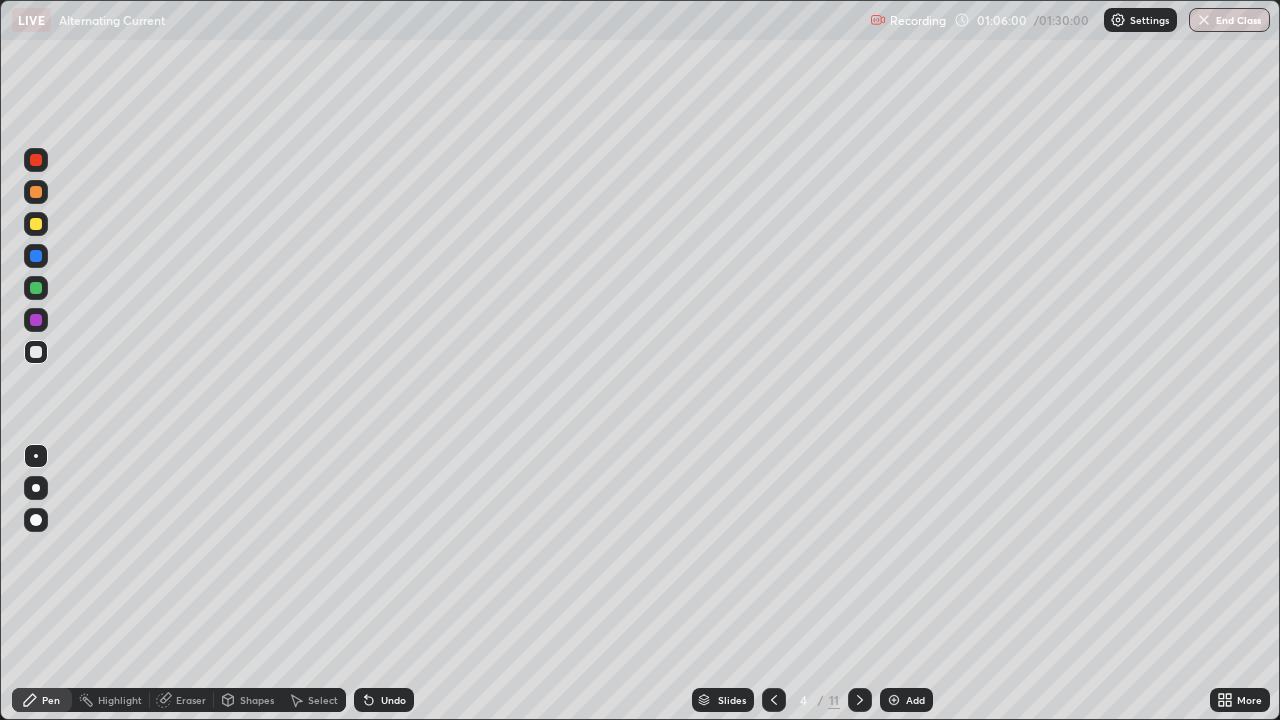 click at bounding box center [774, 700] 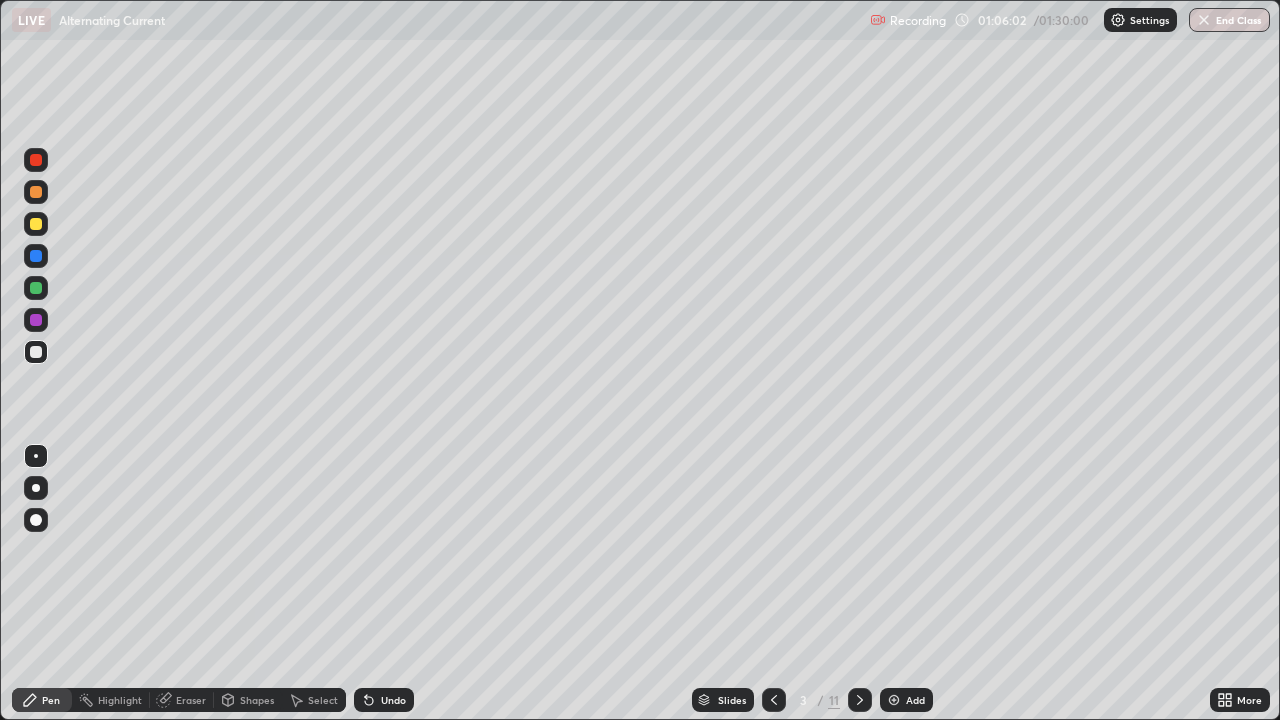 click 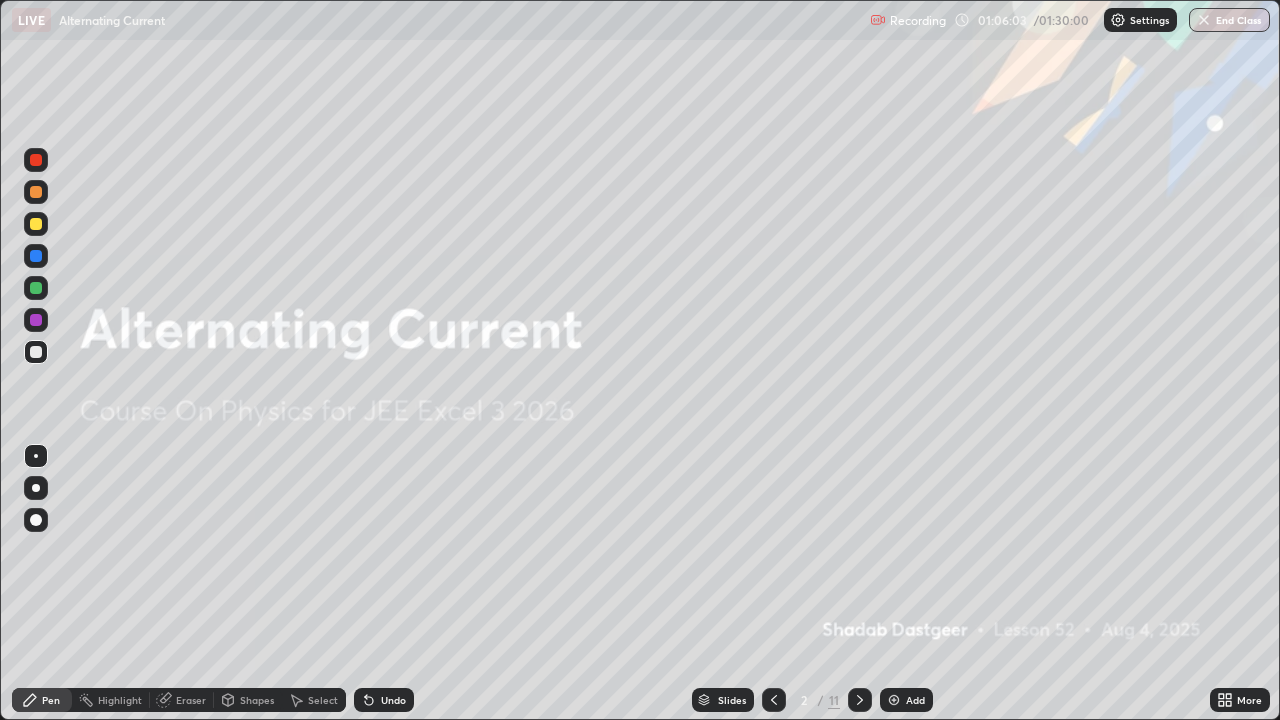 click 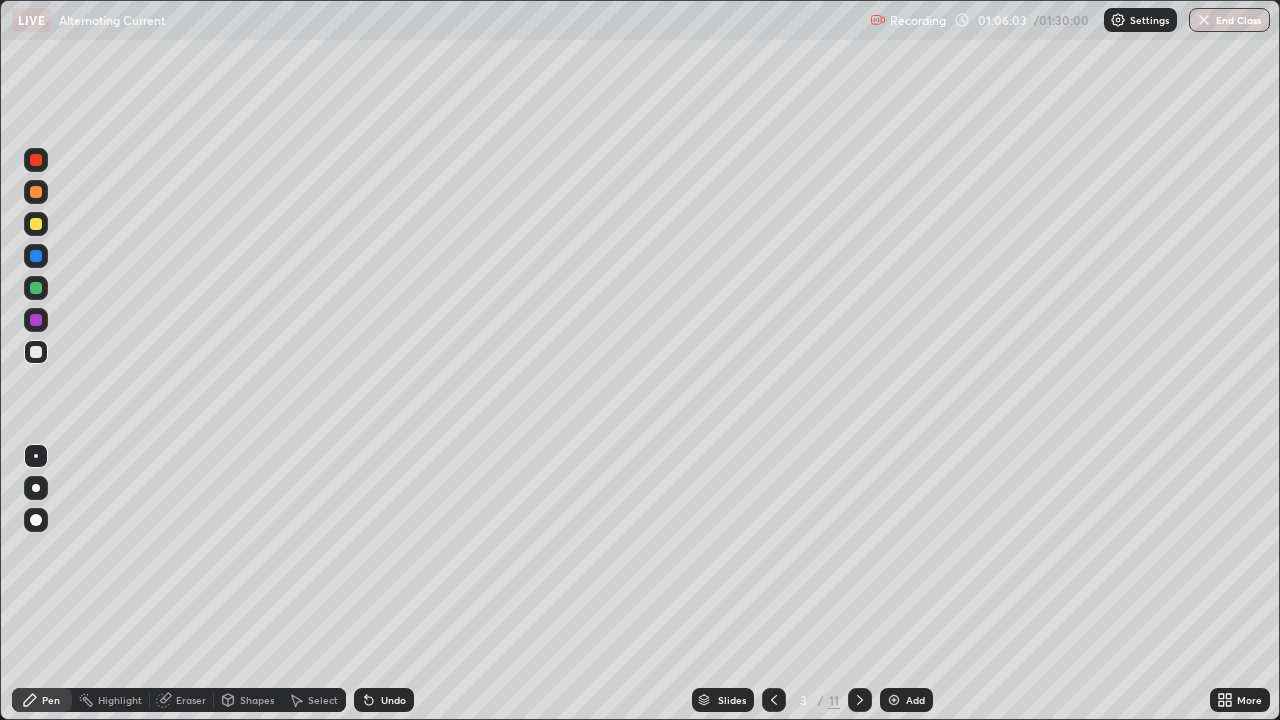 click 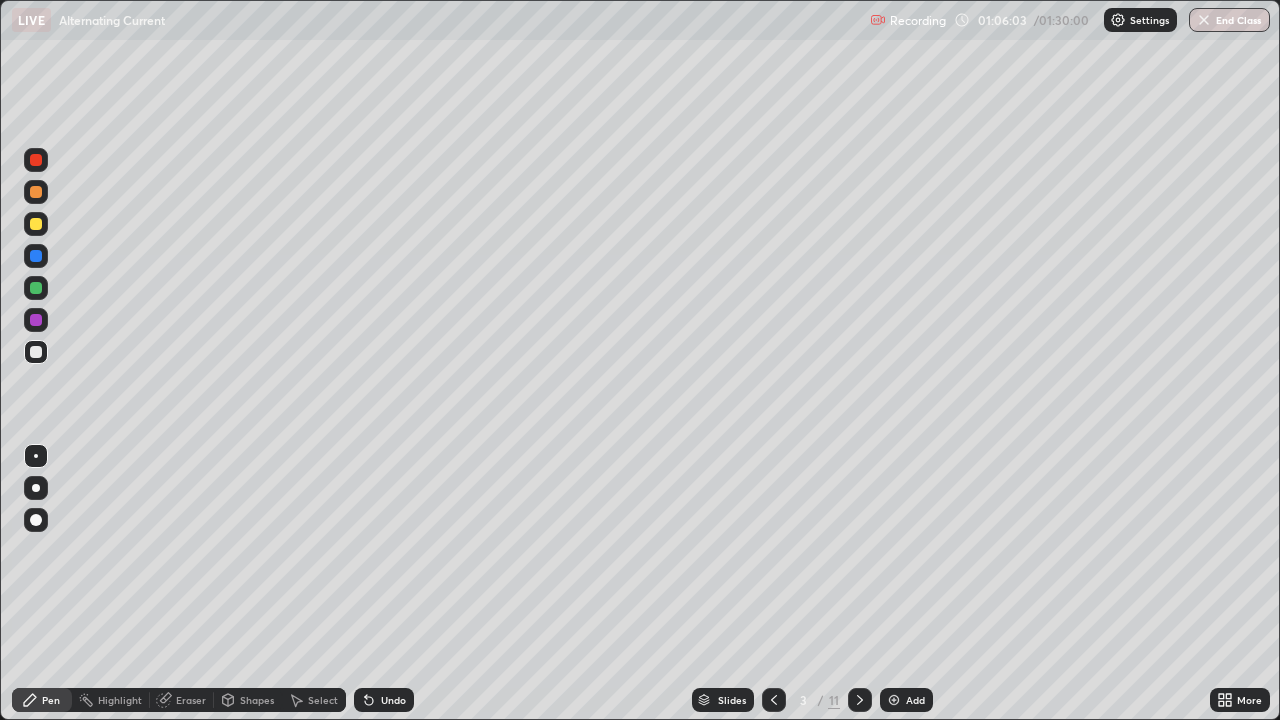 click 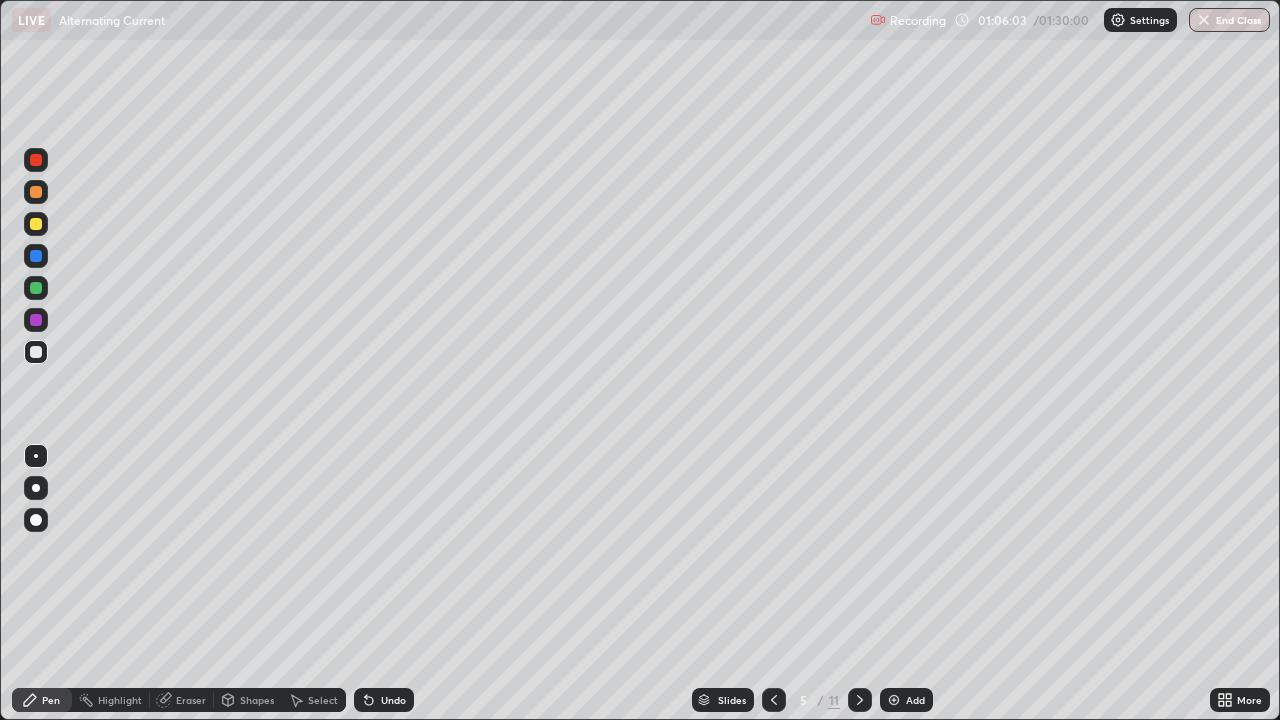 click 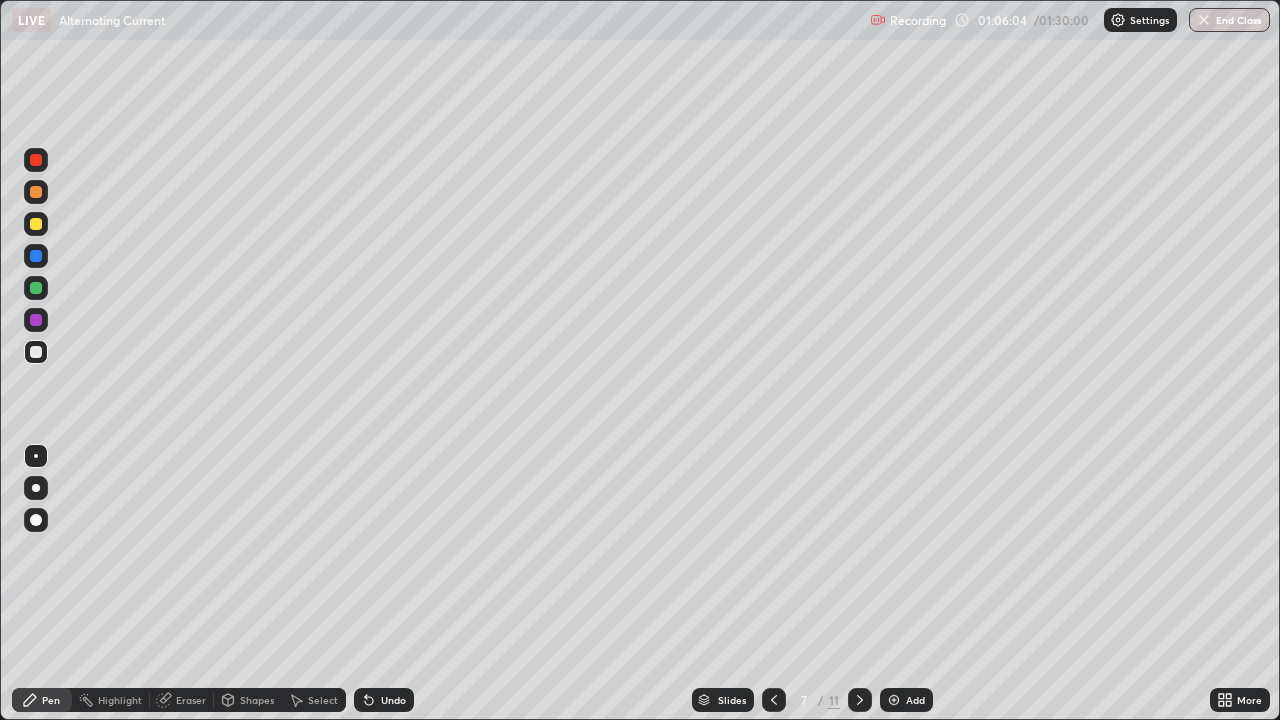 click 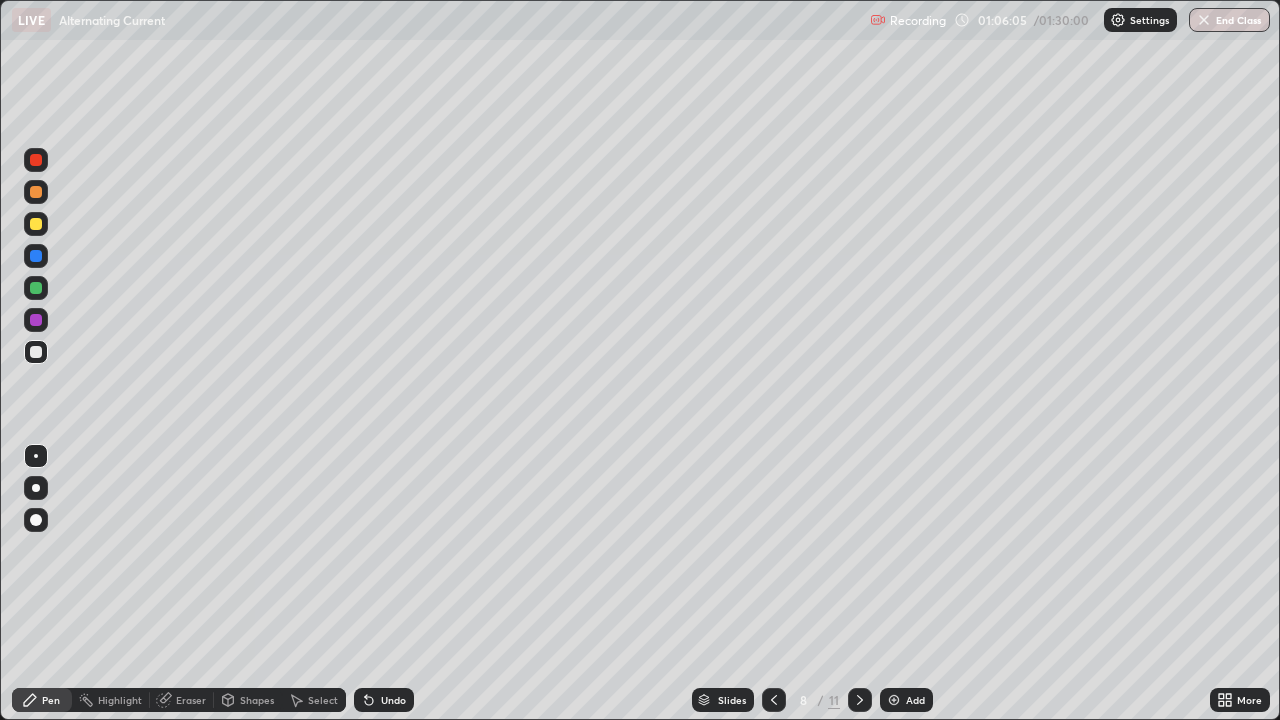 click 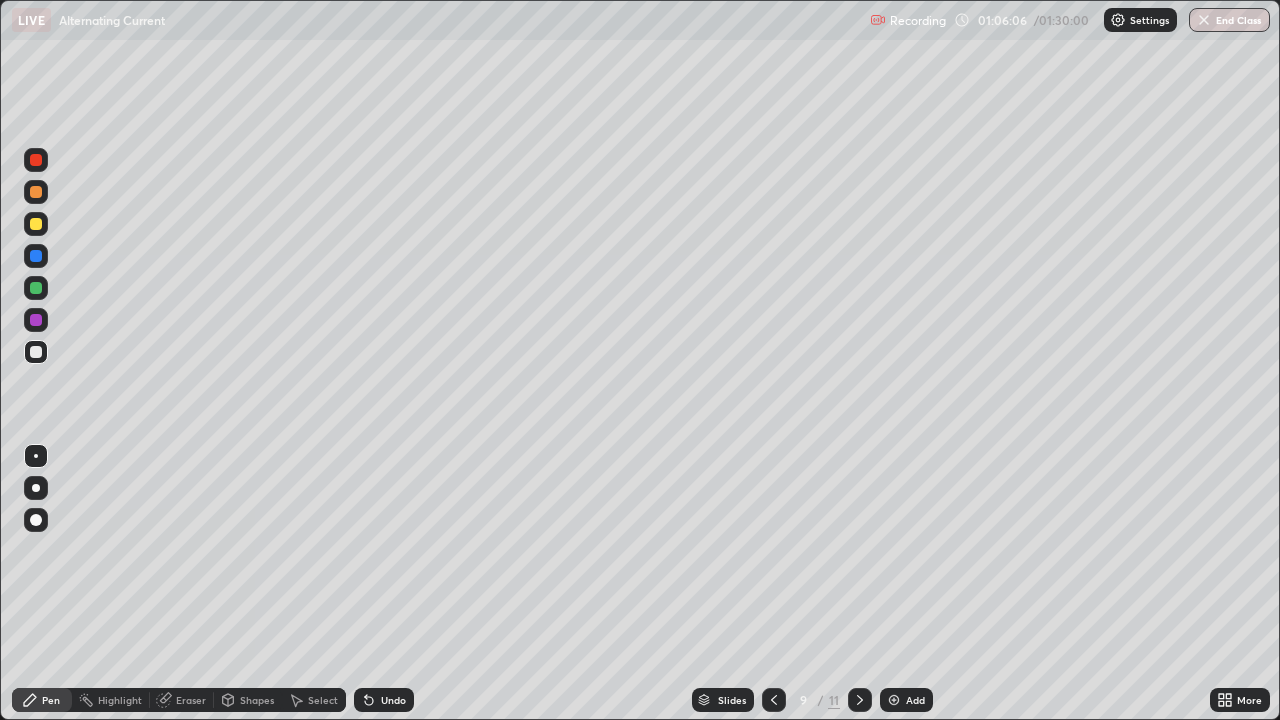 click 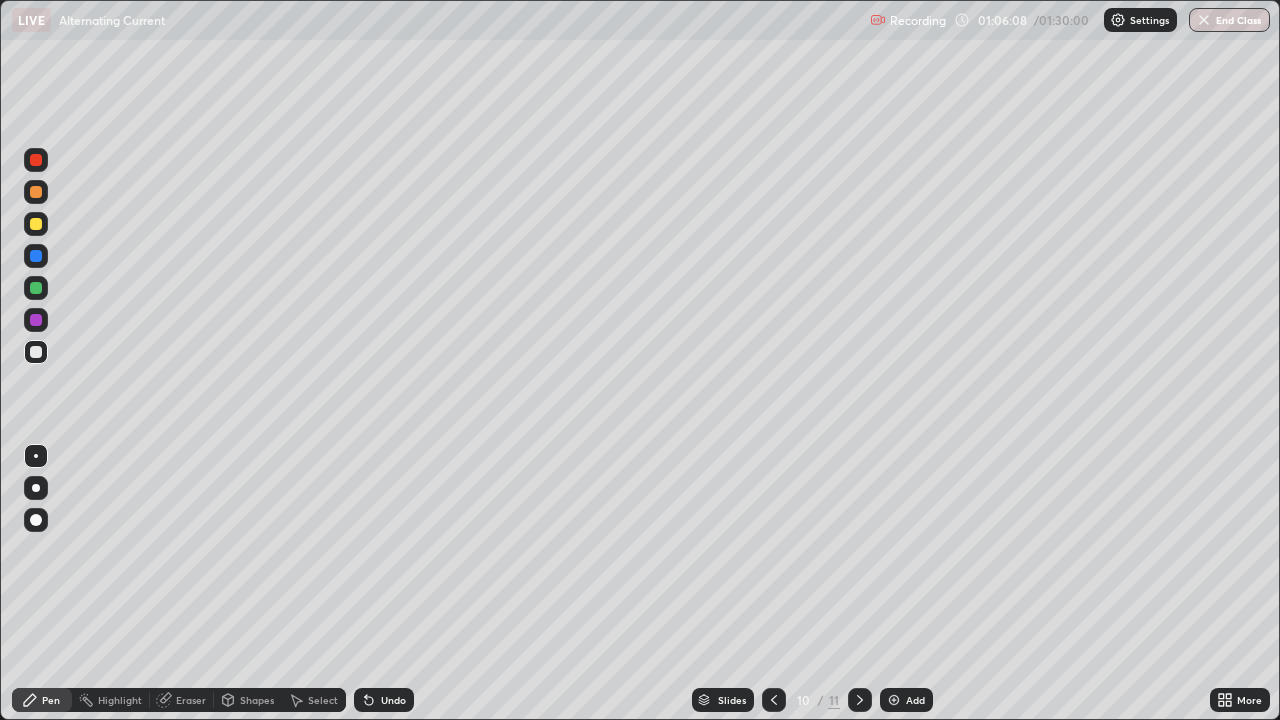 click 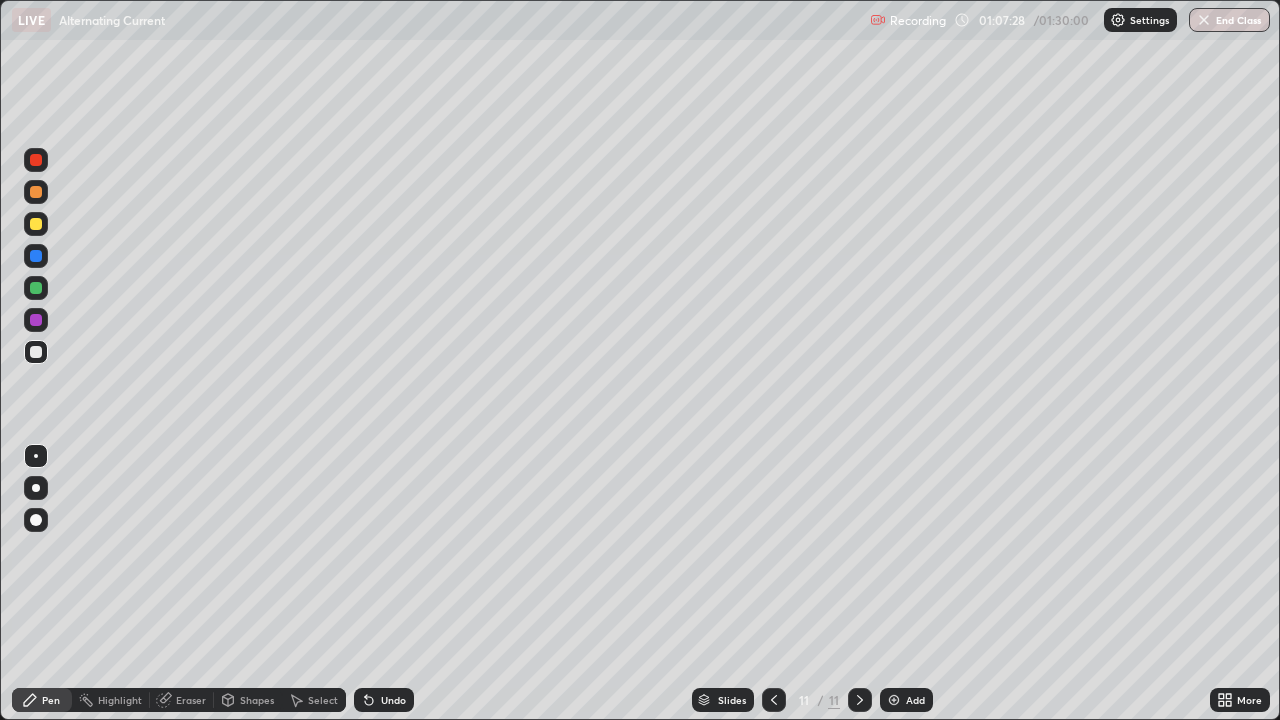 click at bounding box center [36, 224] 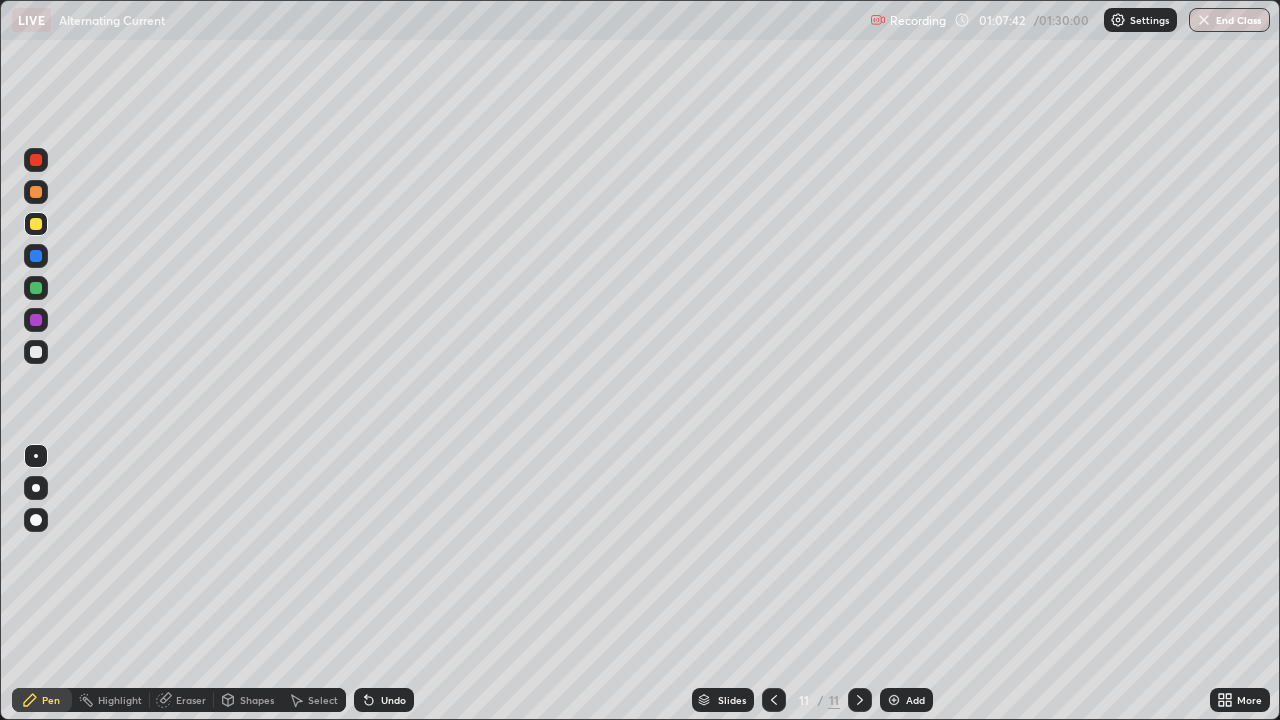 click on "Undo" at bounding box center (393, 700) 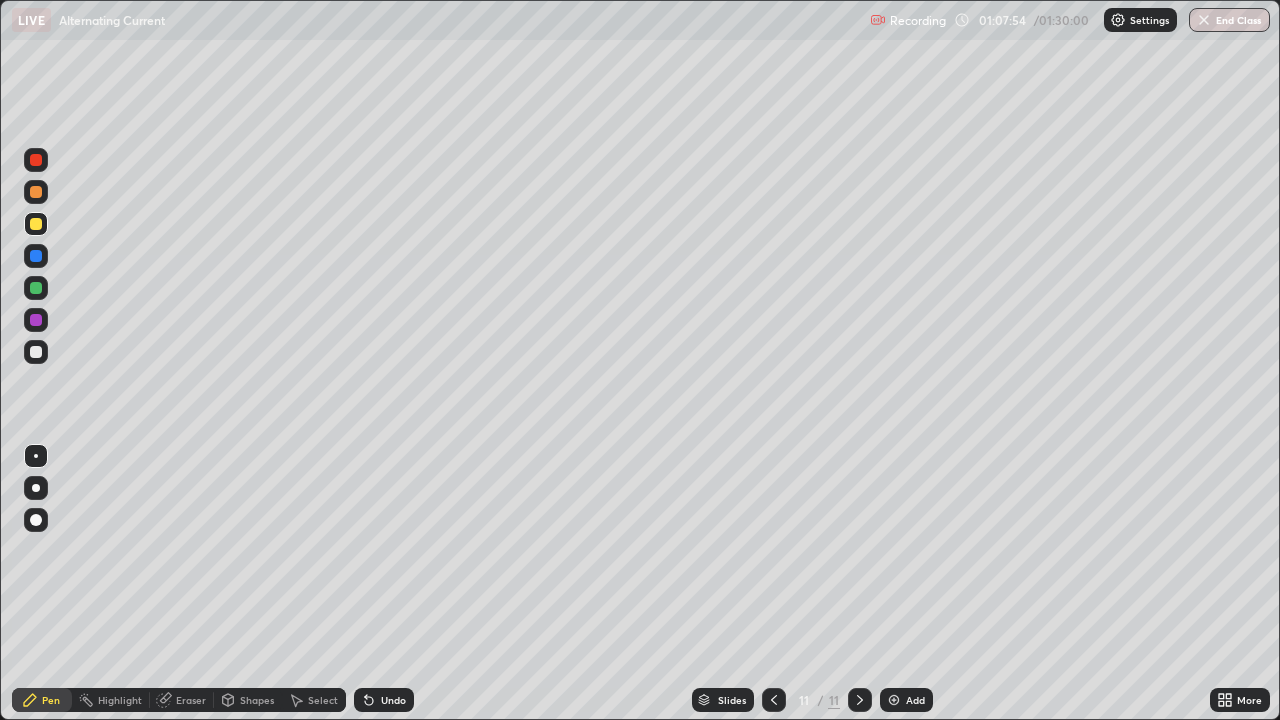 click at bounding box center (36, 352) 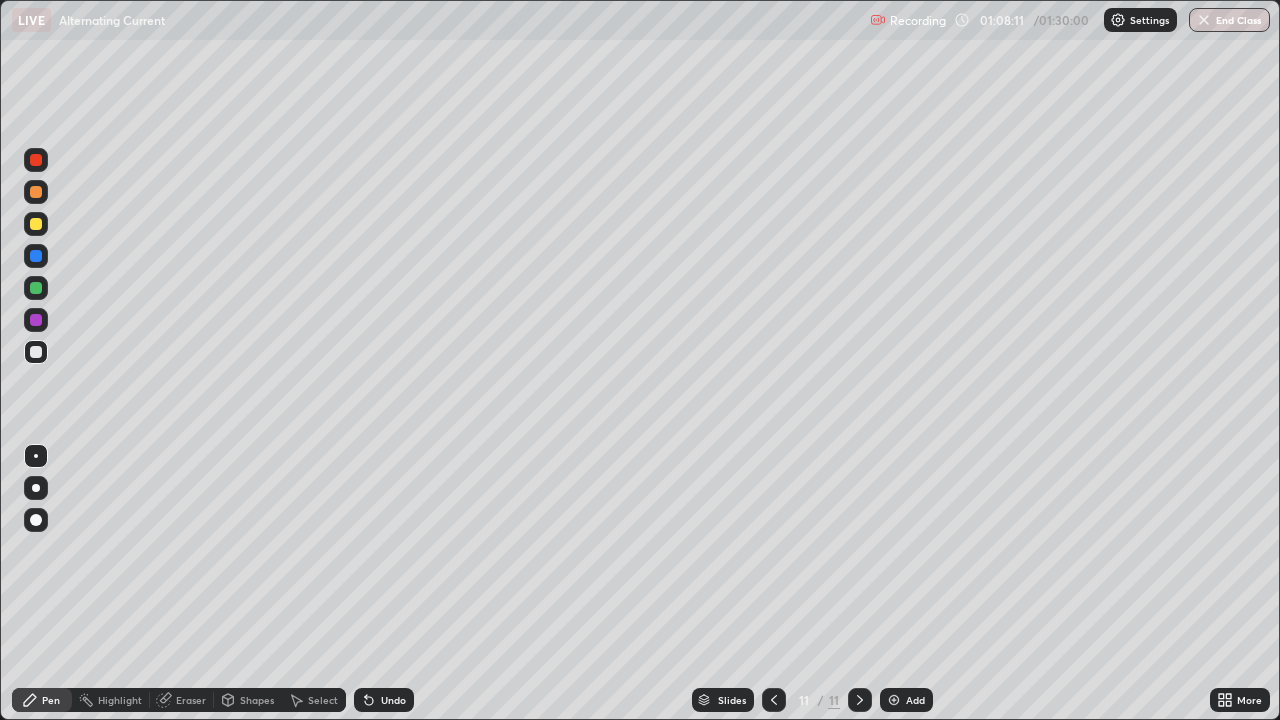 click on "Undo" at bounding box center (393, 700) 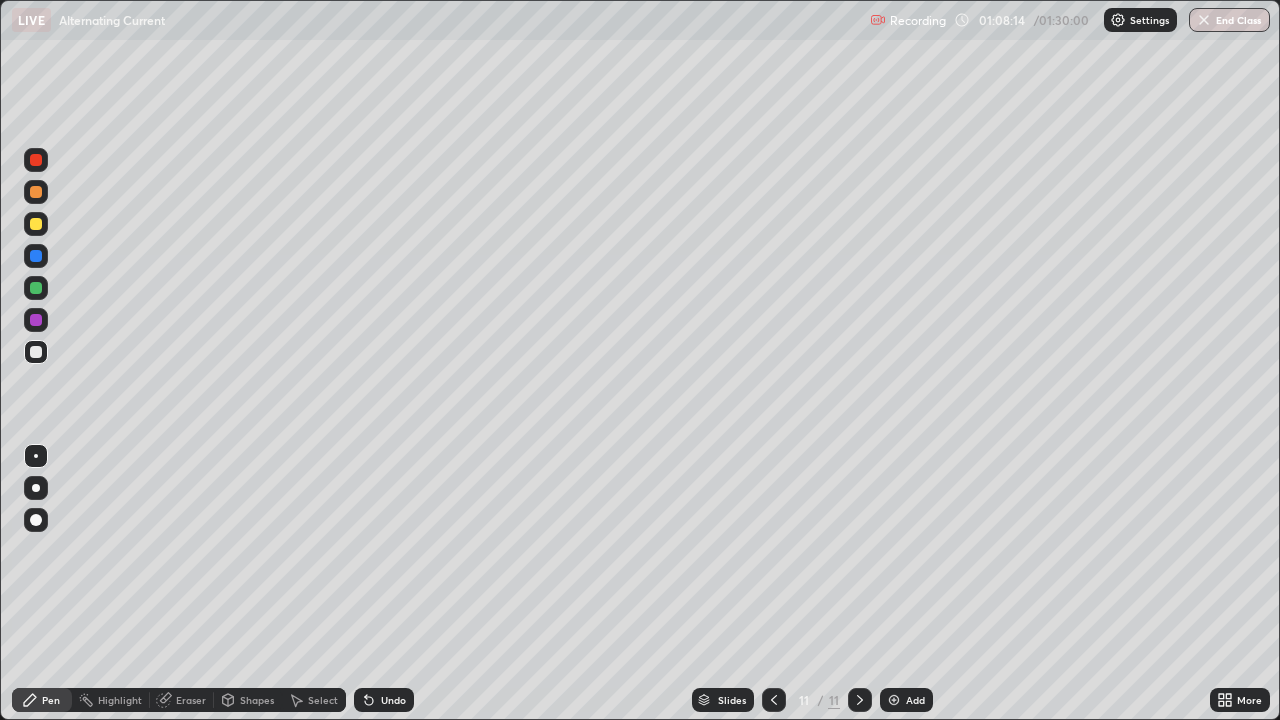 click at bounding box center (36, 320) 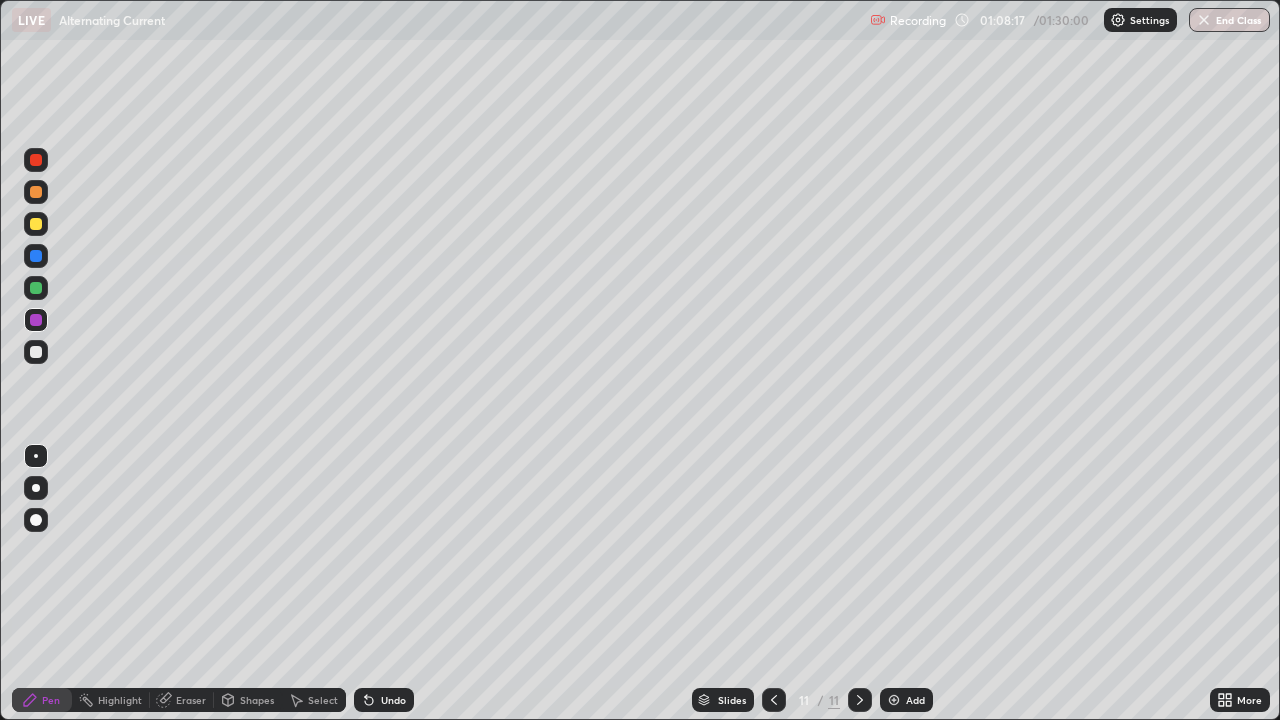 click at bounding box center (36, 288) 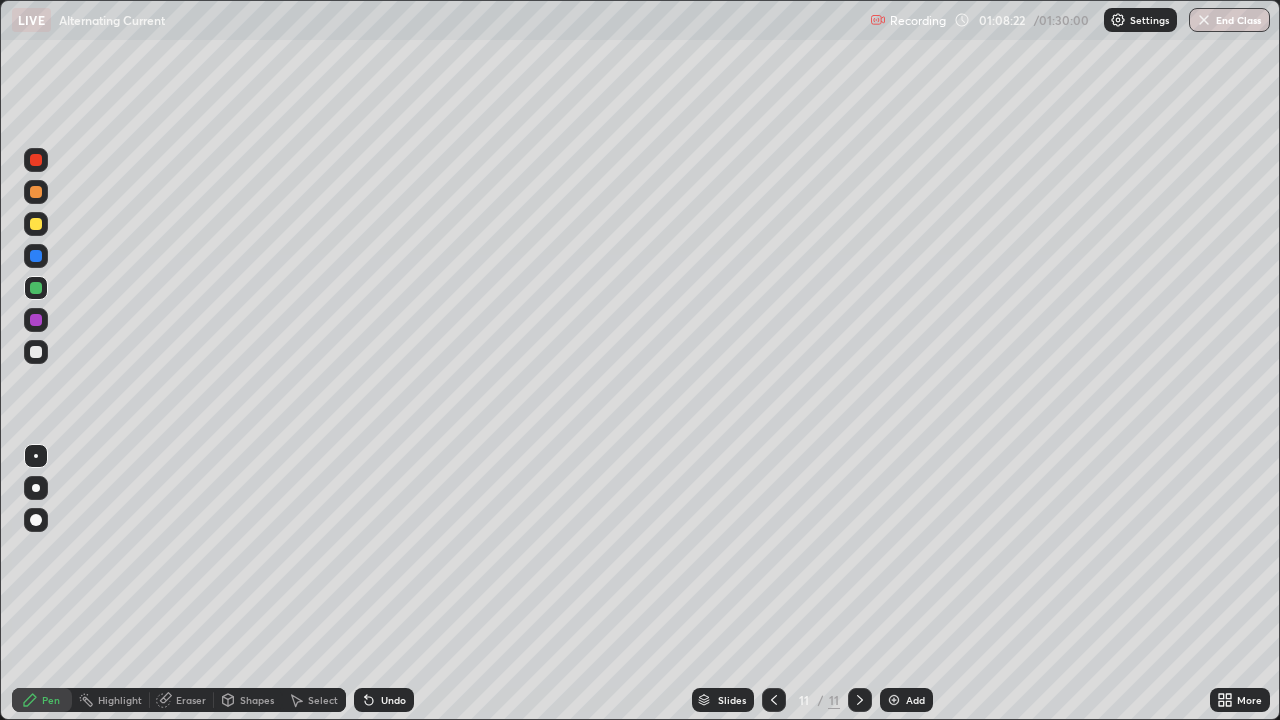 click at bounding box center [36, 352] 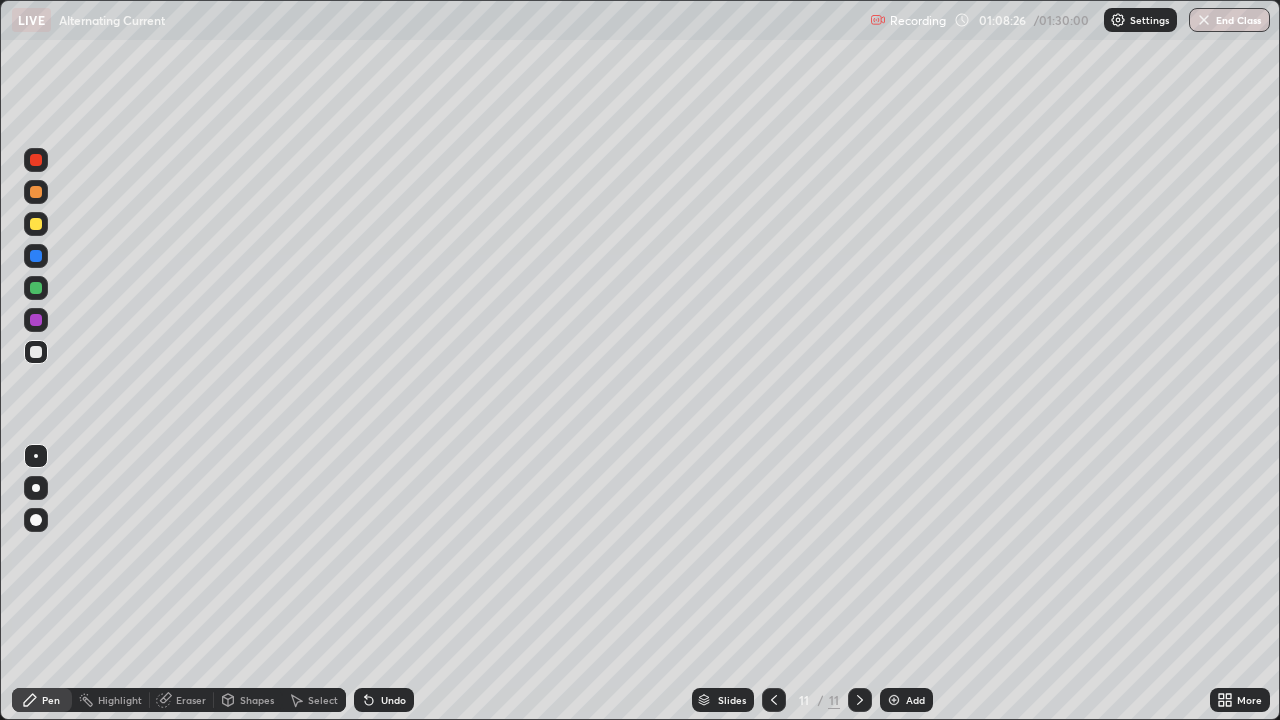 click on "Undo" at bounding box center (384, 700) 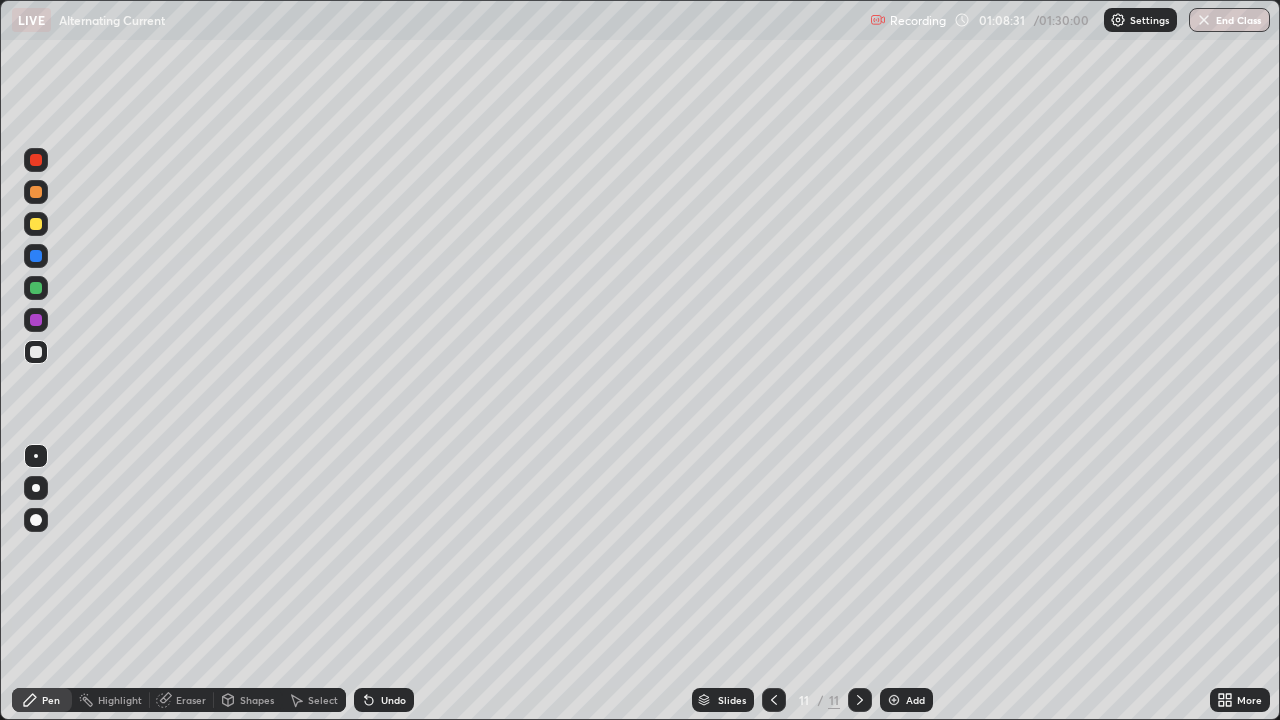 click at bounding box center (36, 160) 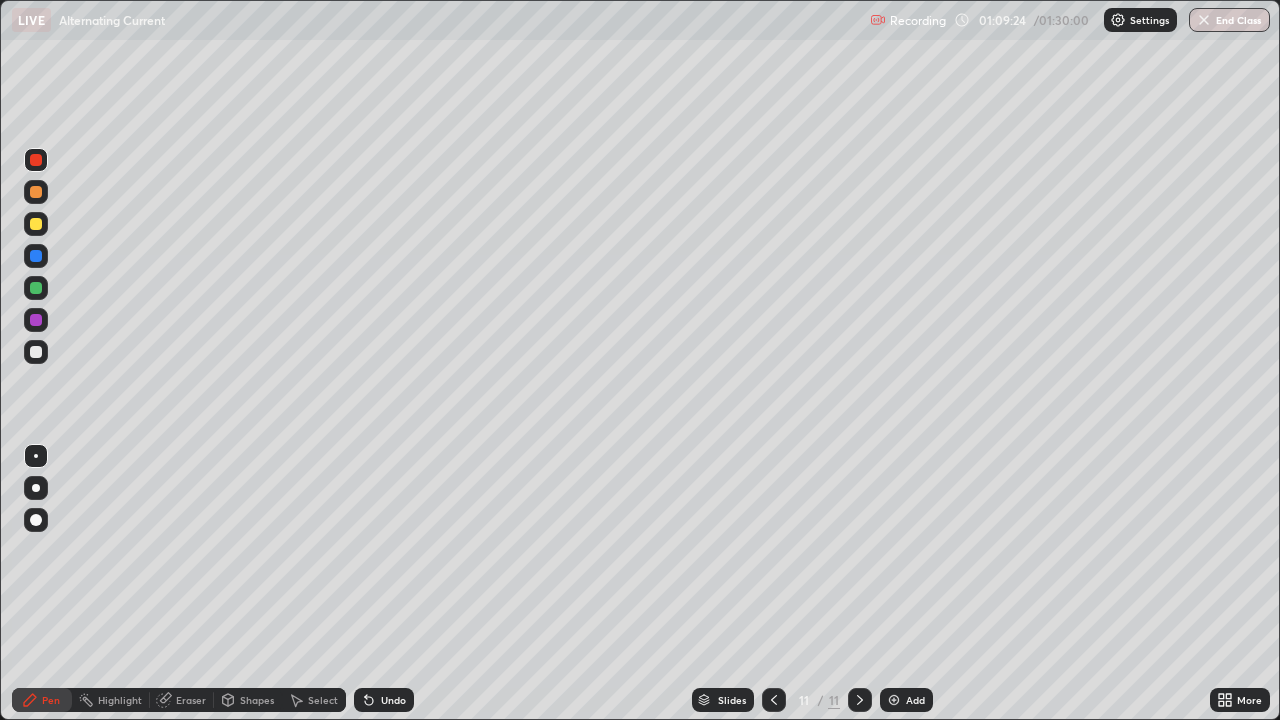 click at bounding box center (36, 352) 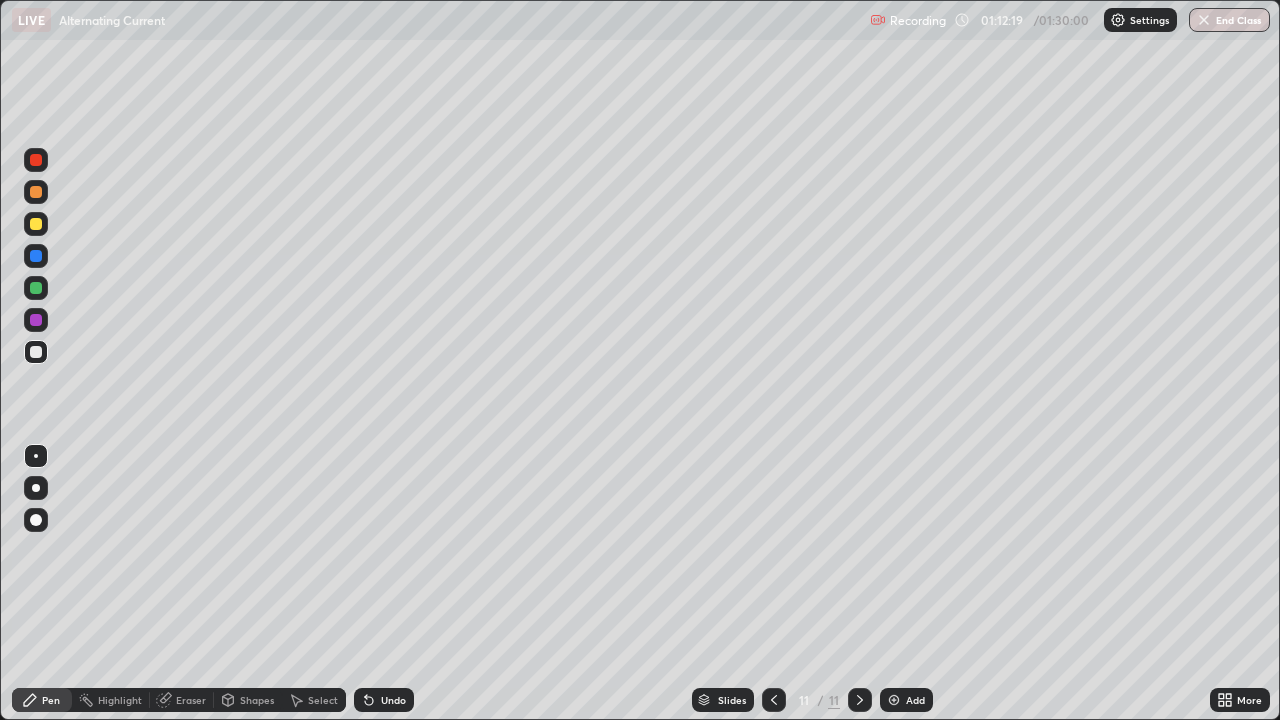 click on "Add" at bounding box center [906, 700] 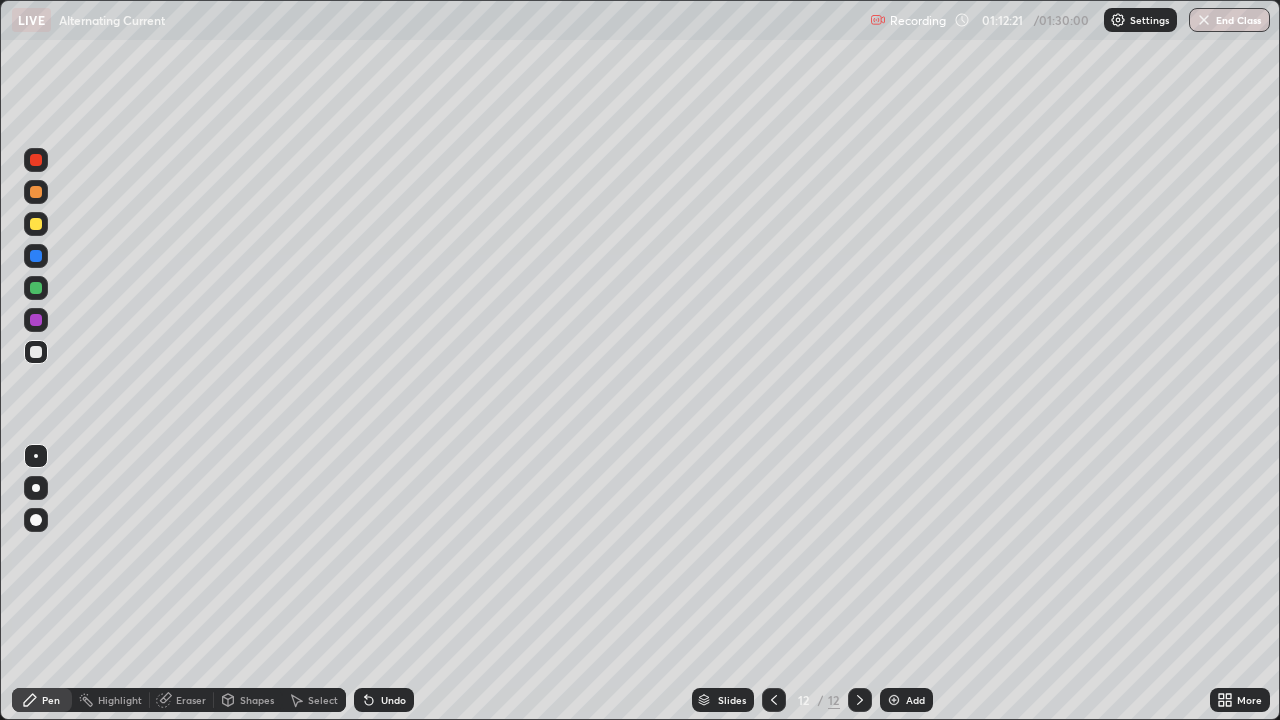 click at bounding box center (36, 224) 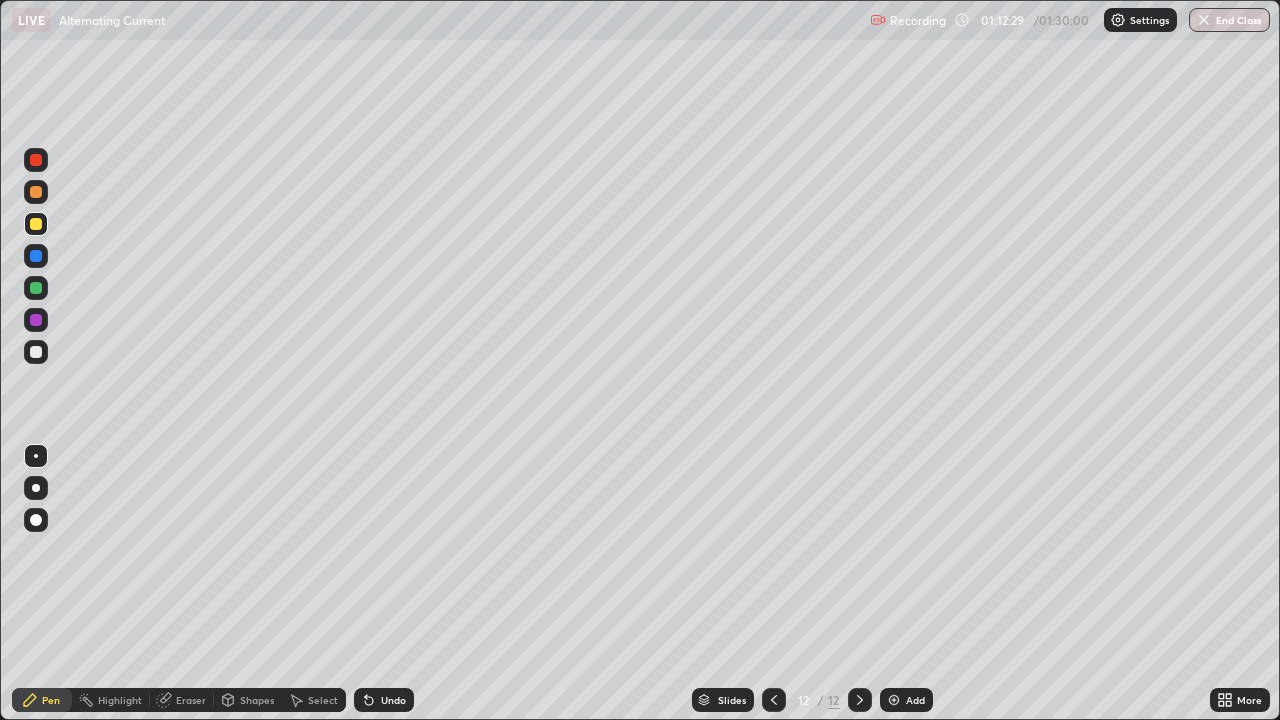 click on "Undo" at bounding box center [393, 700] 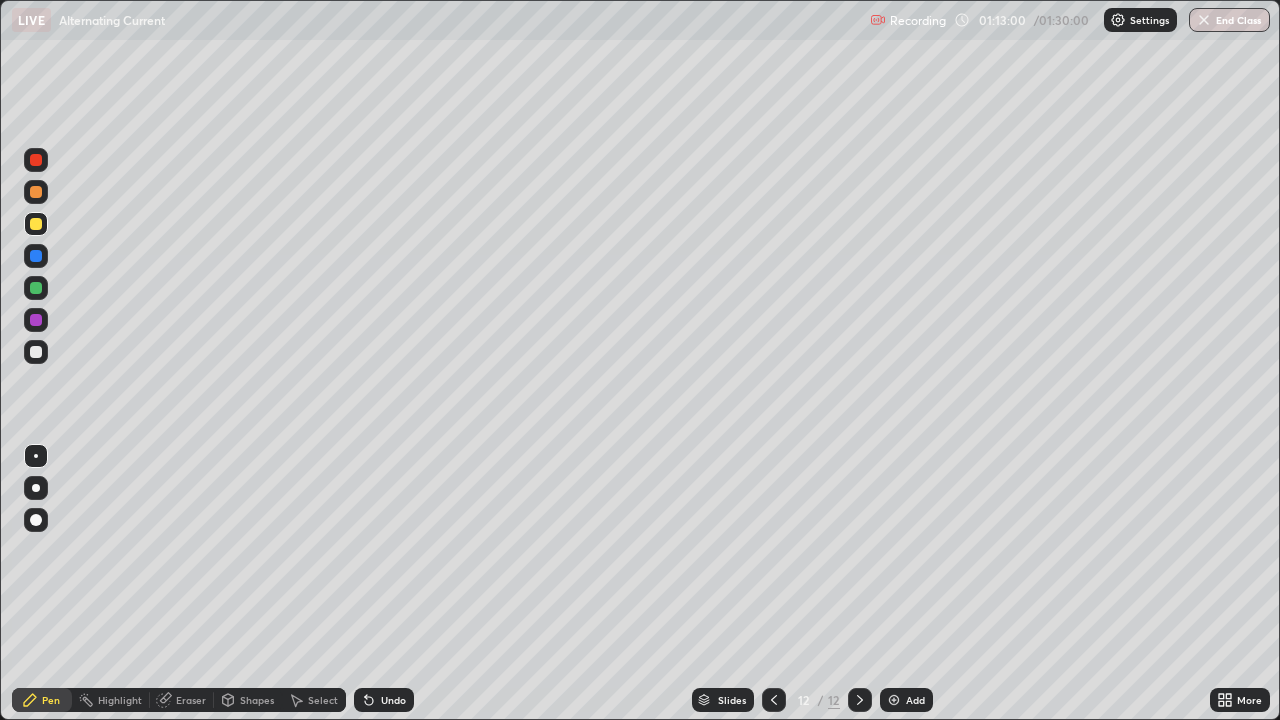 click at bounding box center (36, 352) 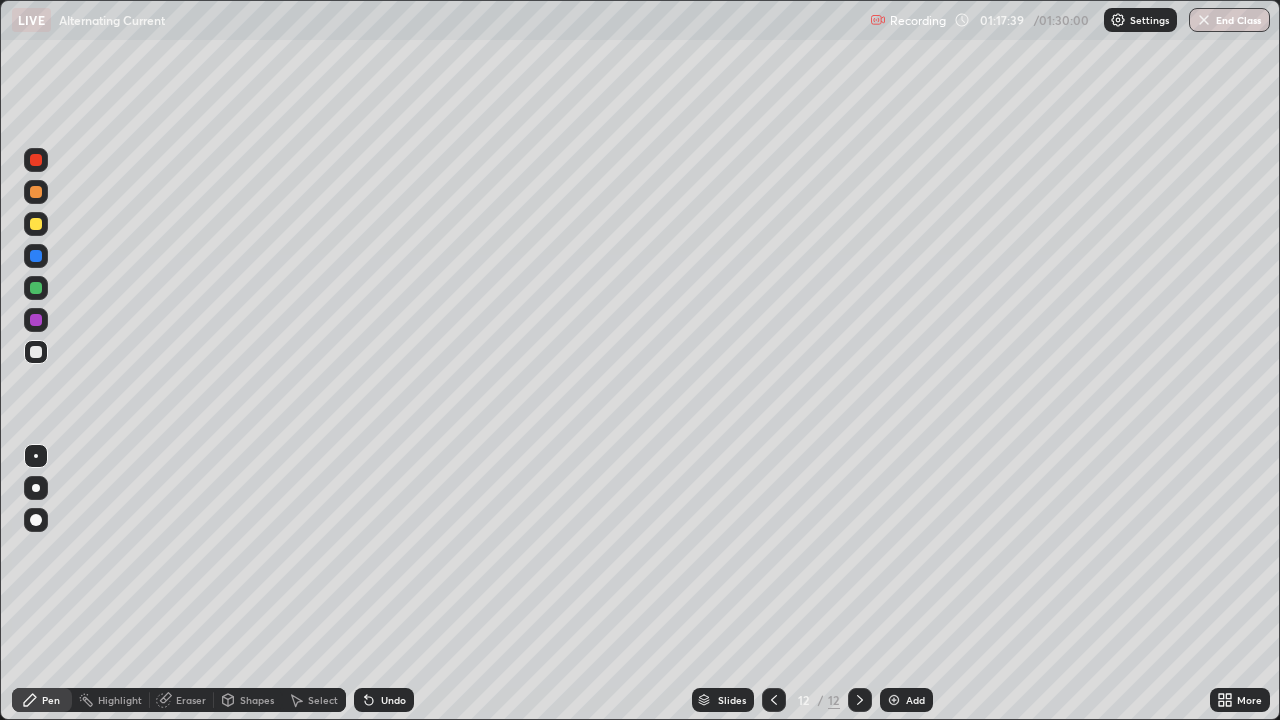 click on "Select" at bounding box center (323, 700) 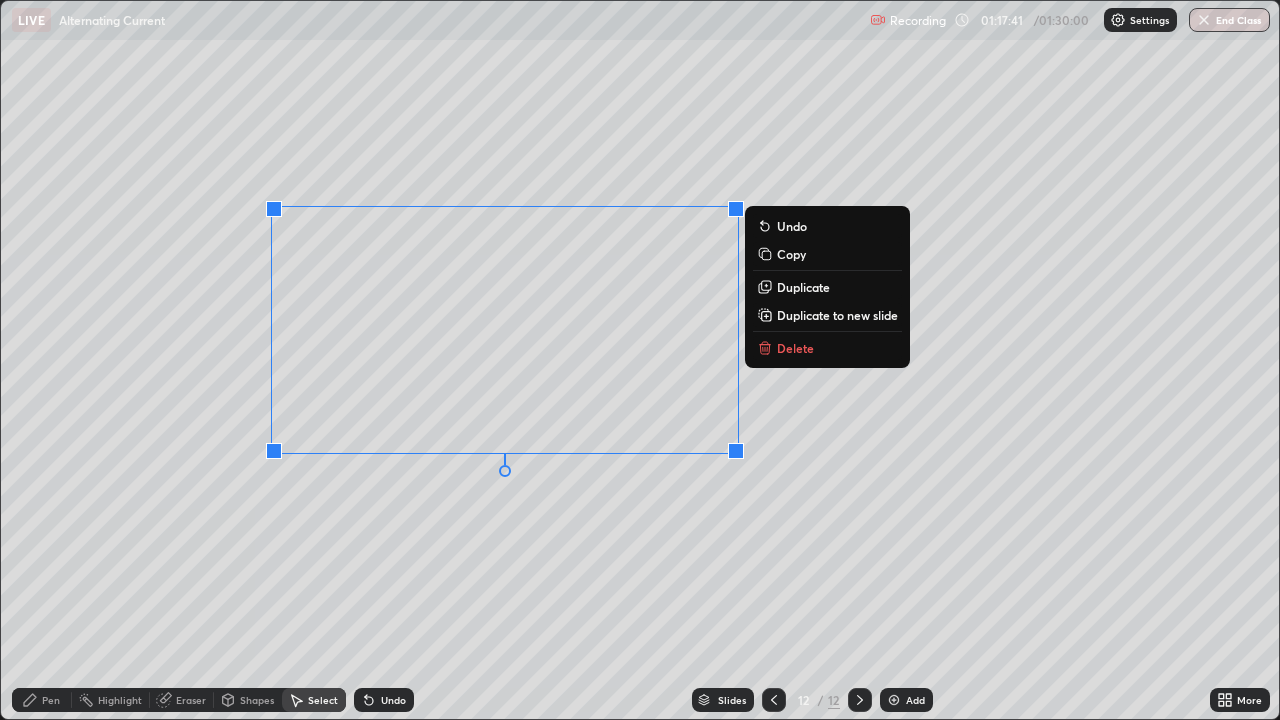 click on "Delete" at bounding box center [795, 348] 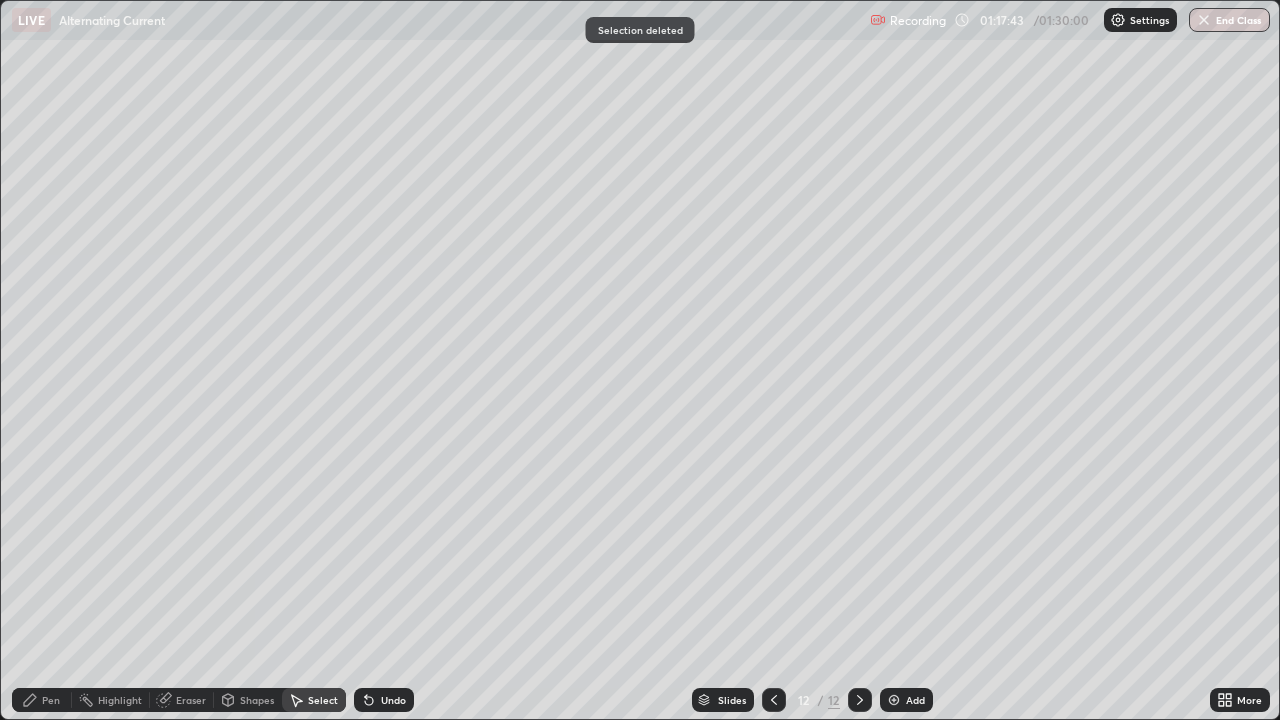 click on "Pen" at bounding box center [51, 700] 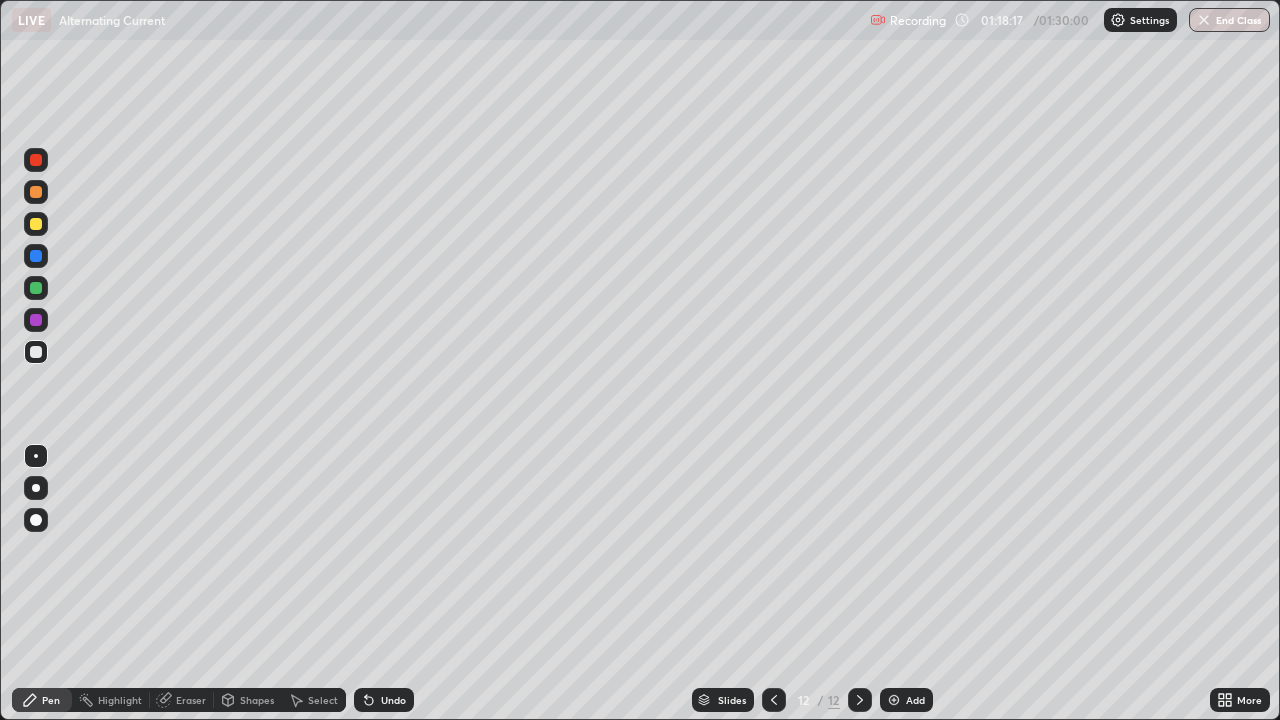click on "Undo" at bounding box center [393, 700] 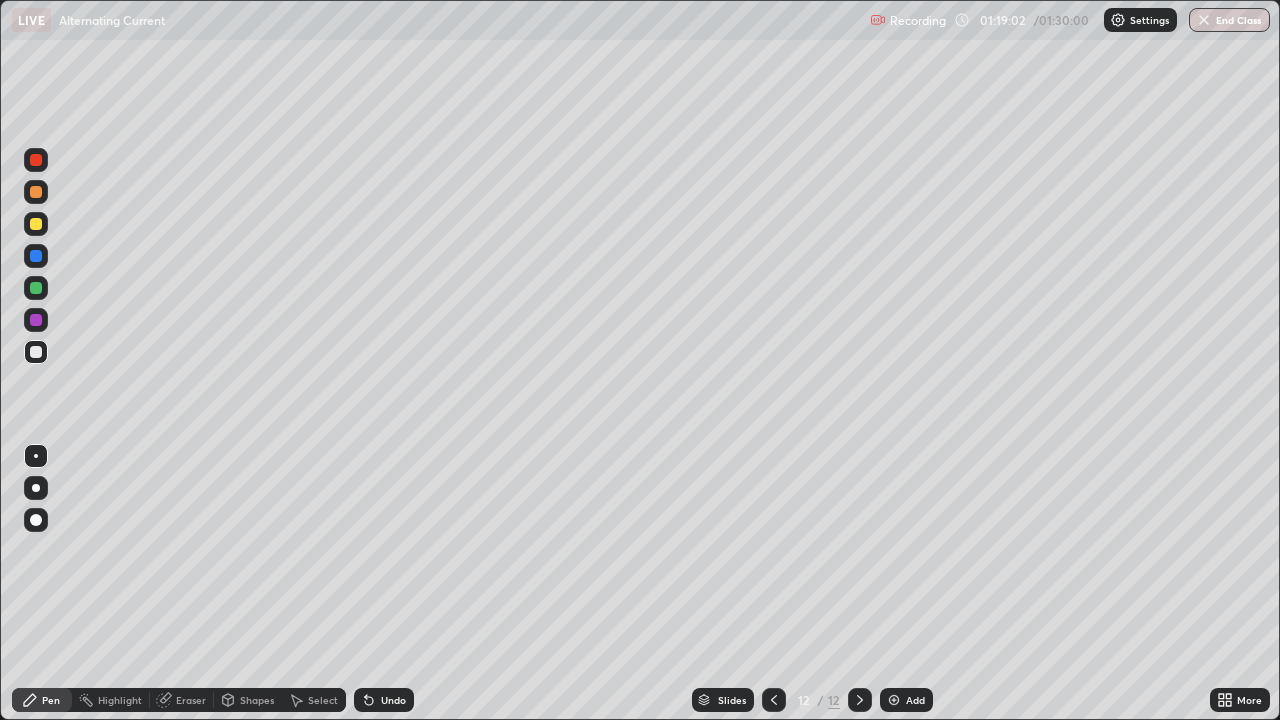 click on "Select" at bounding box center (314, 700) 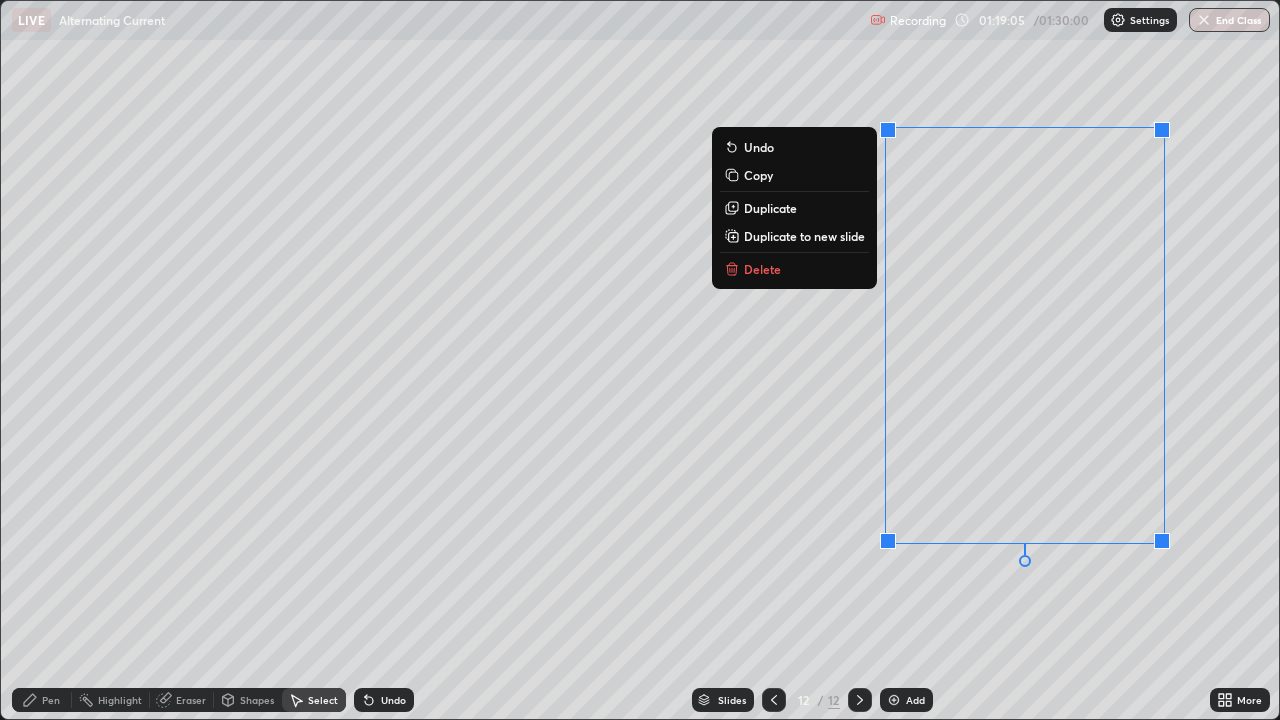 click on "Delete" at bounding box center (762, 269) 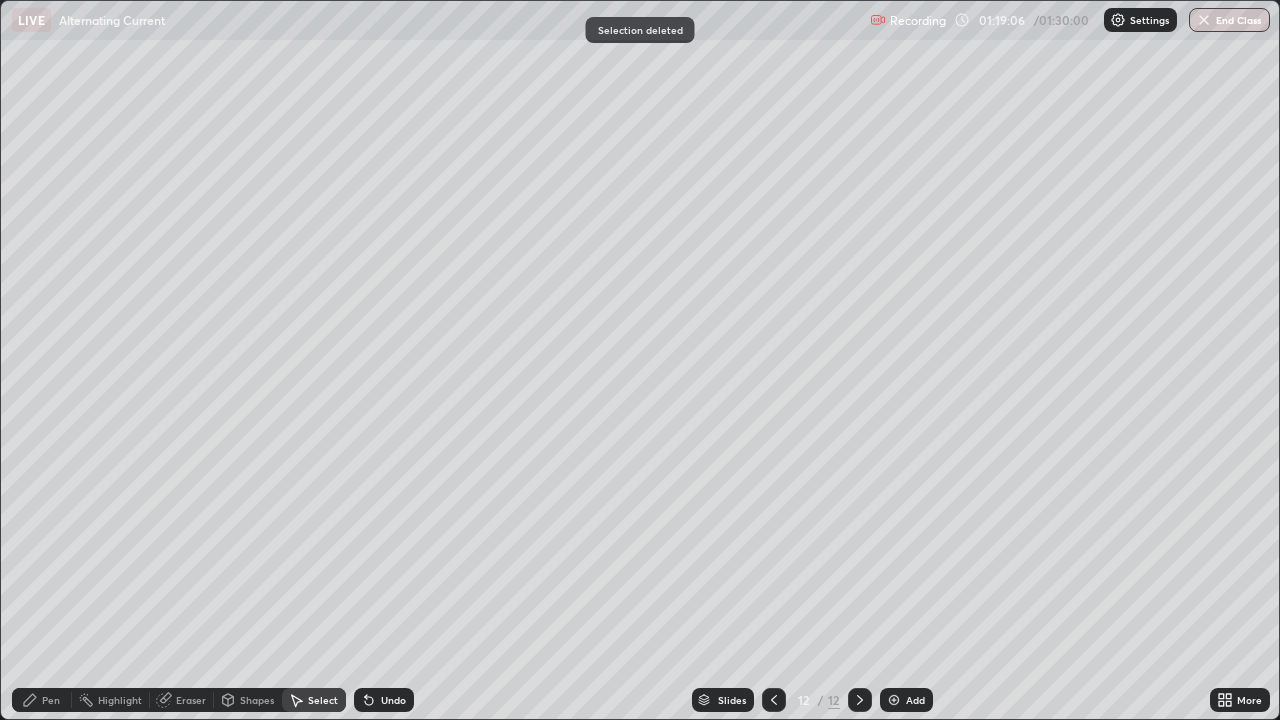 click on "Pen" at bounding box center [51, 700] 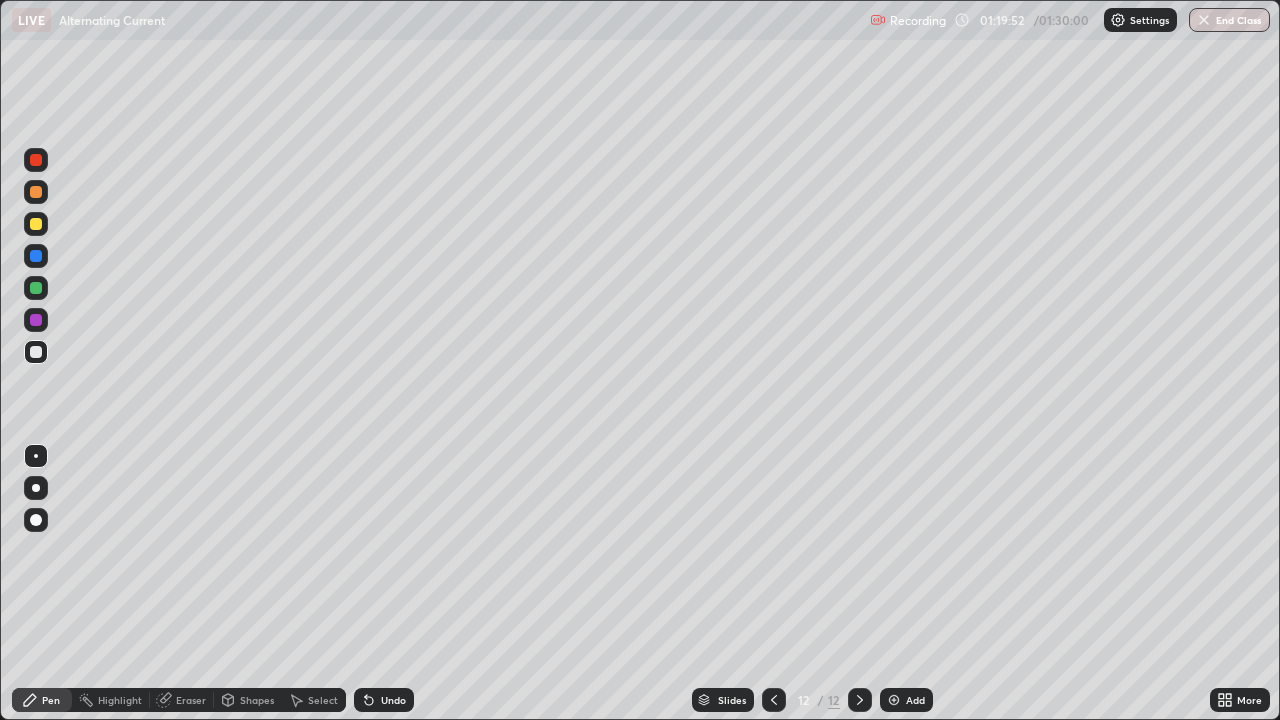 click on "Eraser" at bounding box center [191, 700] 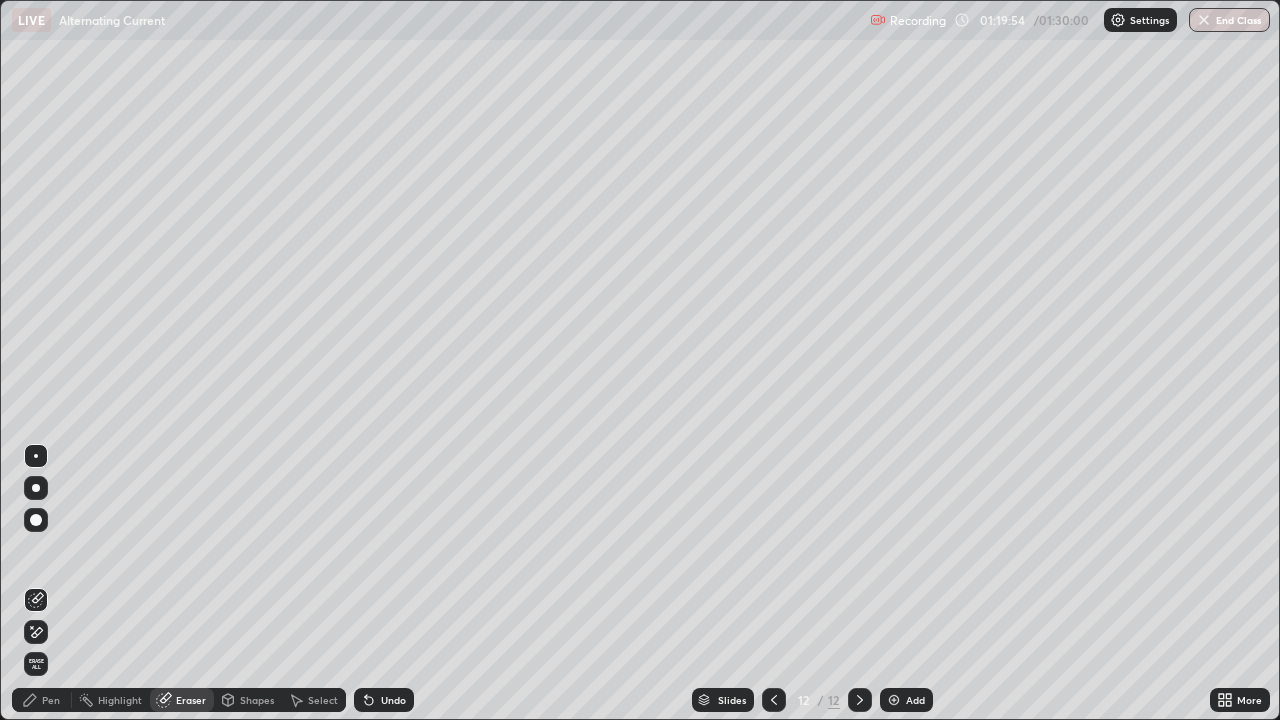 click on "Pen" at bounding box center (51, 700) 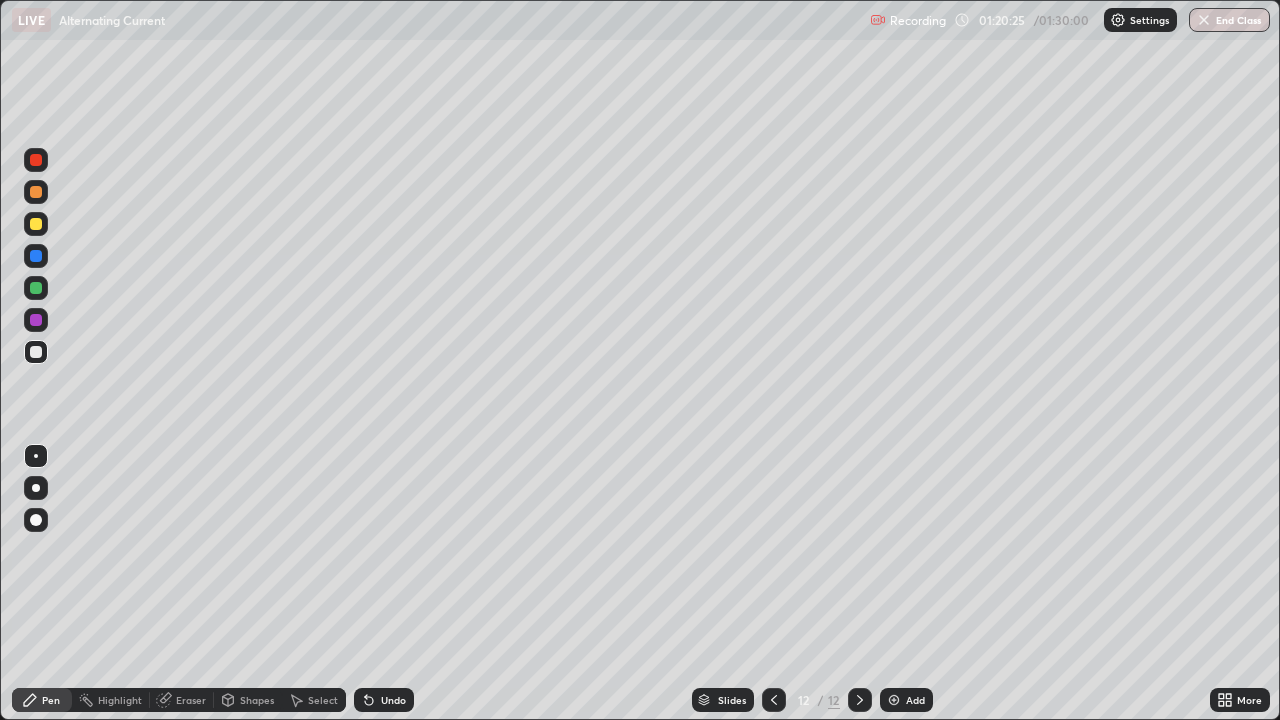 click on "Undo" at bounding box center (384, 700) 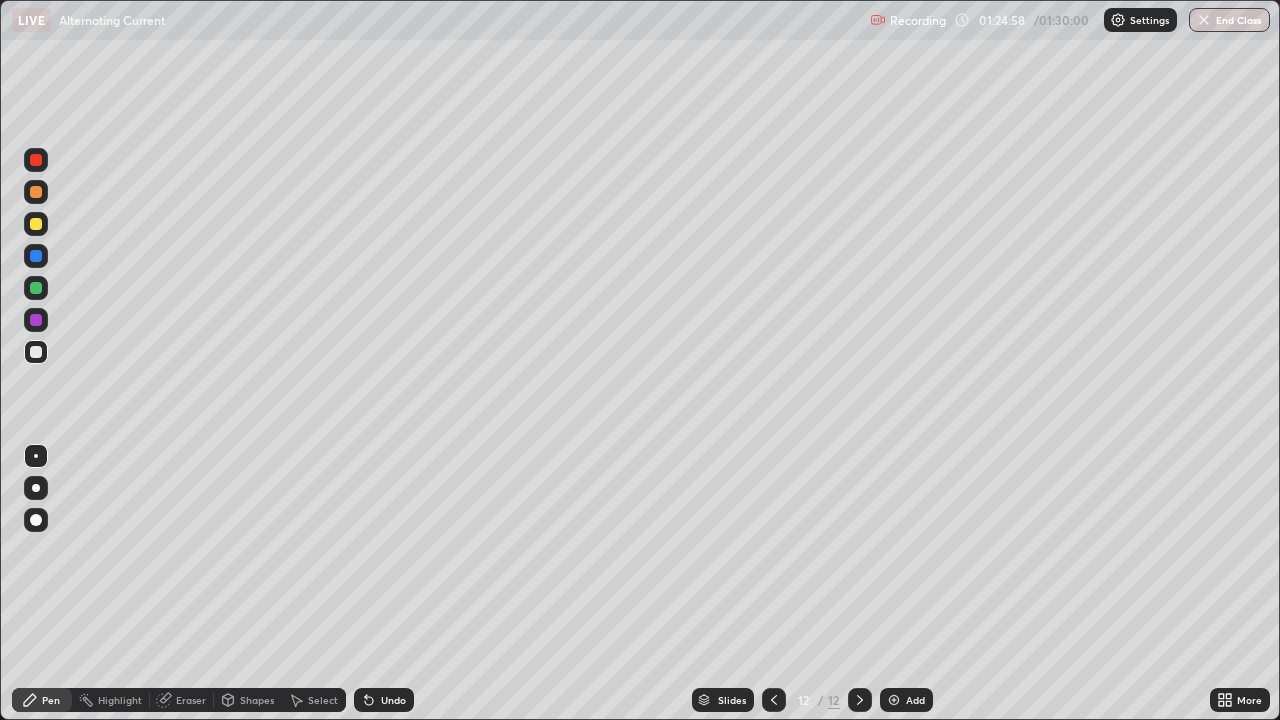 click on "End Class" at bounding box center [1229, 20] 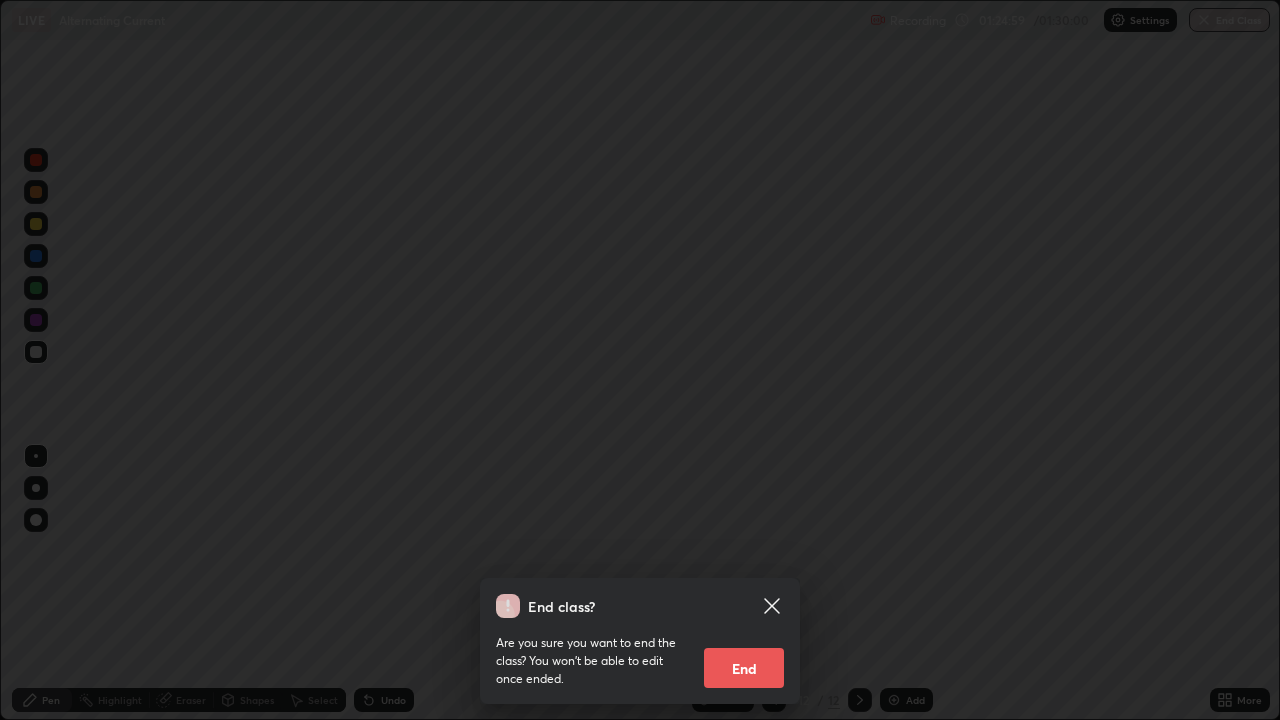 click on "End" at bounding box center [744, 668] 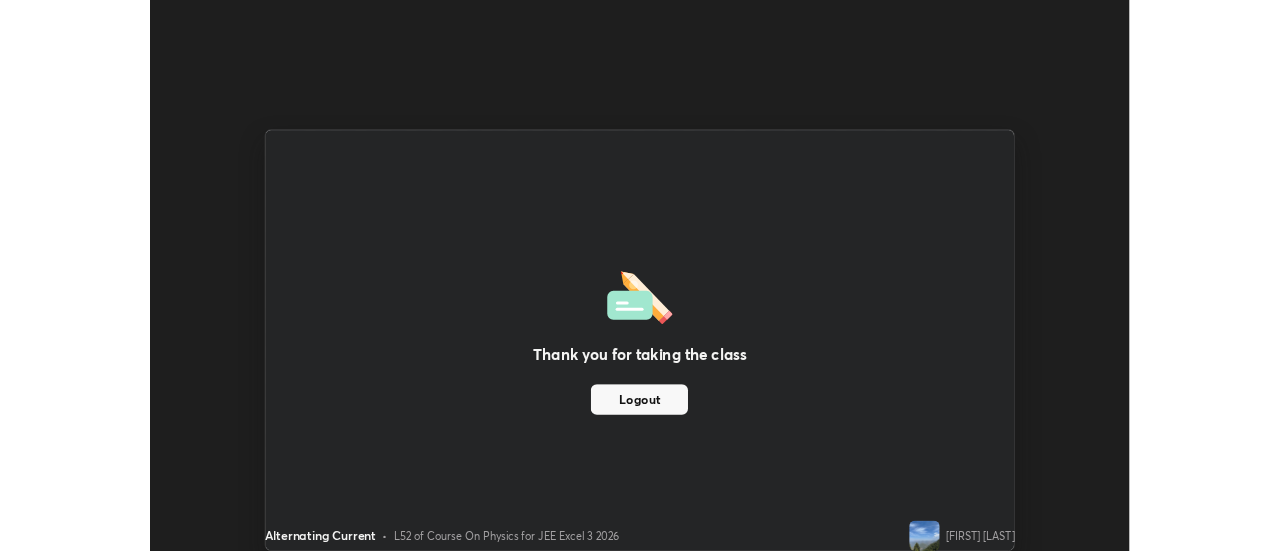 scroll, scrollTop: 551, scrollLeft: 1280, axis: both 